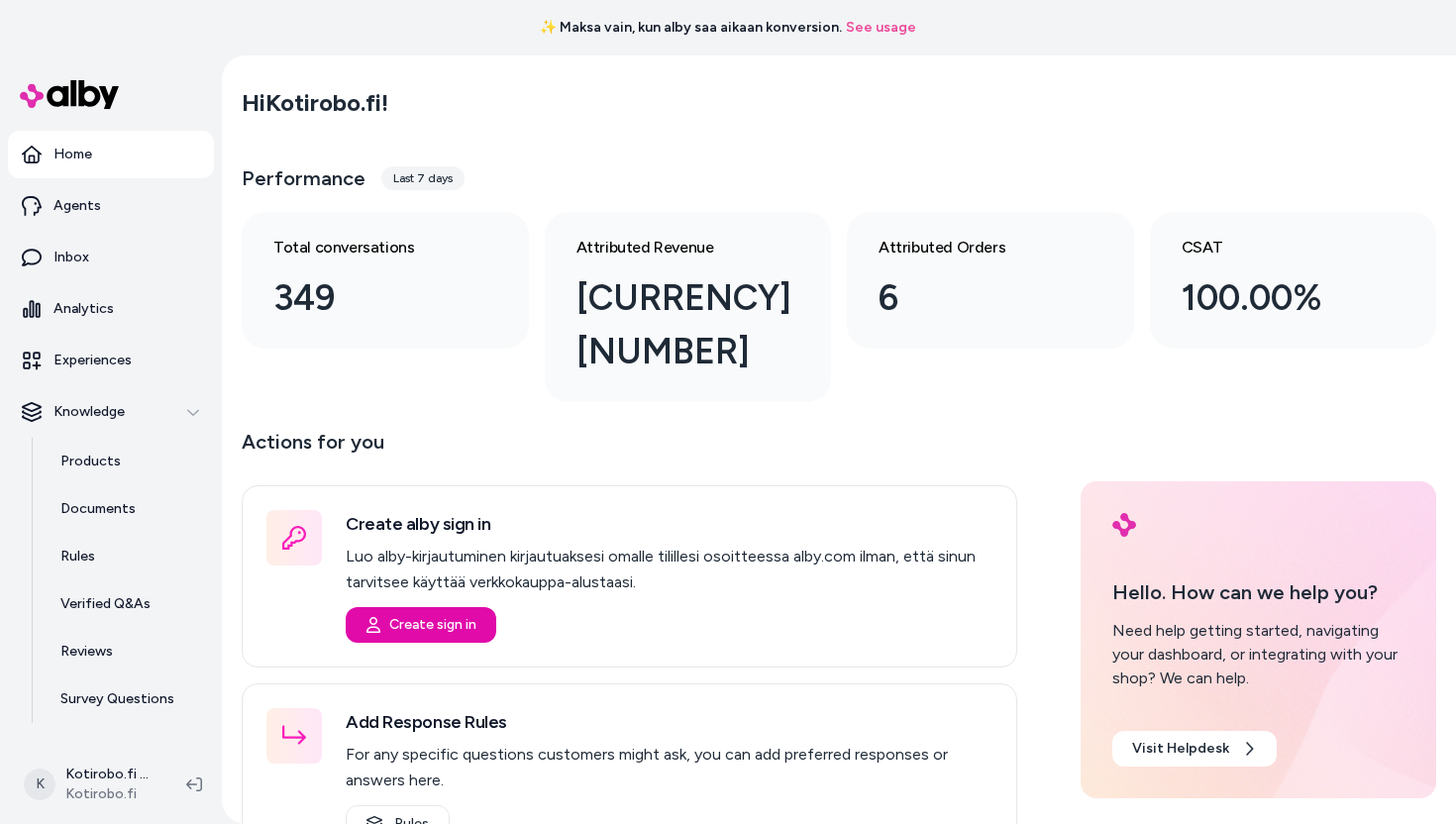 scroll, scrollTop: 0, scrollLeft: 0, axis: both 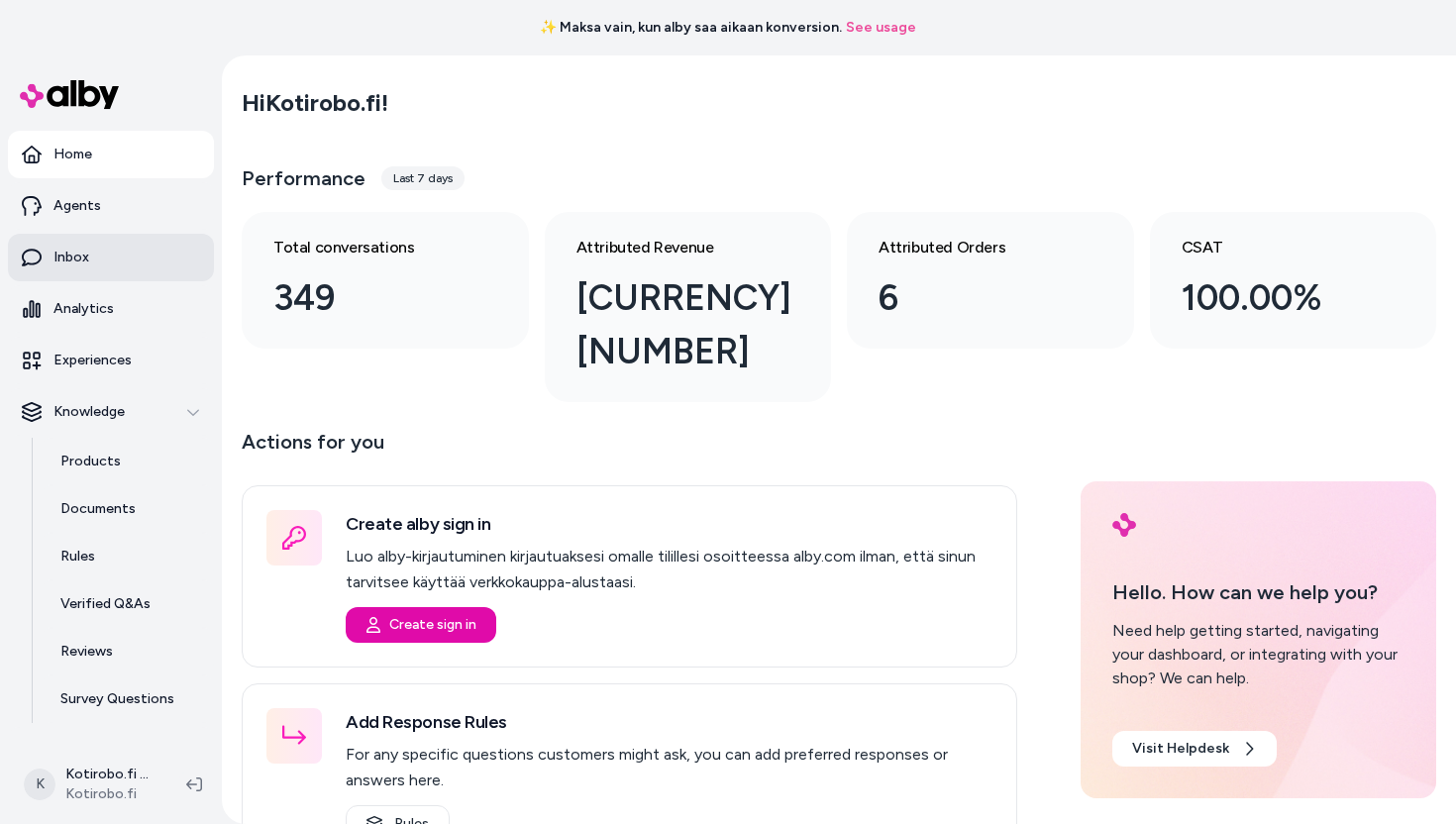 click on "Inbox" at bounding box center (111, 258) 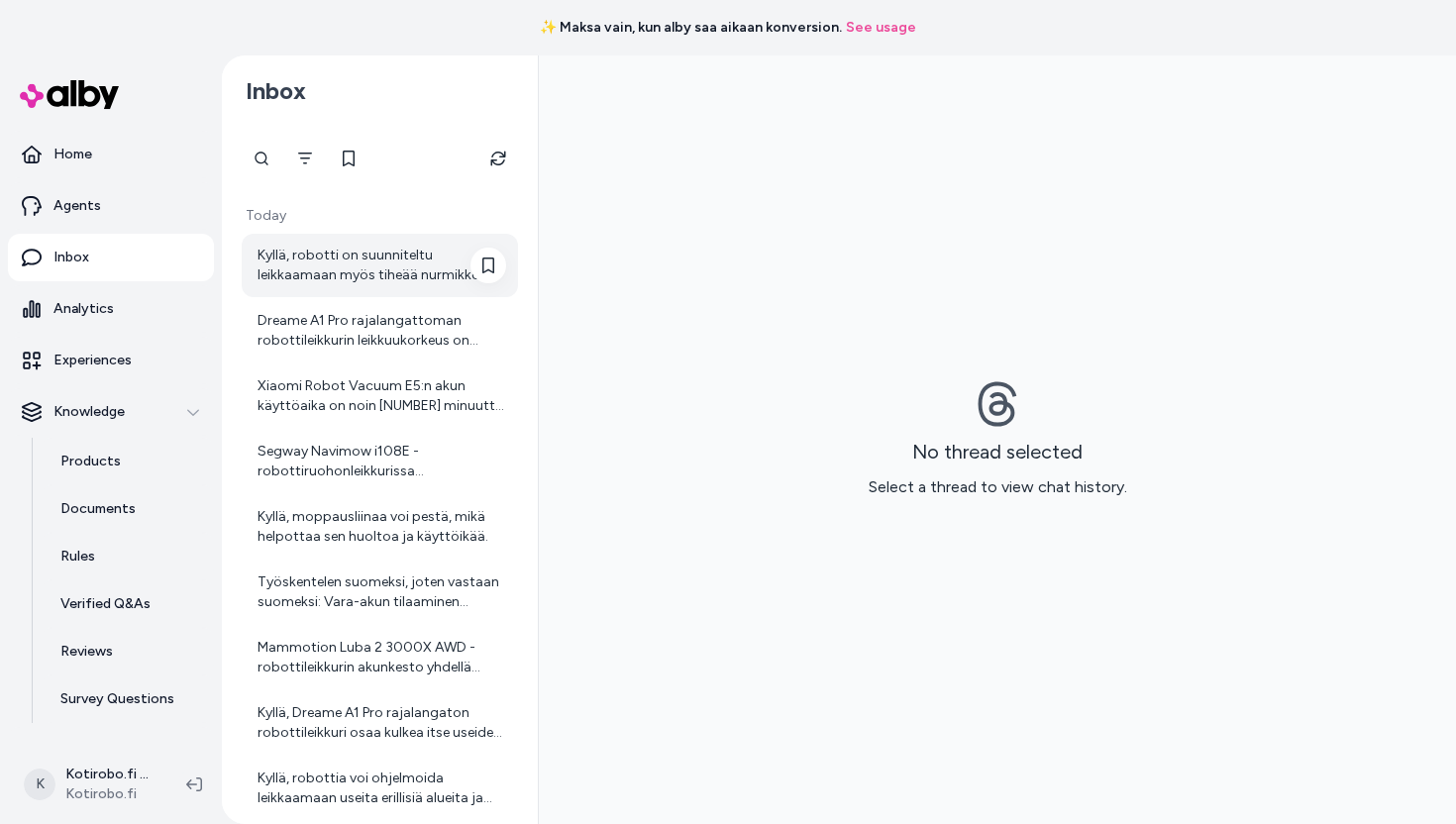 click on "Kyllä, robotti on suunniteltu leikkaamaan myös tiheää nurmikkoa tehokkaasti. Käyttäjät ovat raportoineet hyviä tuloksia jopa tiheissä kasvuolosuhteissa." at bounding box center (381, 265) 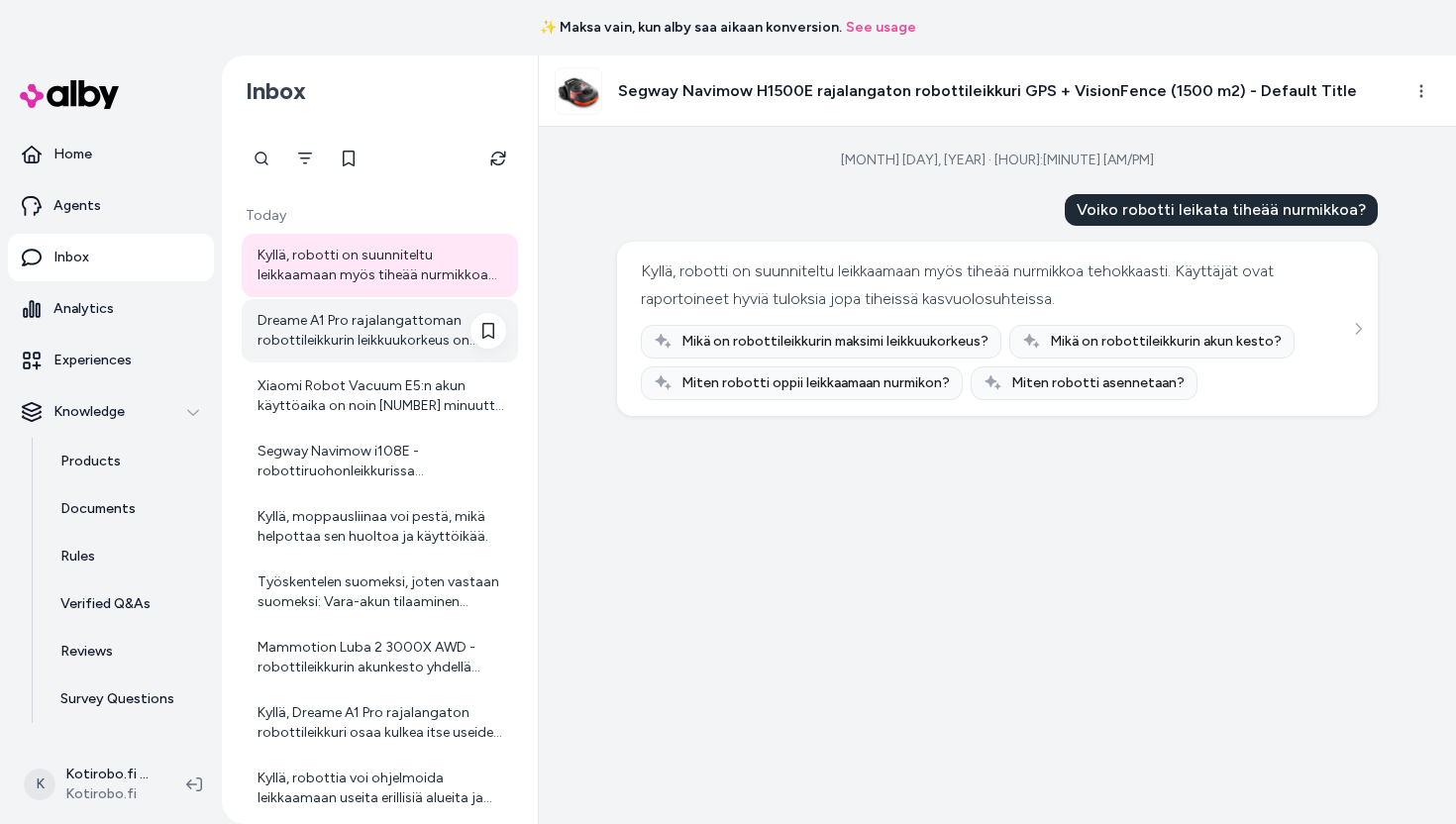click on "Dreame A1 Pro rajalangattoman robottileikkurin leikkuukorkeus on säädettävissä mobiilisovelluksella välillä [NUMBER] - [NUMBER] mm. Voit siis helposti säätää leikkuukorkeuden tarpeidesi mukaan sovelluksesta. Tarvitsetko apua muissa ominaisuuksissa?" at bounding box center (381, 331) 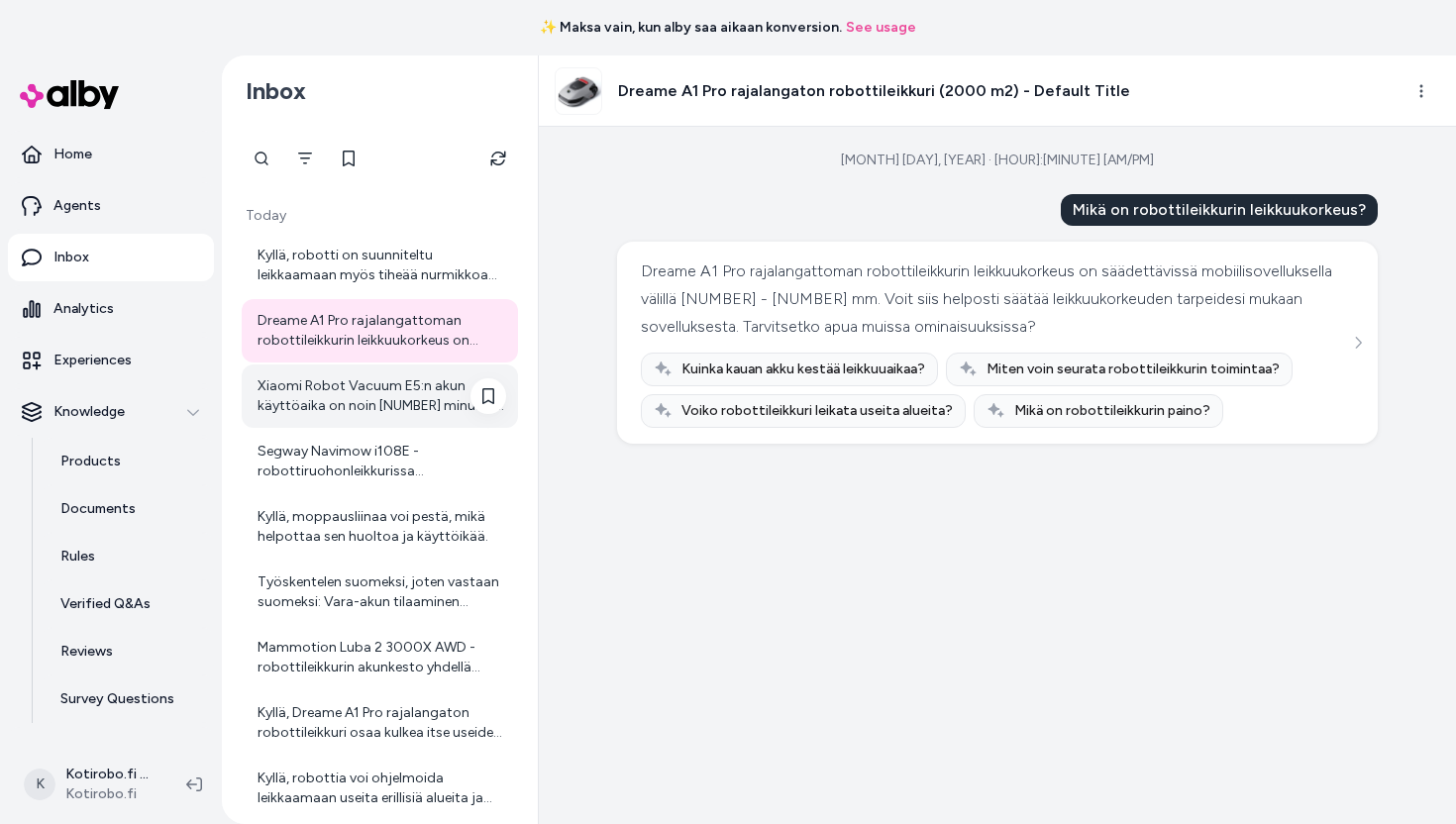 click on "Xiaomi Robot Vacuum E5:n akun käyttöaika on noin [NUMBER] minuuttia pienimmällä imuteholla. Tämä riittää hyvin imuroimaan noin [NUMBER] m² asunnon. Jos sinulla on muita kysymyksiä tuotteesta, autan mielelläni!" at bounding box center [381, 396] 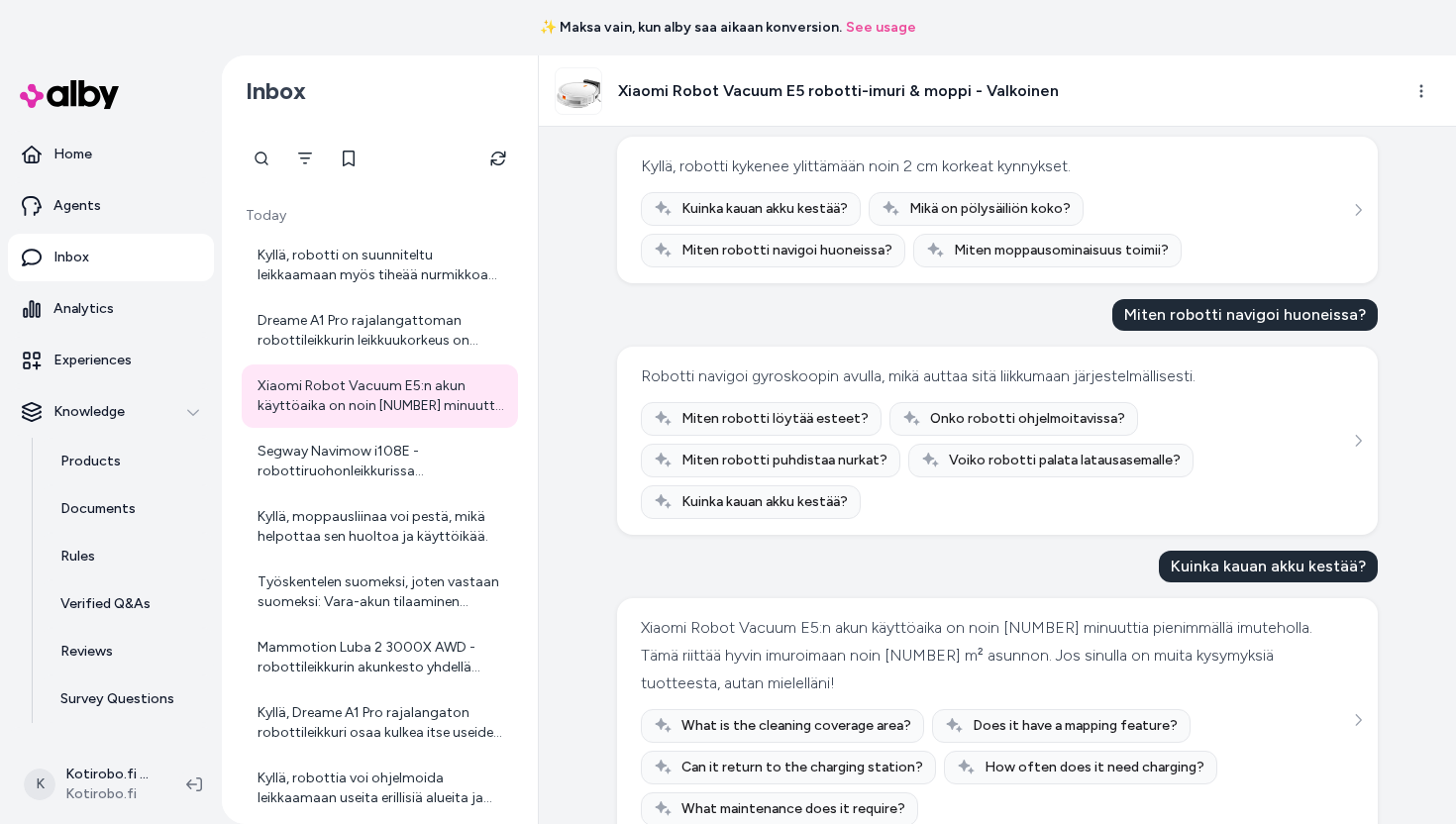 scroll, scrollTop: 357, scrollLeft: 0, axis: vertical 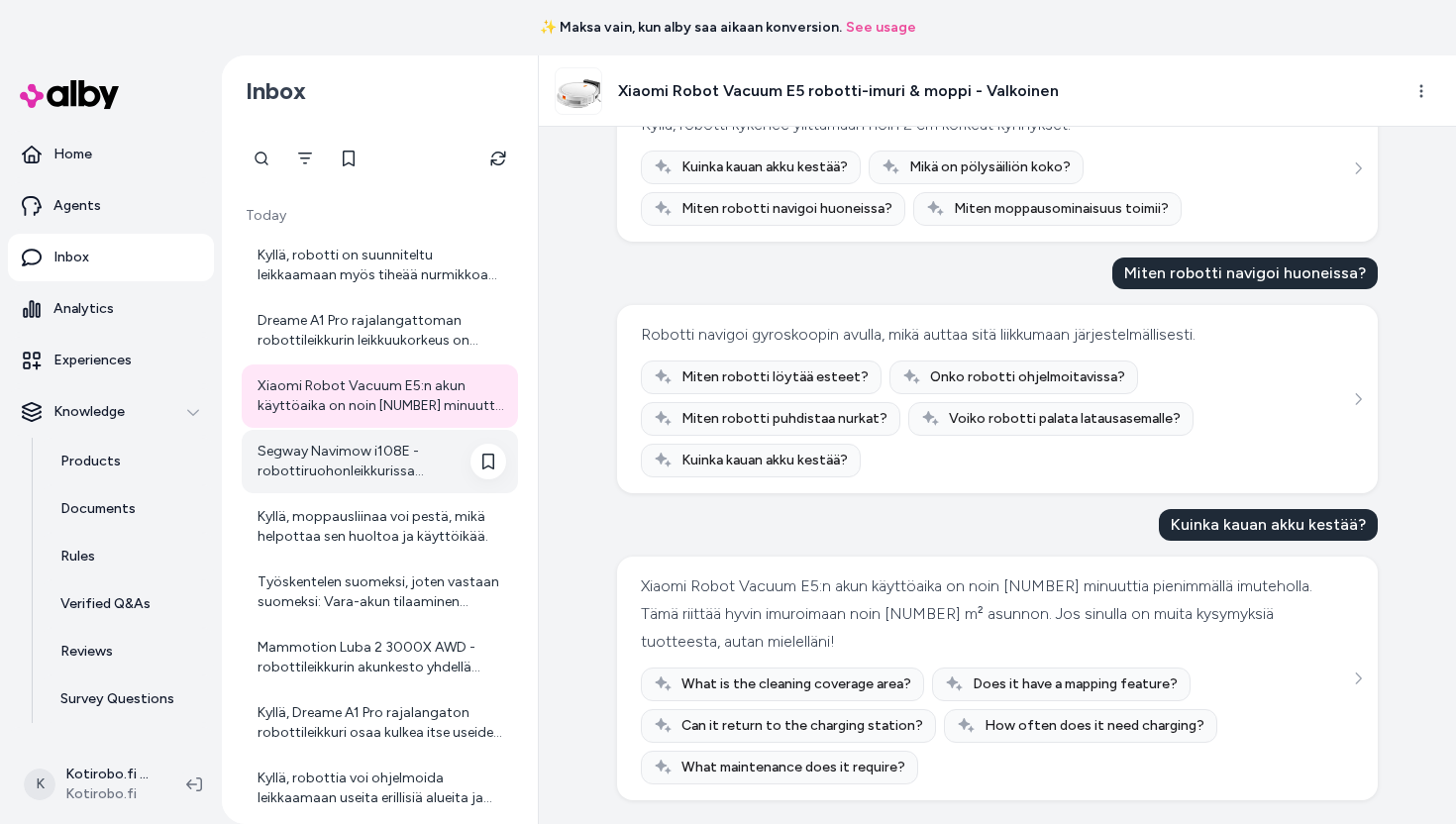 click on "Segway Navimow i108E -robottiruohonleikkurissa leikkuukorkeutta voi säätää mobiilisovelluksen kautta. Leikkuukorkeus säätyy [NUMBER]–[NUMBER] mm välillä, ja asetuksen muuttaminen onnistuu helposti sovelluksesta, jolloin voit valita nurmellesi sopivan korkeuden.
Lisäksi mallissa i105E ja i108E on myös fyysinen nuppi ruohonleikkurin päällä, jota kiertämällä voi säätää leikkauskorkeutta. Tämä säätö koskee kaikkia leikkuualueita.
Jos tarvitset tarkempia ohjeita, voin auttaa tai voit tutustua sovelluksen ohjeisiin." at bounding box center (381, 462) 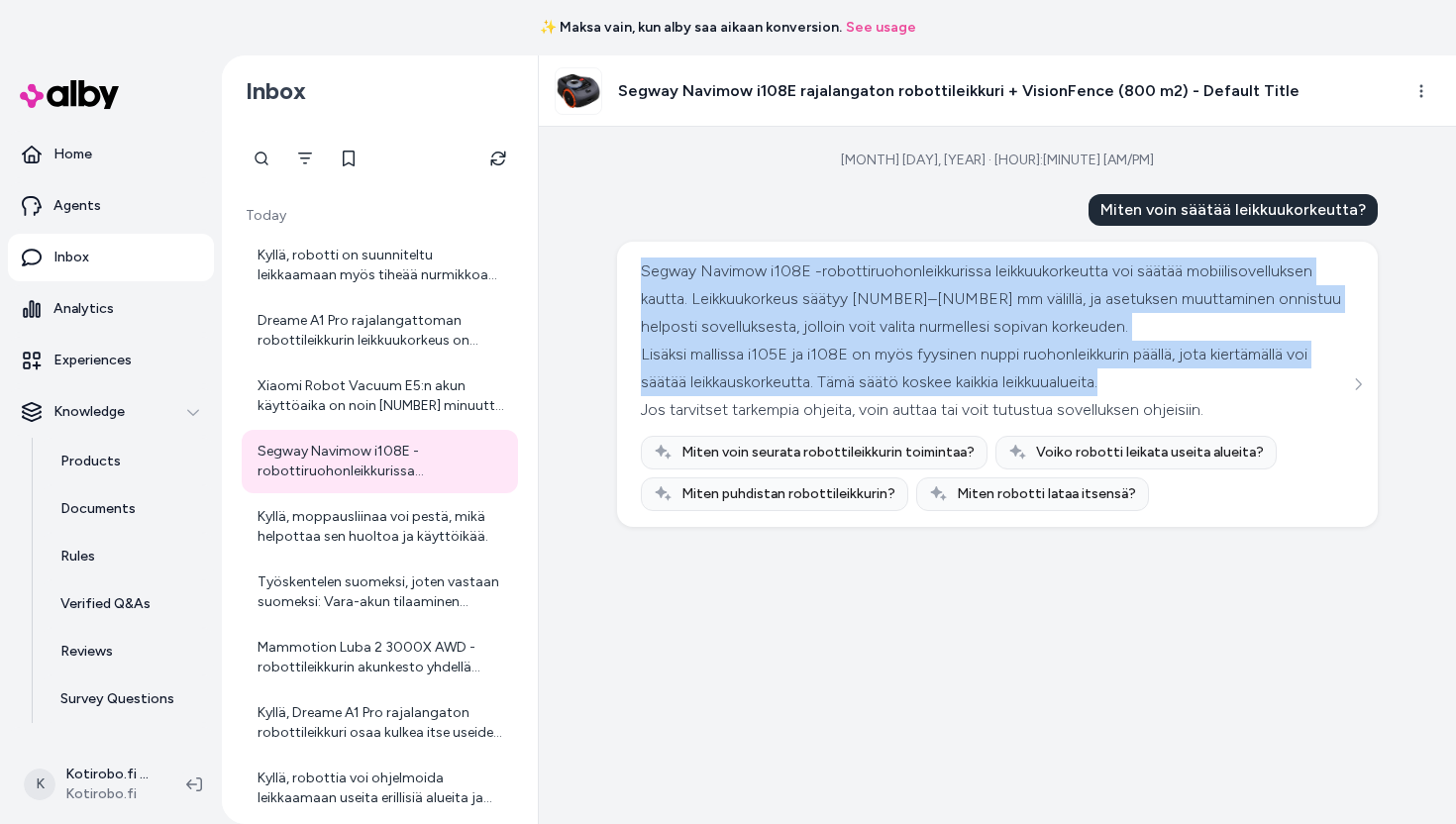 drag, startPoint x: 1147, startPoint y: 382, endPoint x: 637, endPoint y: 268, distance: 522.5859 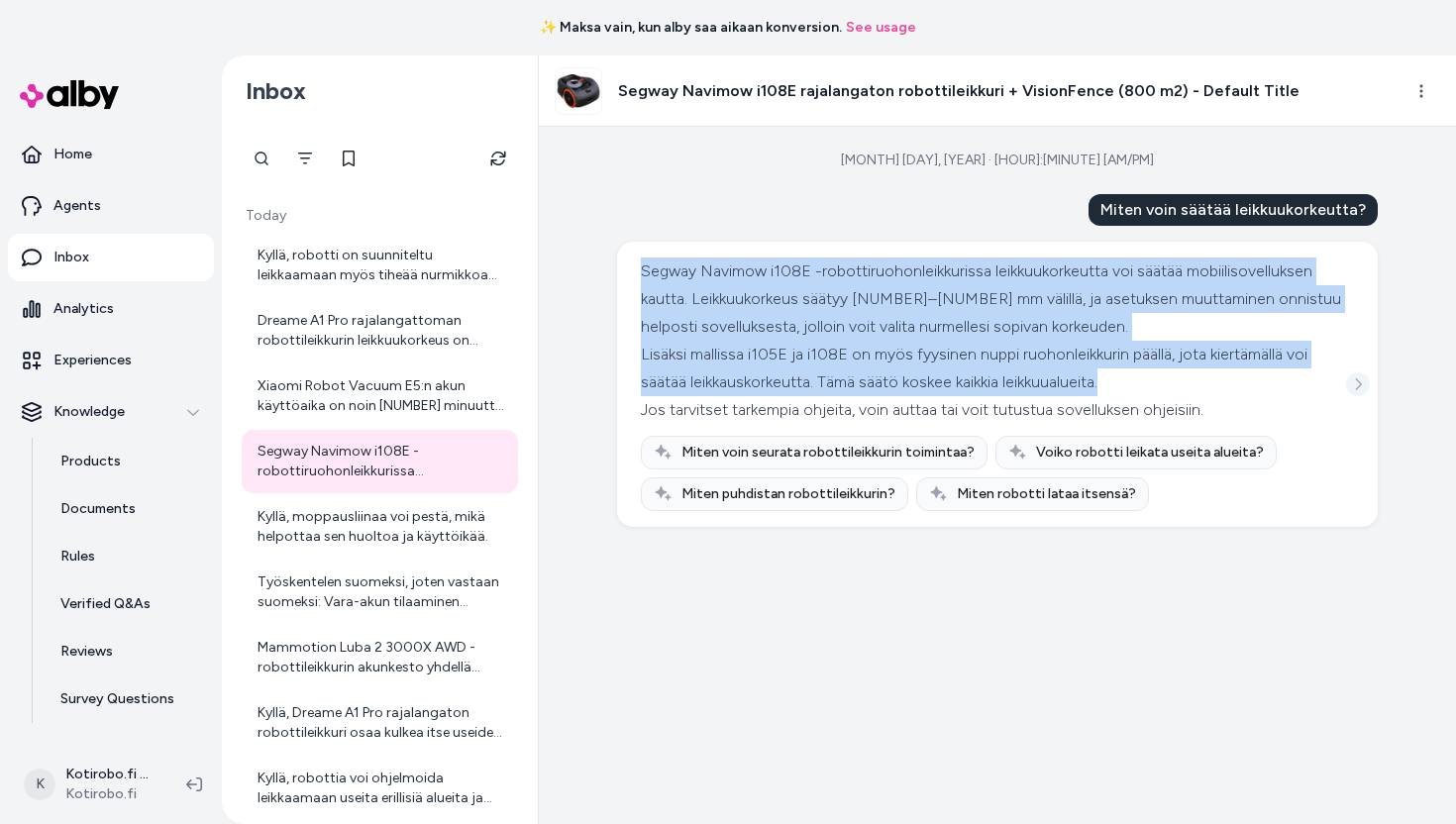 click at bounding box center [1358, 384] 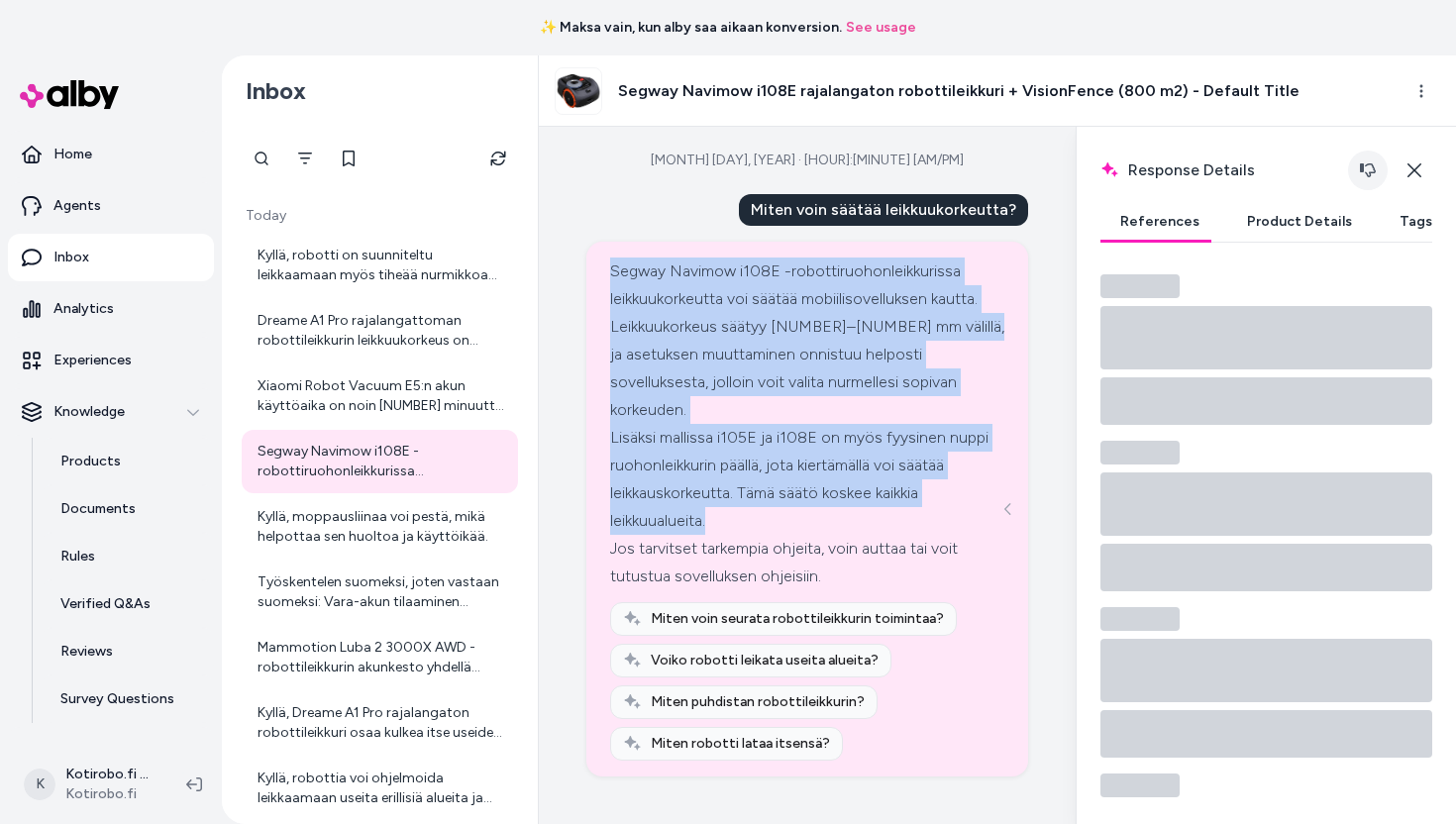 click at bounding box center (1368, 170) 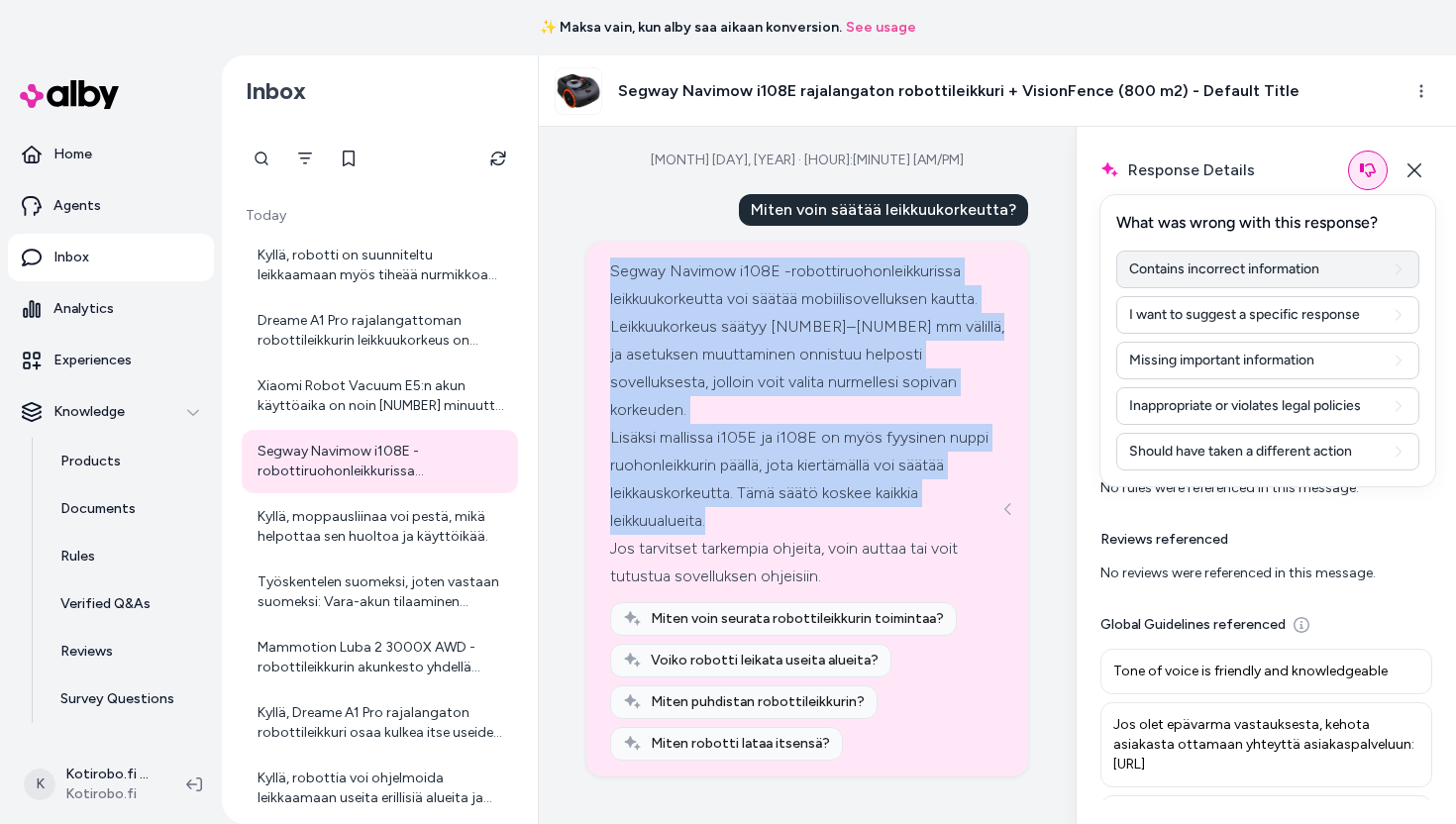 click on "Contains incorrect information" at bounding box center [1268, 269] 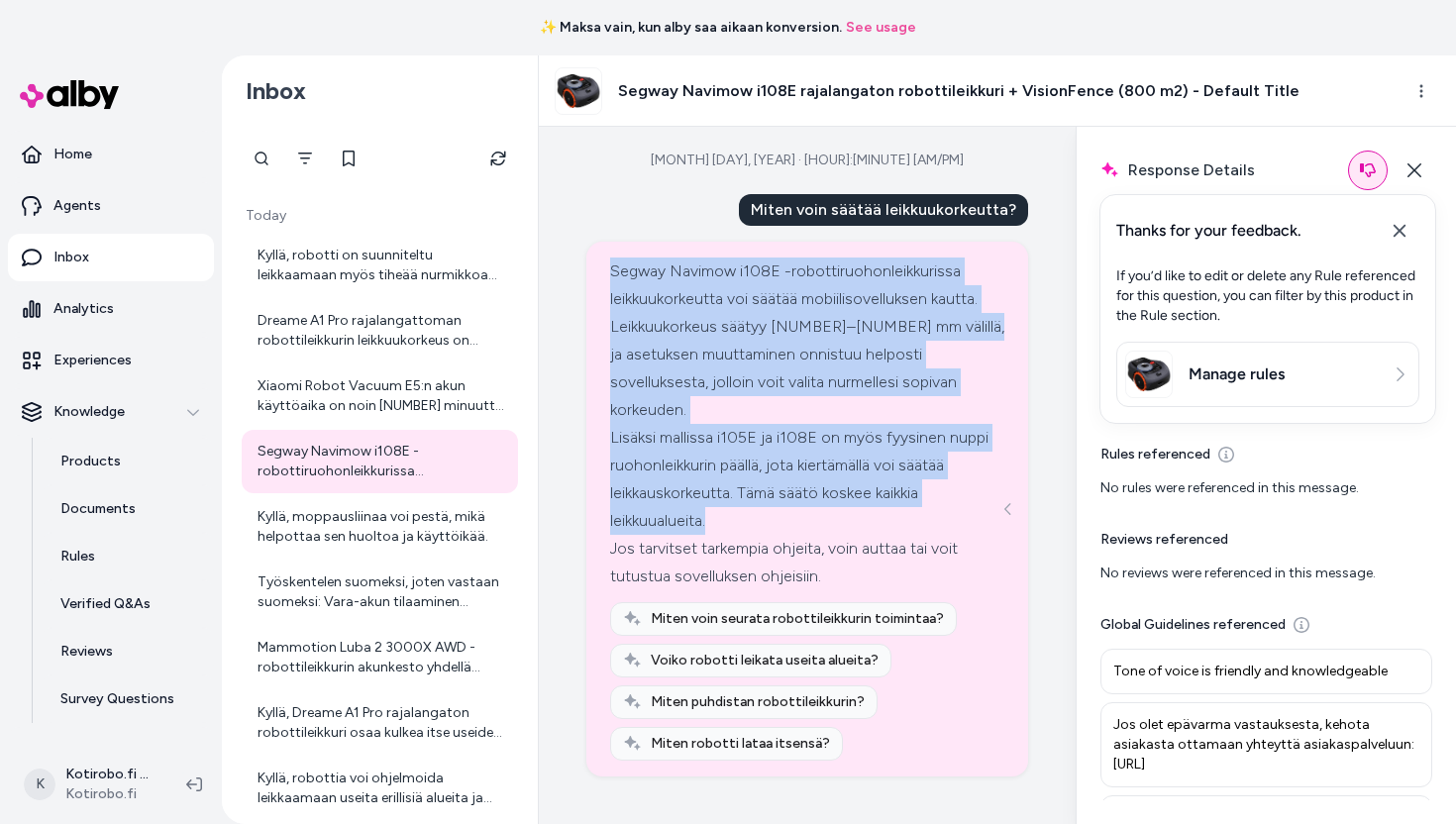 click on "Manage rules" at bounding box center [1236, 374] 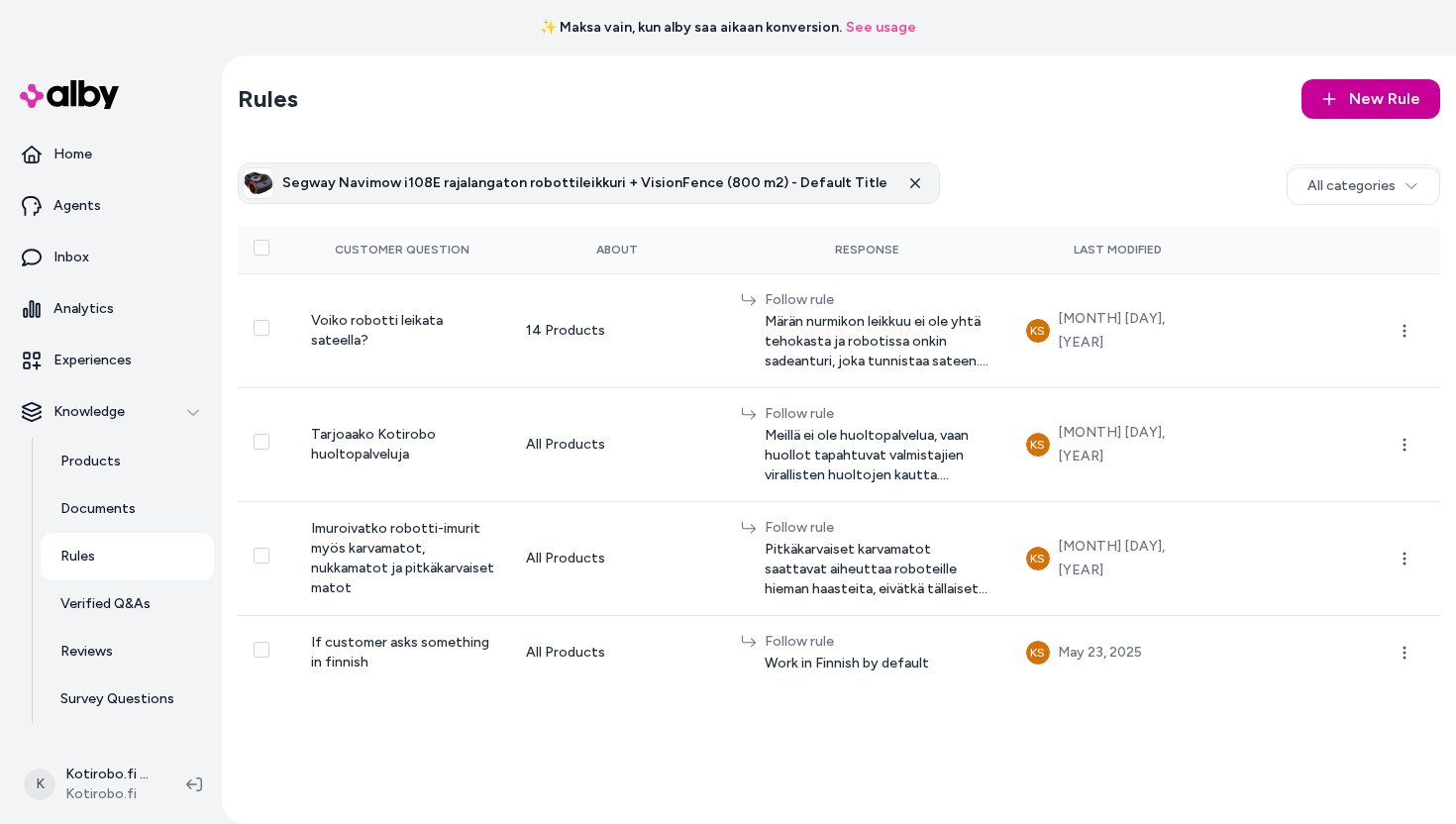click on "New Rule" at bounding box center [1385, 99] 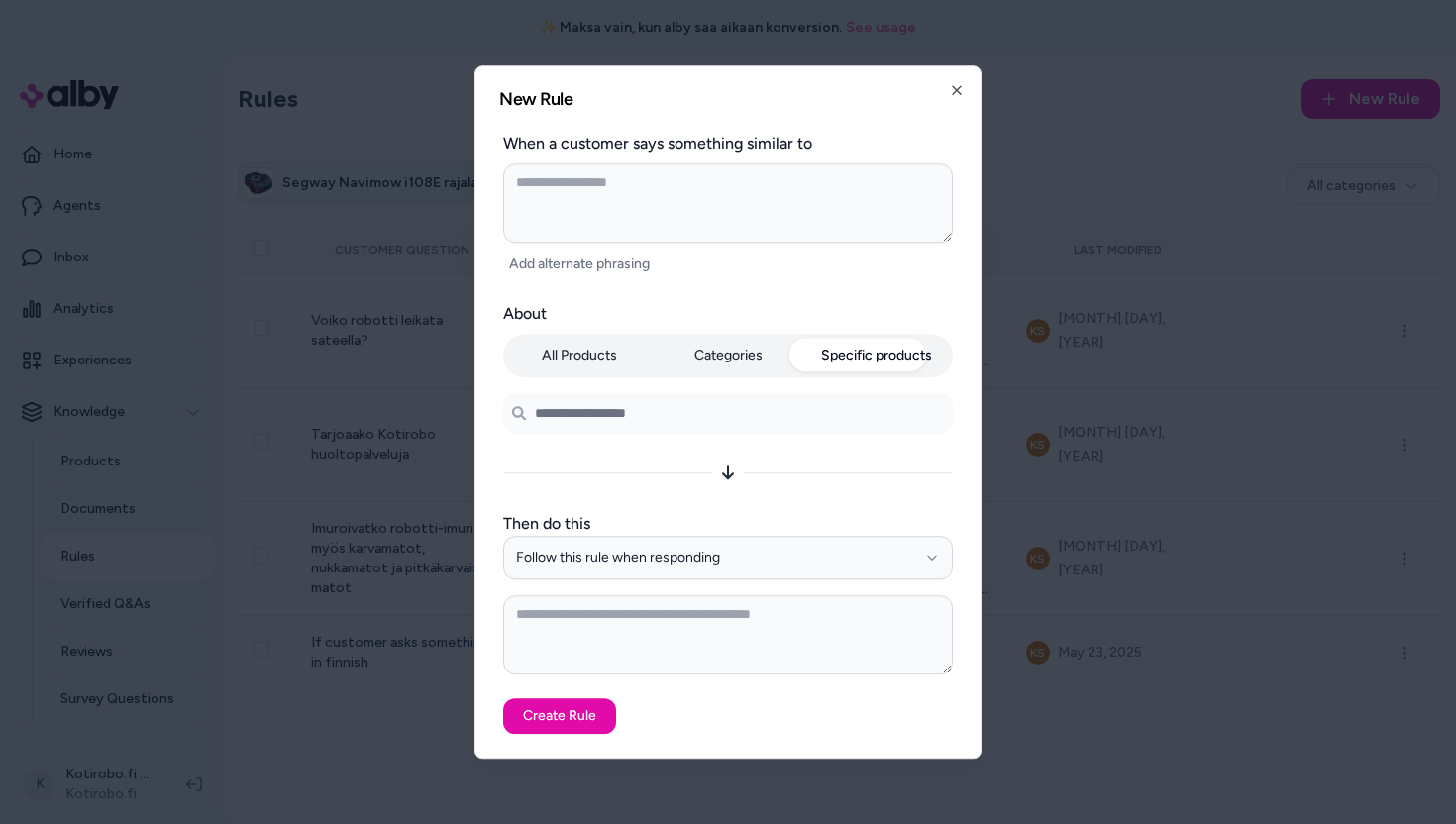 type on "*" 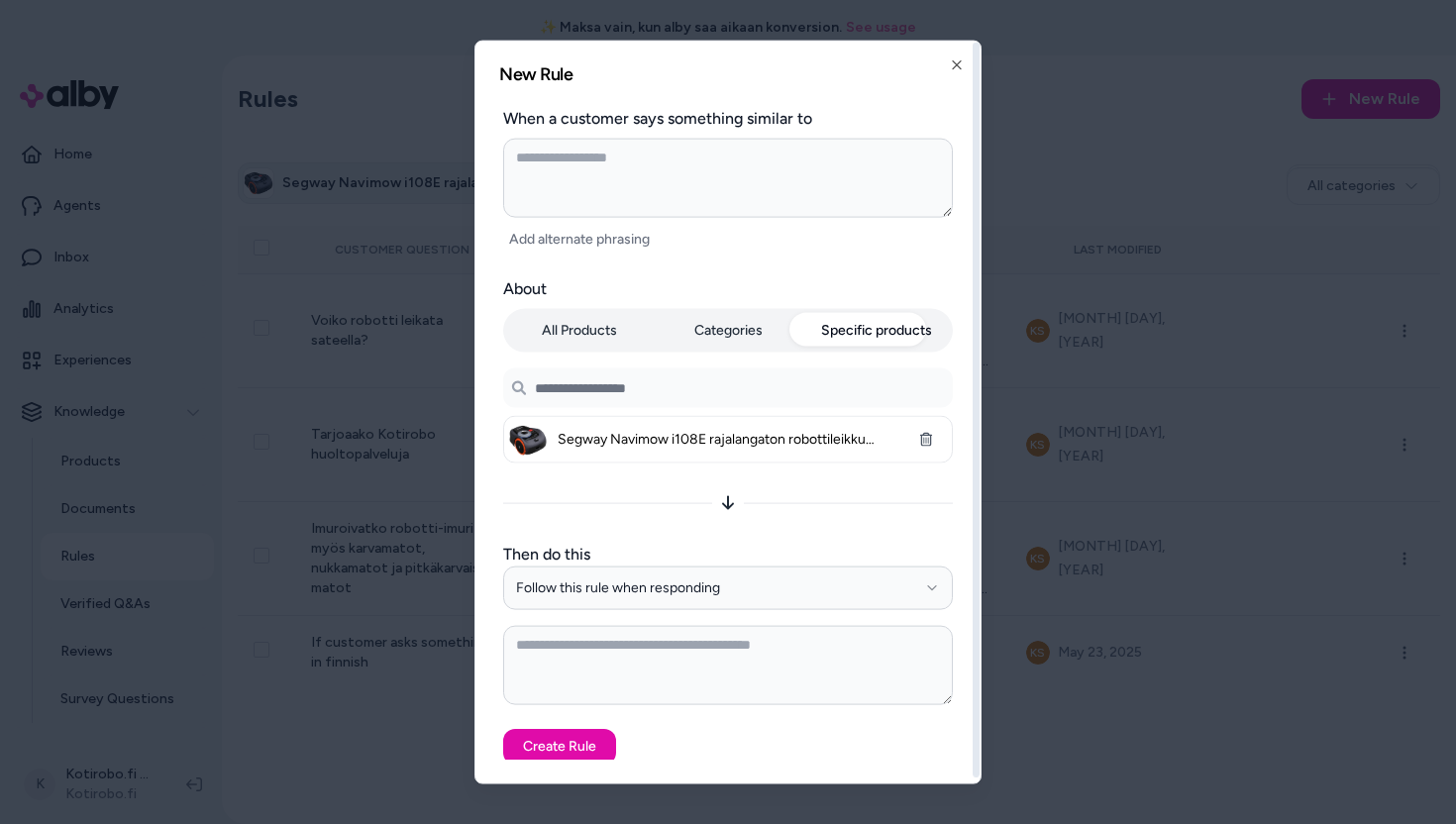 type on "**********" 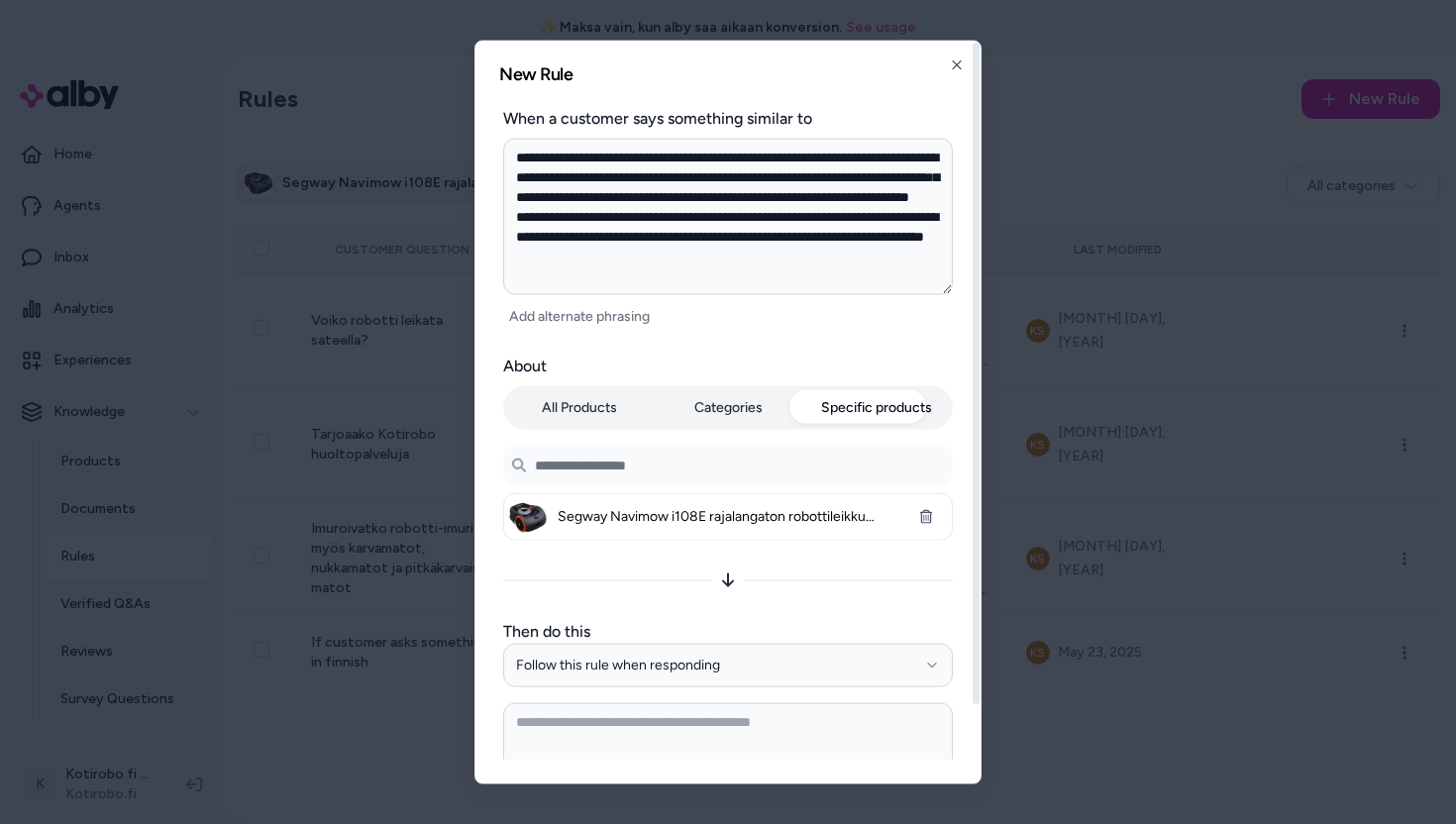 type 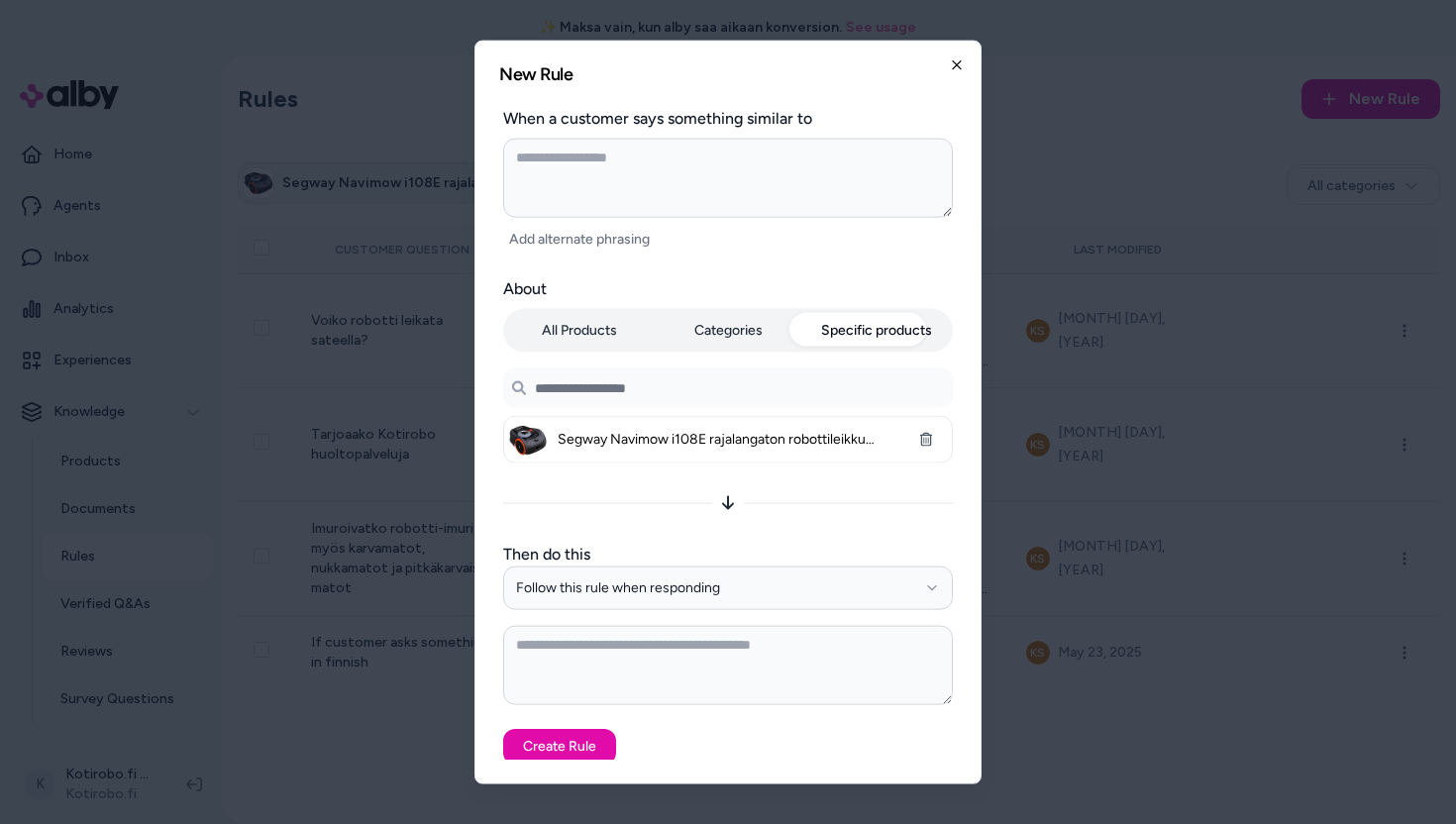 click 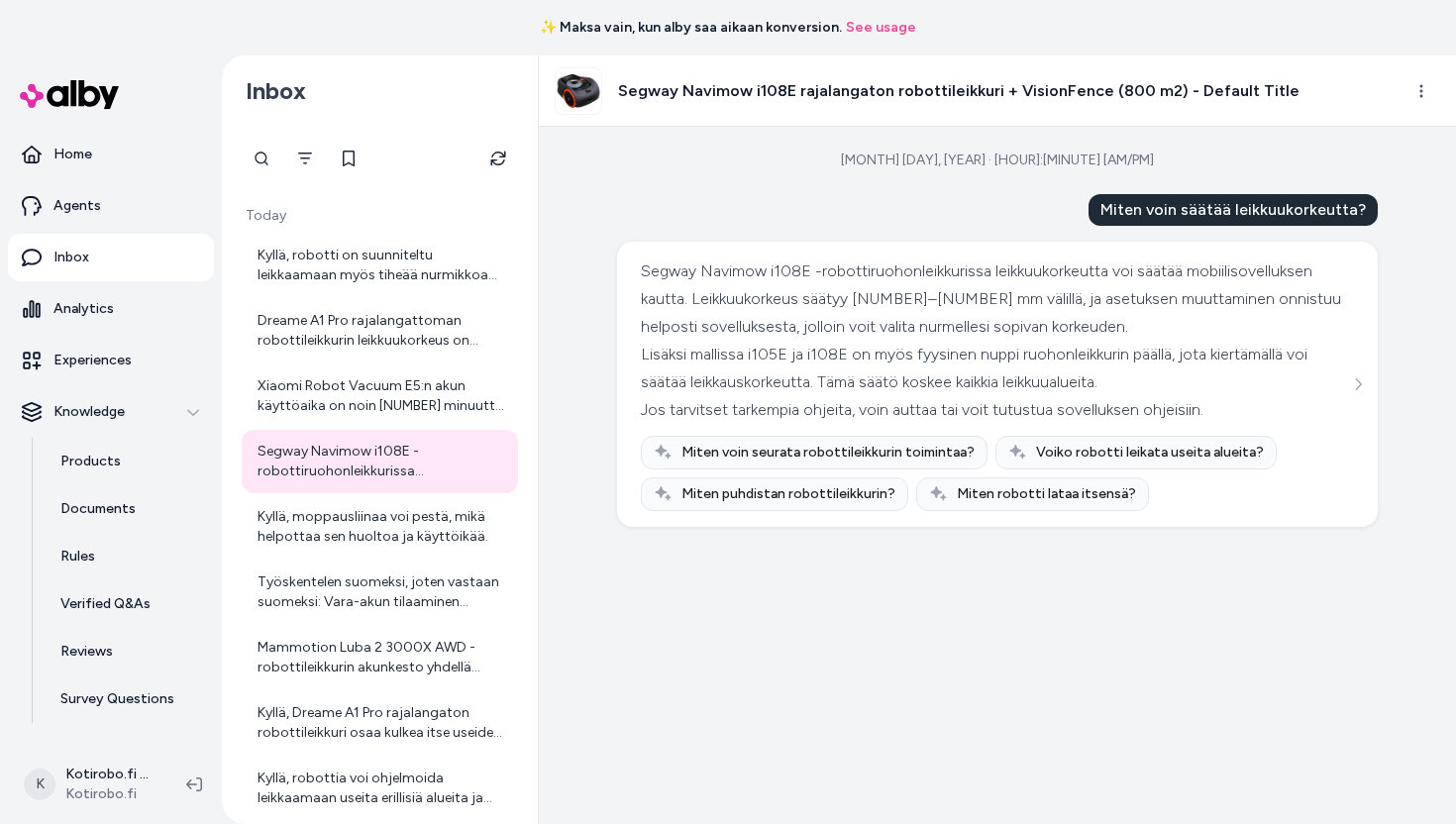 click on "Miten voin säätää leikkuukorkeutta?" at bounding box center [1233, 210] 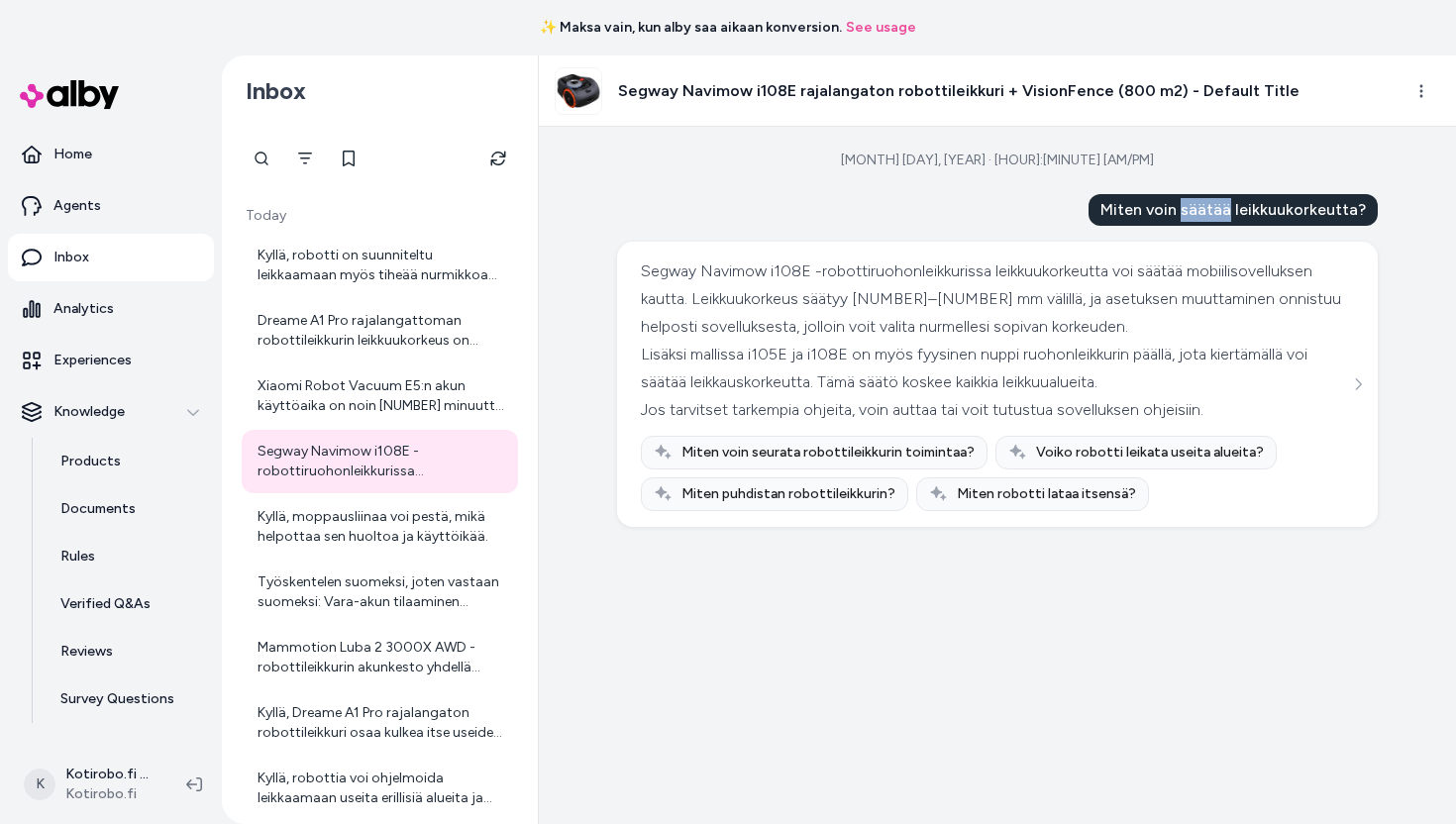 click on "Miten voin säätää leikkuukorkeutta?" at bounding box center [1233, 210] 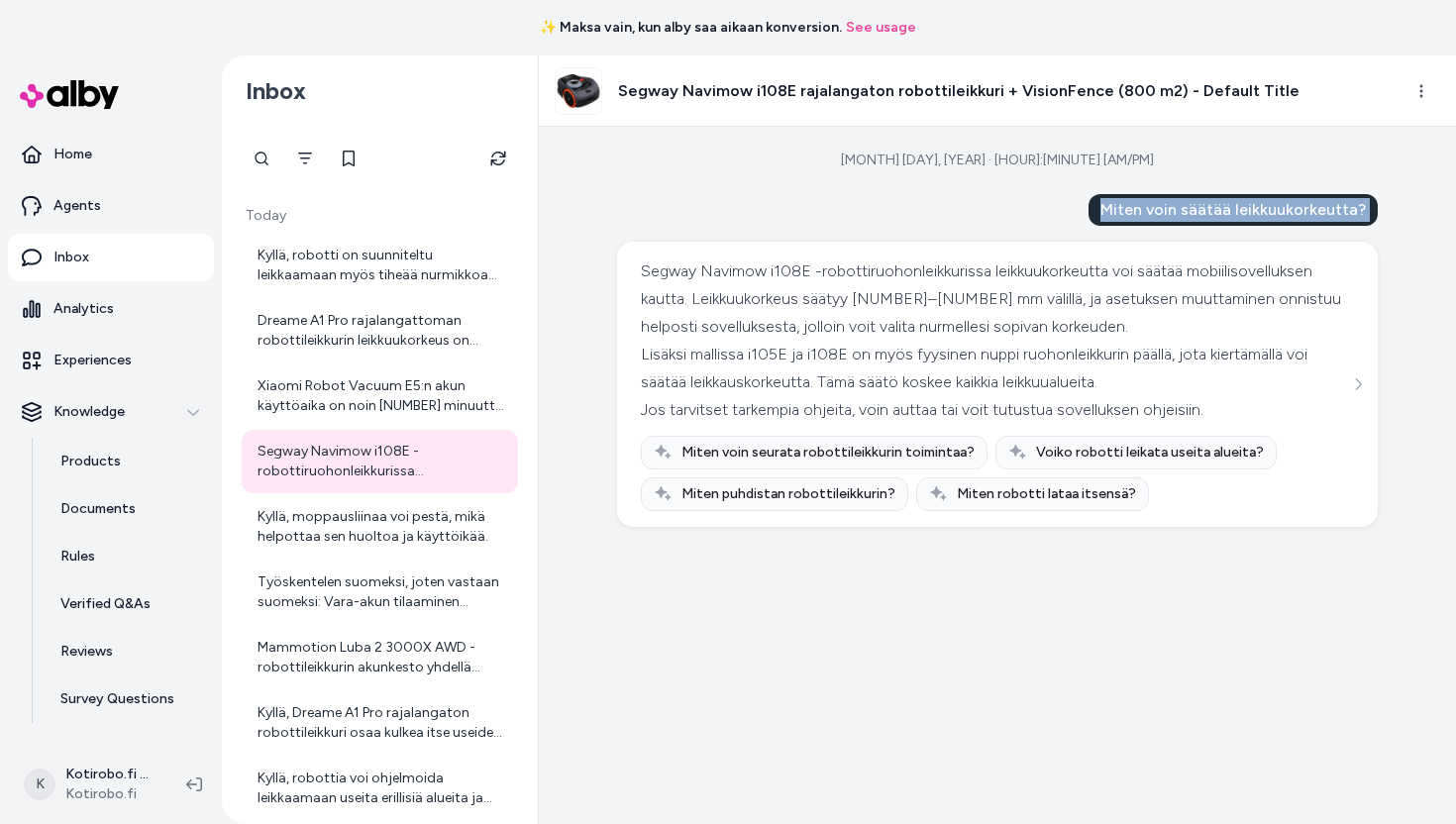 click on "Miten voin säätää leikkuukorkeutta?" at bounding box center (1233, 210) 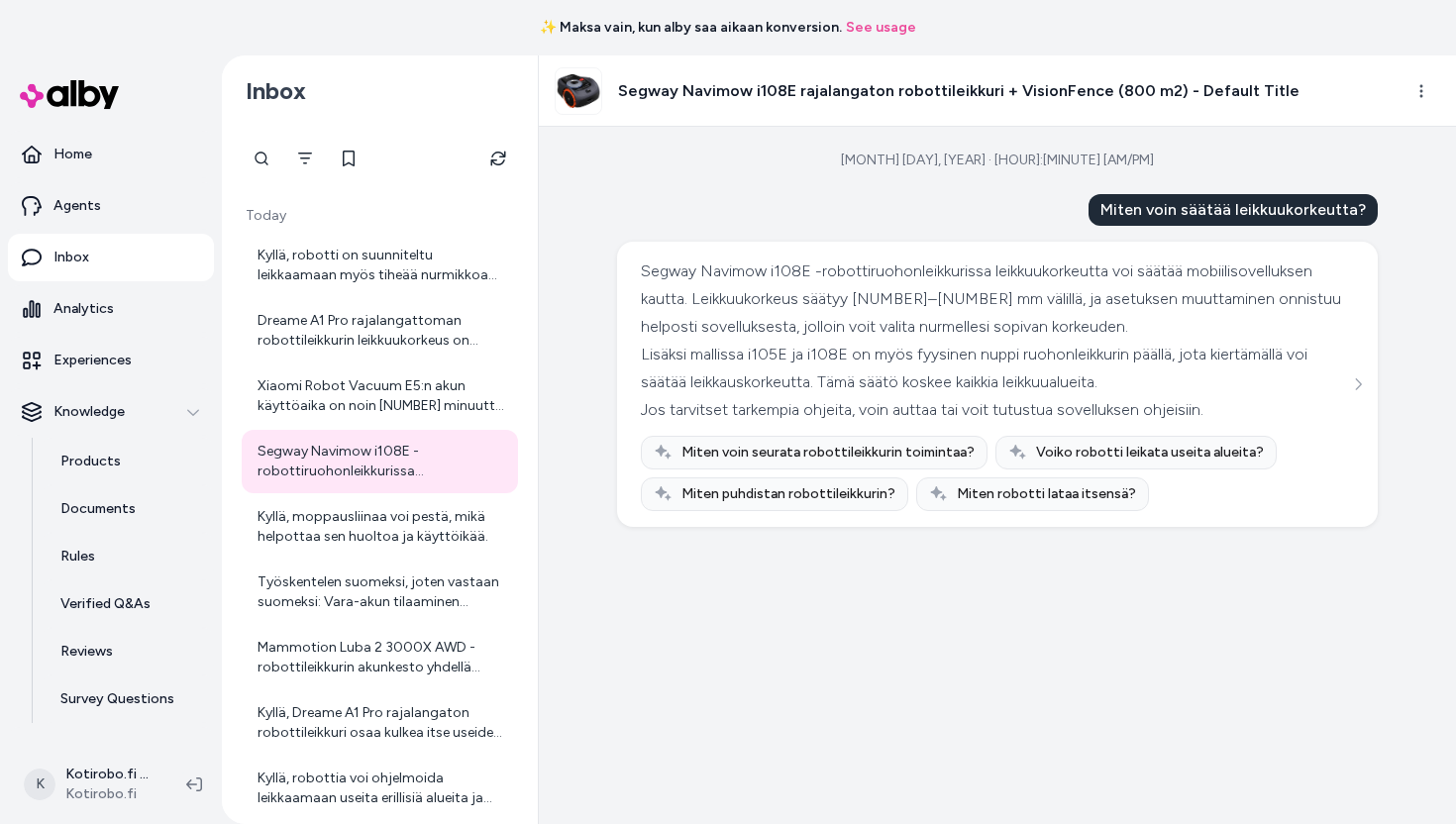 click on "Segway Navimow i108E -robottiruohonleikkurissa leikkuukorkeutta voi säätää mobiilisovelluksen kautta. Leikkuukorkeus säätyy 20–60 mm välillä, ja asetuksen muuttaminen onnistuu helposti sovelluksesta, jolloin voit valita nurmellesi sopivan korkeuden.
Lisäksi mallissa i105E ja i108E on myös fyysinen nuppi ruohonleikkurin päällä, jota kiertämällä voi säätää leikkauskorkeutta. Tämä säätö koskee kaikkia leikkuualueita.
Jos tarvitset tarkempia ohjeita, voin auttaa tai voit tutustua sovelluksen ohjeisiin.   Miten voin seurata robottileikkurin toimintaa?   Voiko robotti leikata useita alueita?   Miten puhdistan robottileikkurin?   Miten robotti lataa itsensä?" at bounding box center (997, 384) 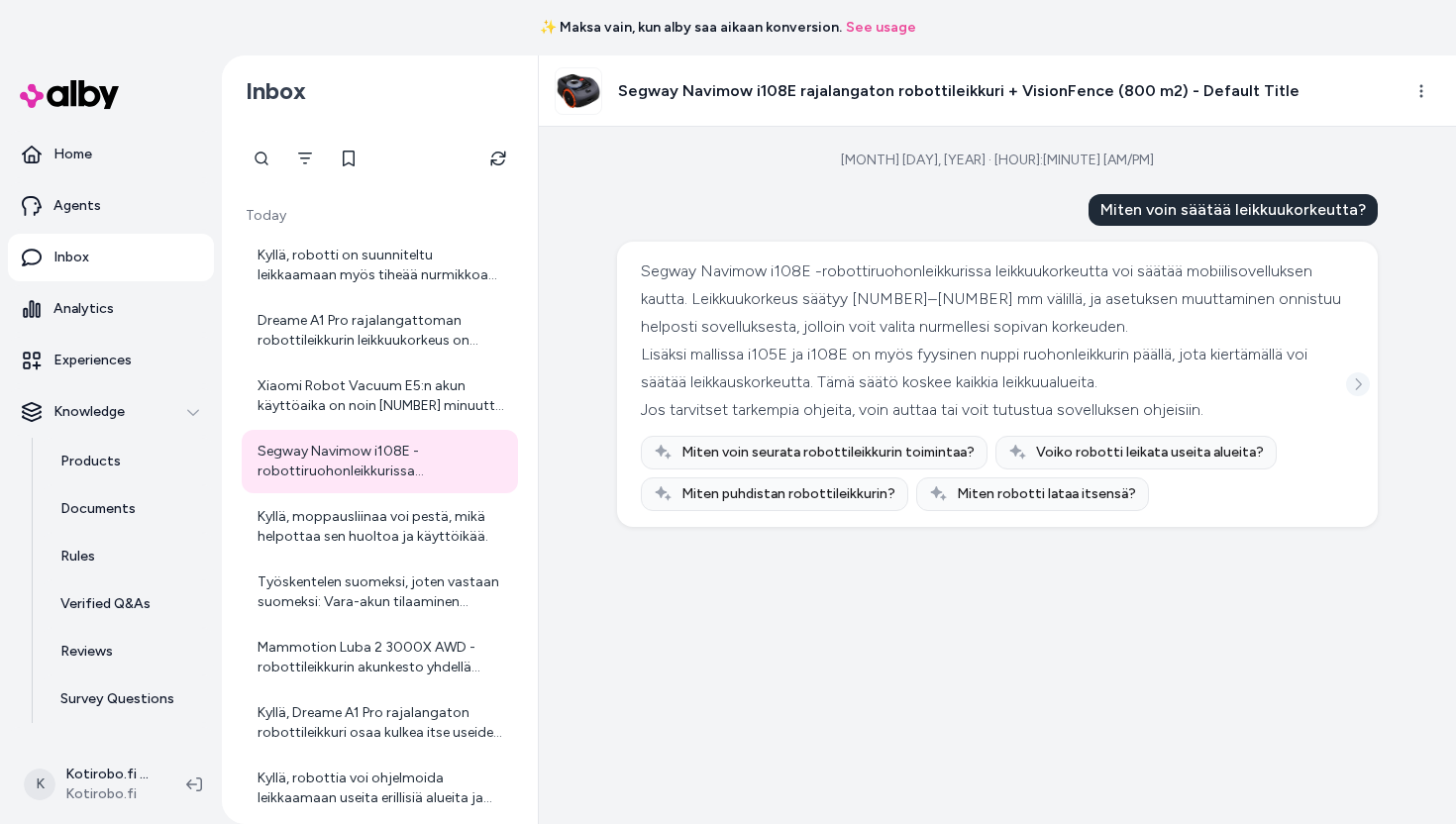 click at bounding box center [1358, 384] 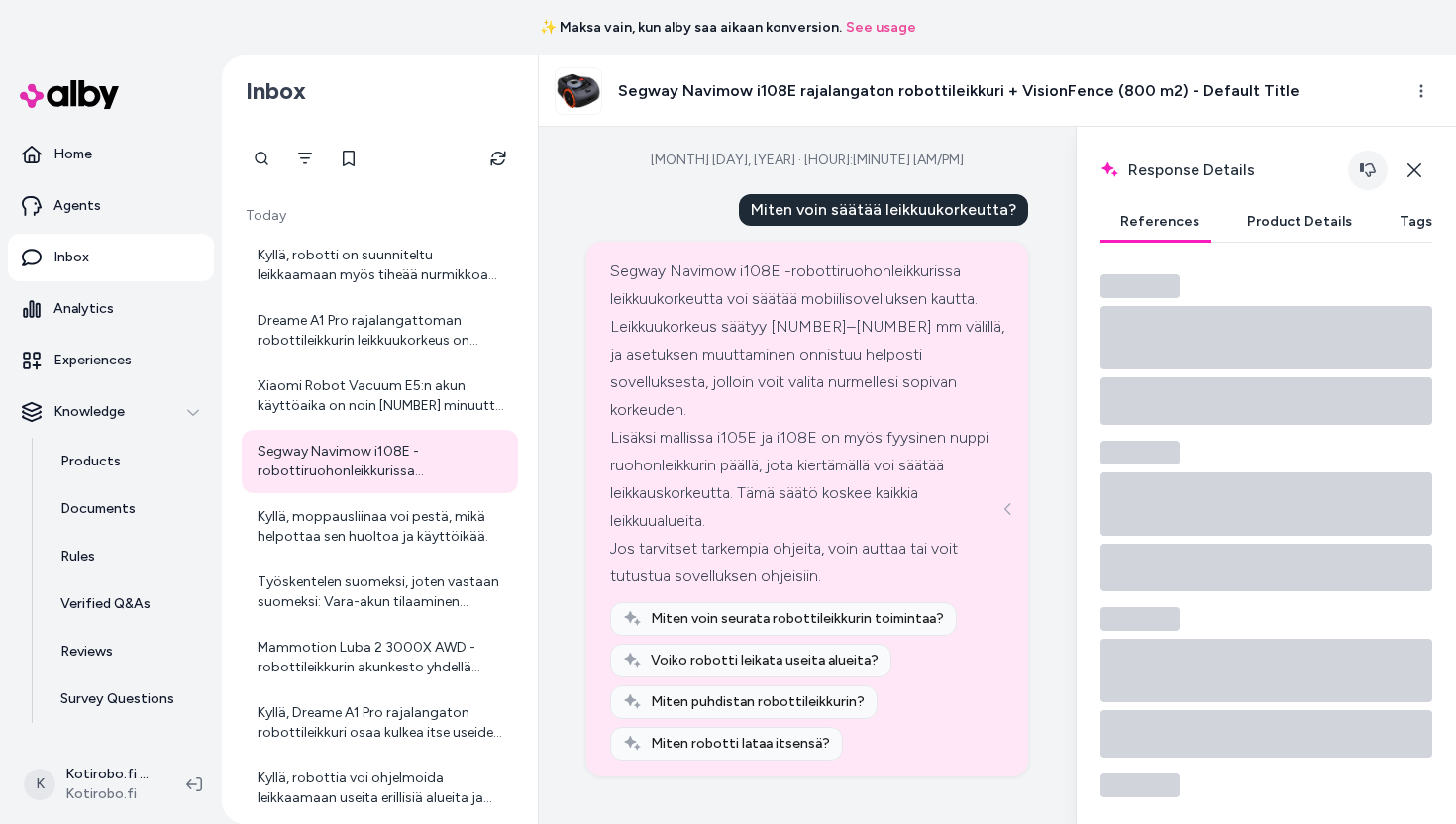click 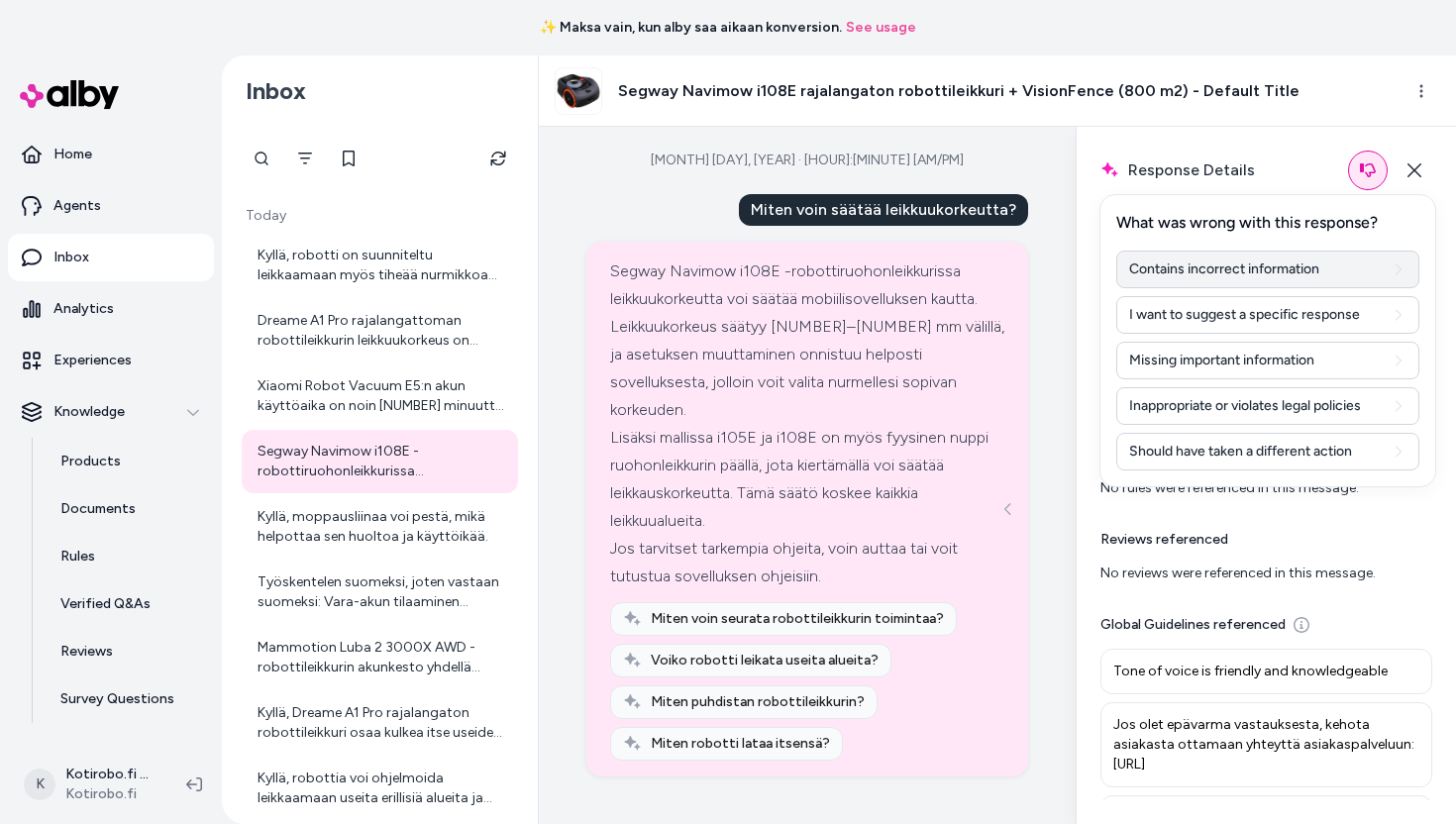 click on "Contains incorrect information" at bounding box center [1268, 269] 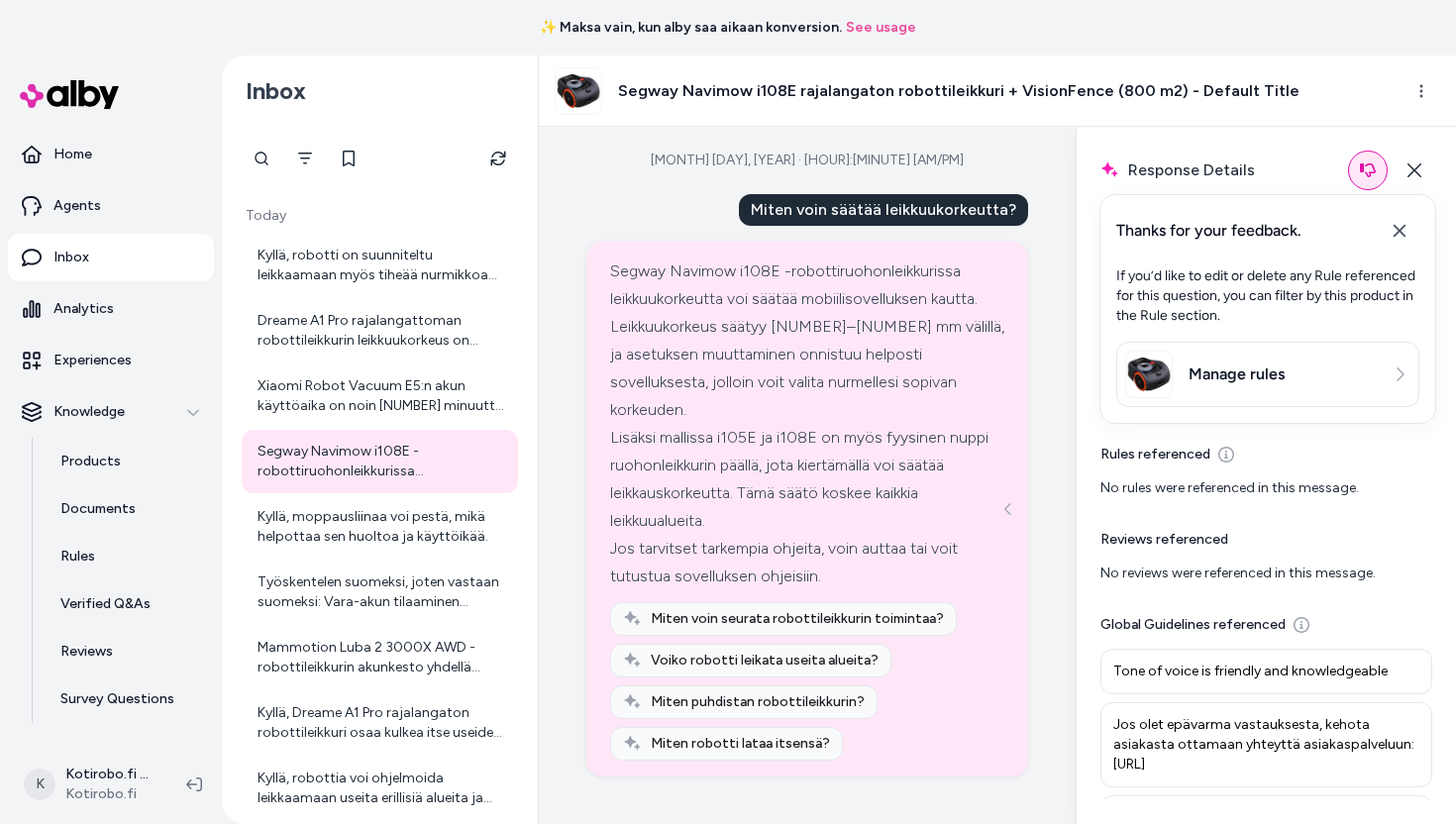 click on "Manage rules" at bounding box center [1236, 374] 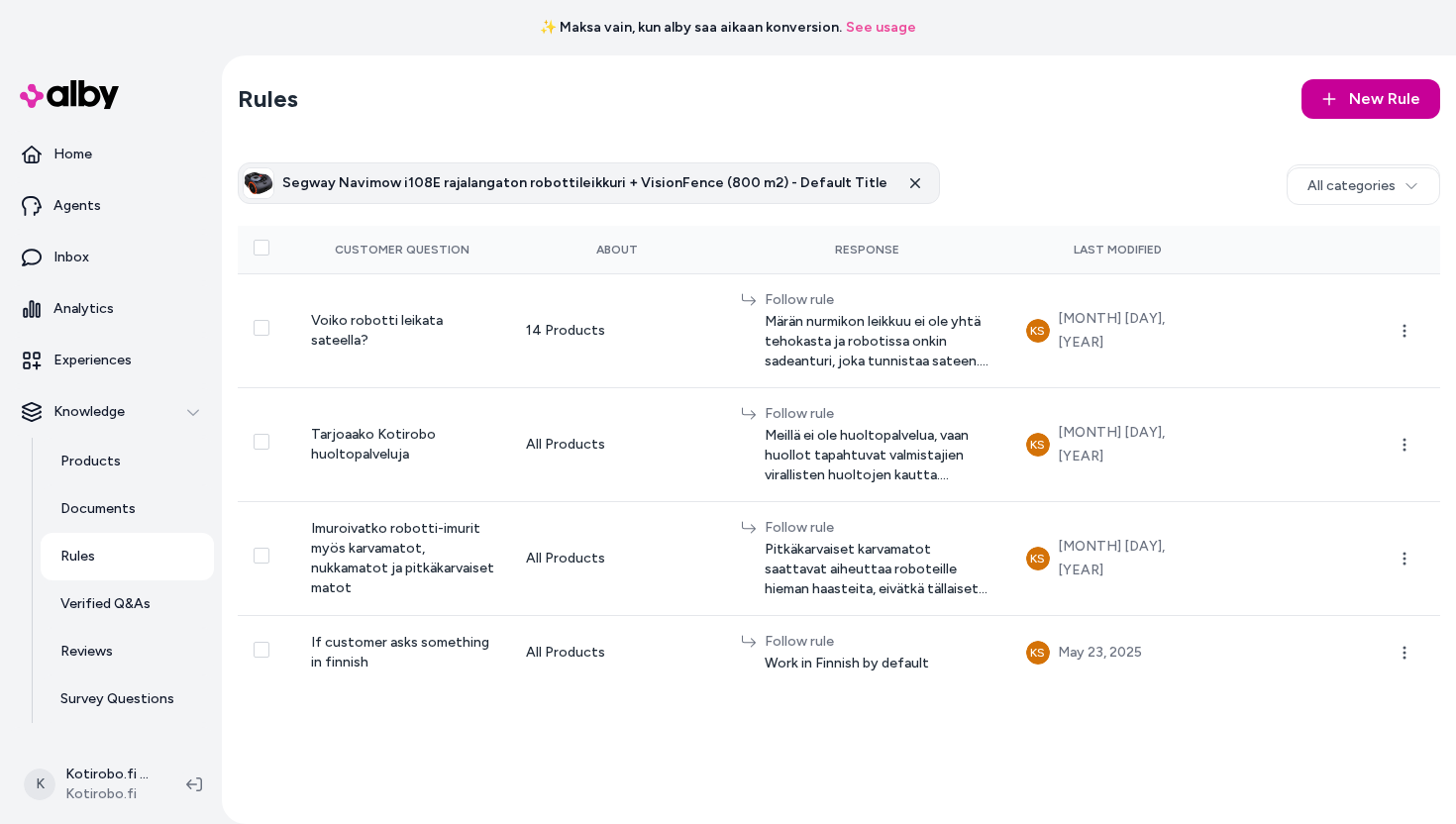 click 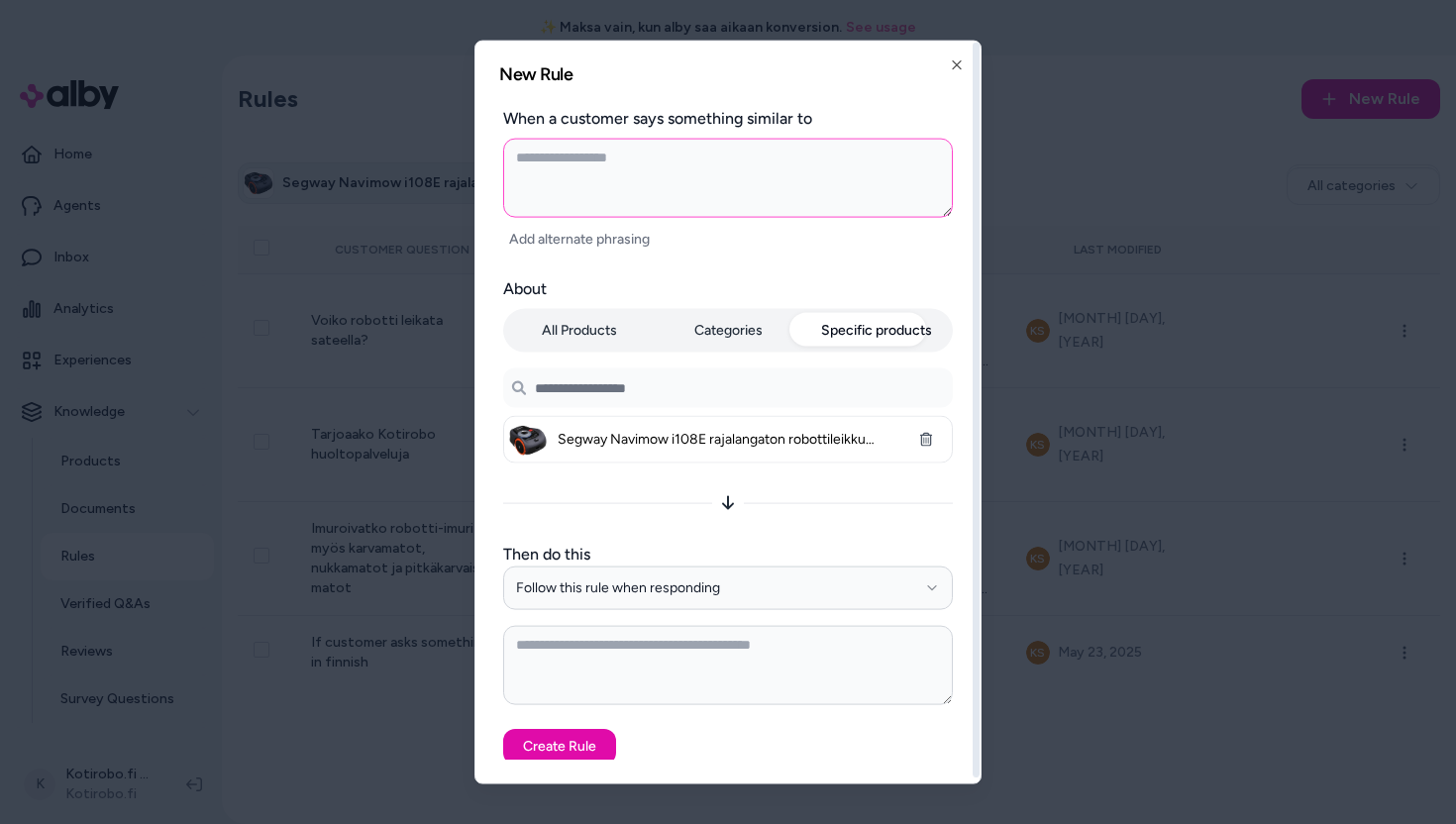 click at bounding box center [728, 178] 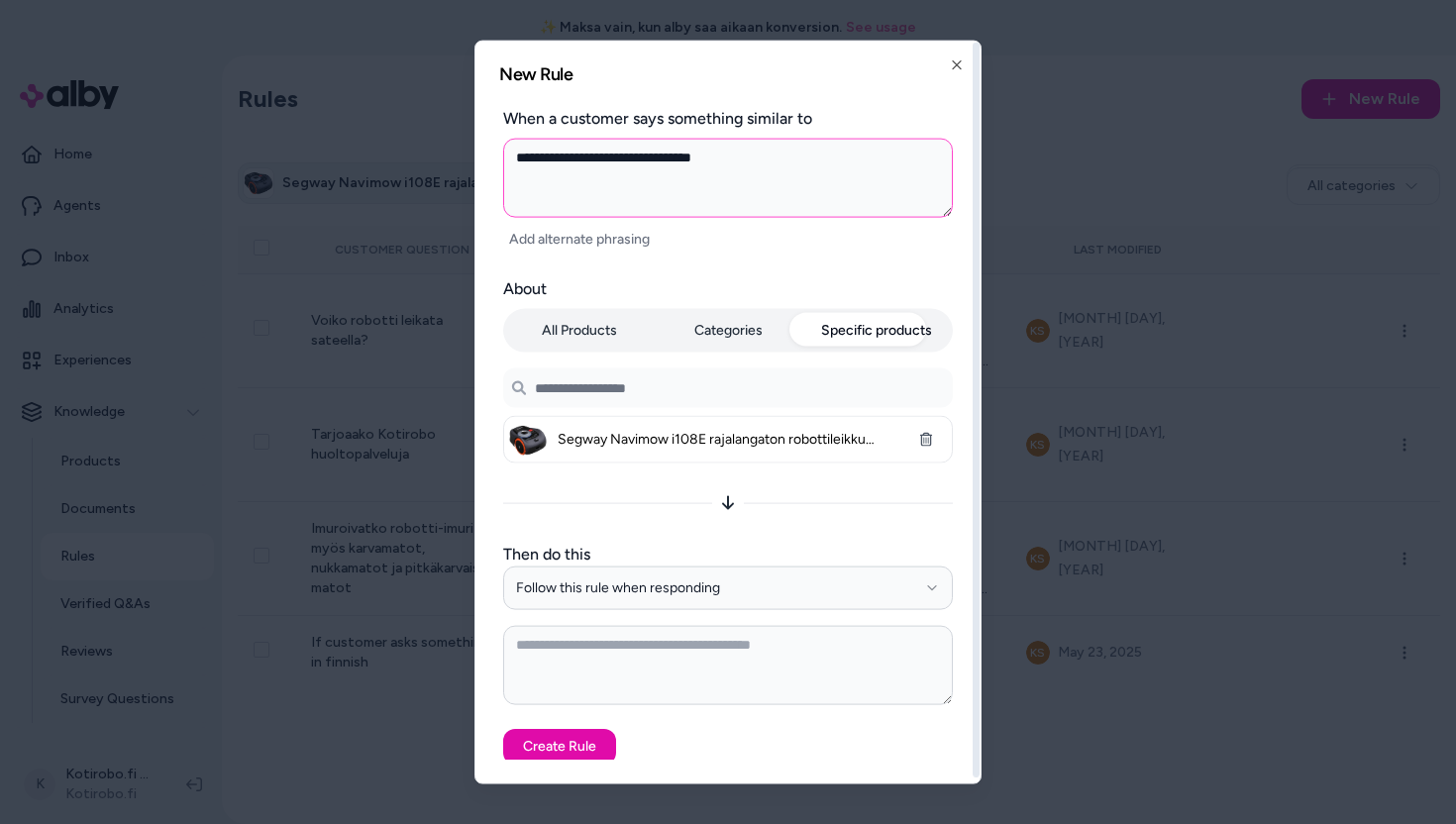 type on "**********" 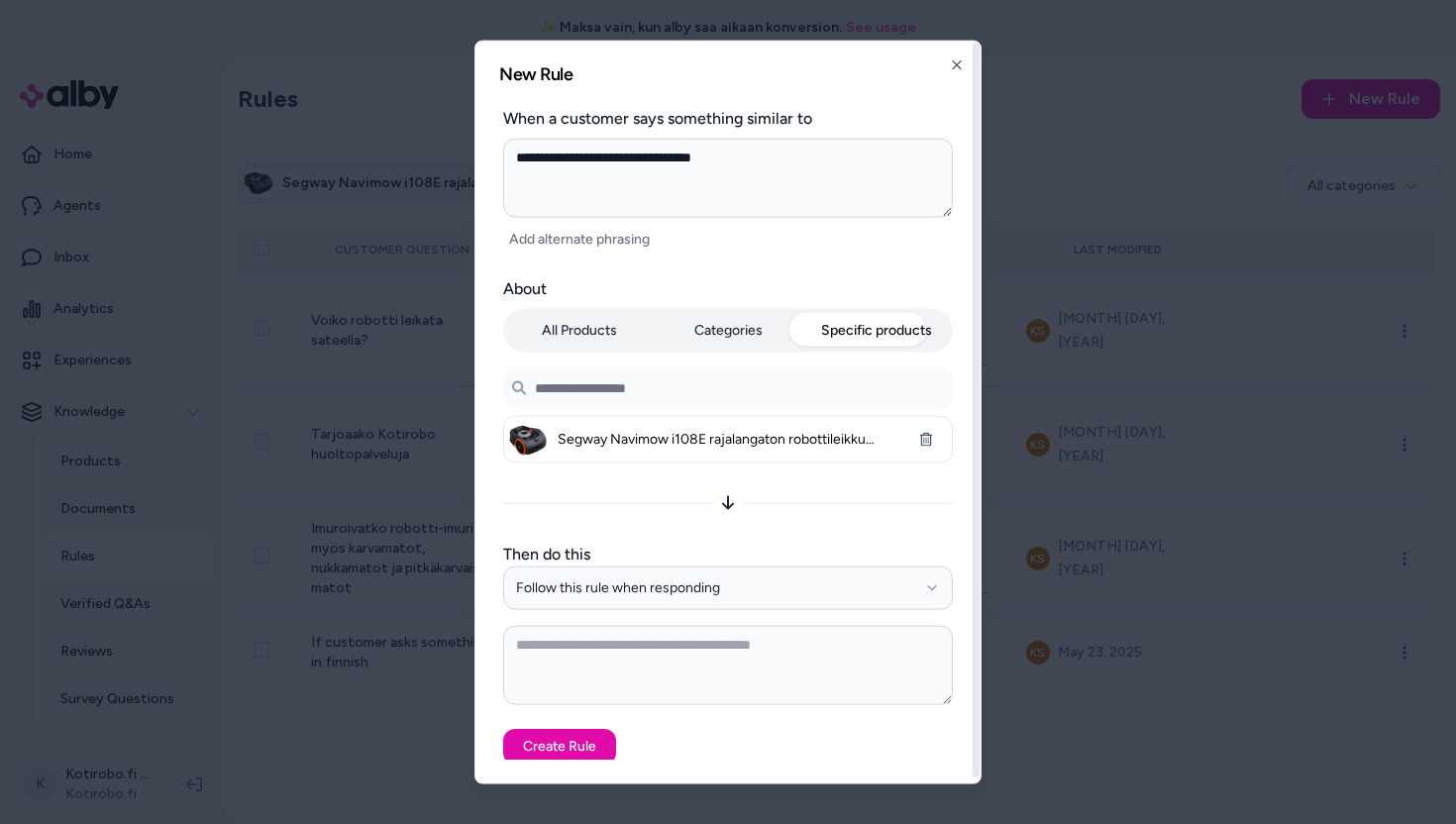 click on "Search products..." at bounding box center (728, 388) 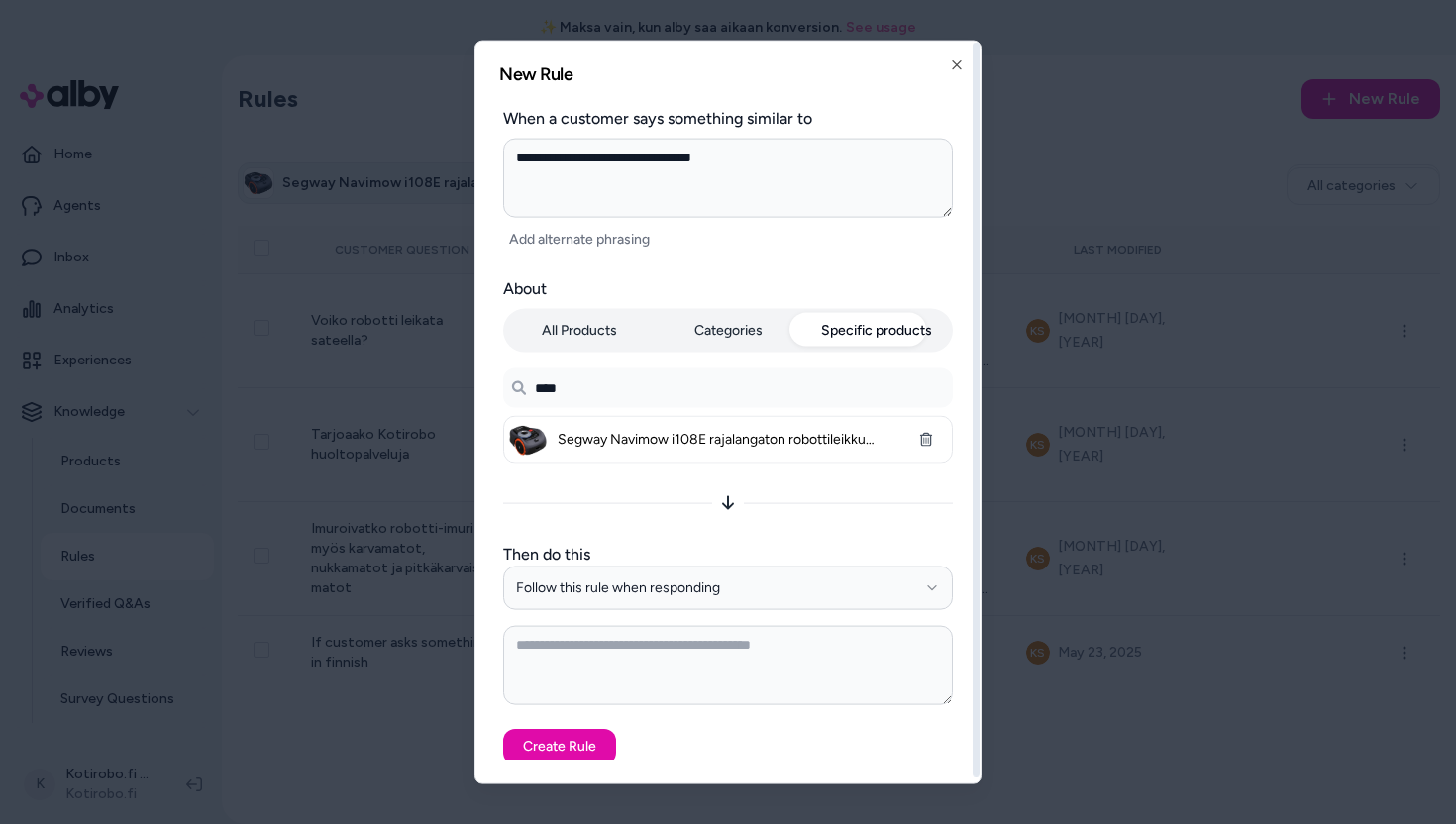 type on "*****" 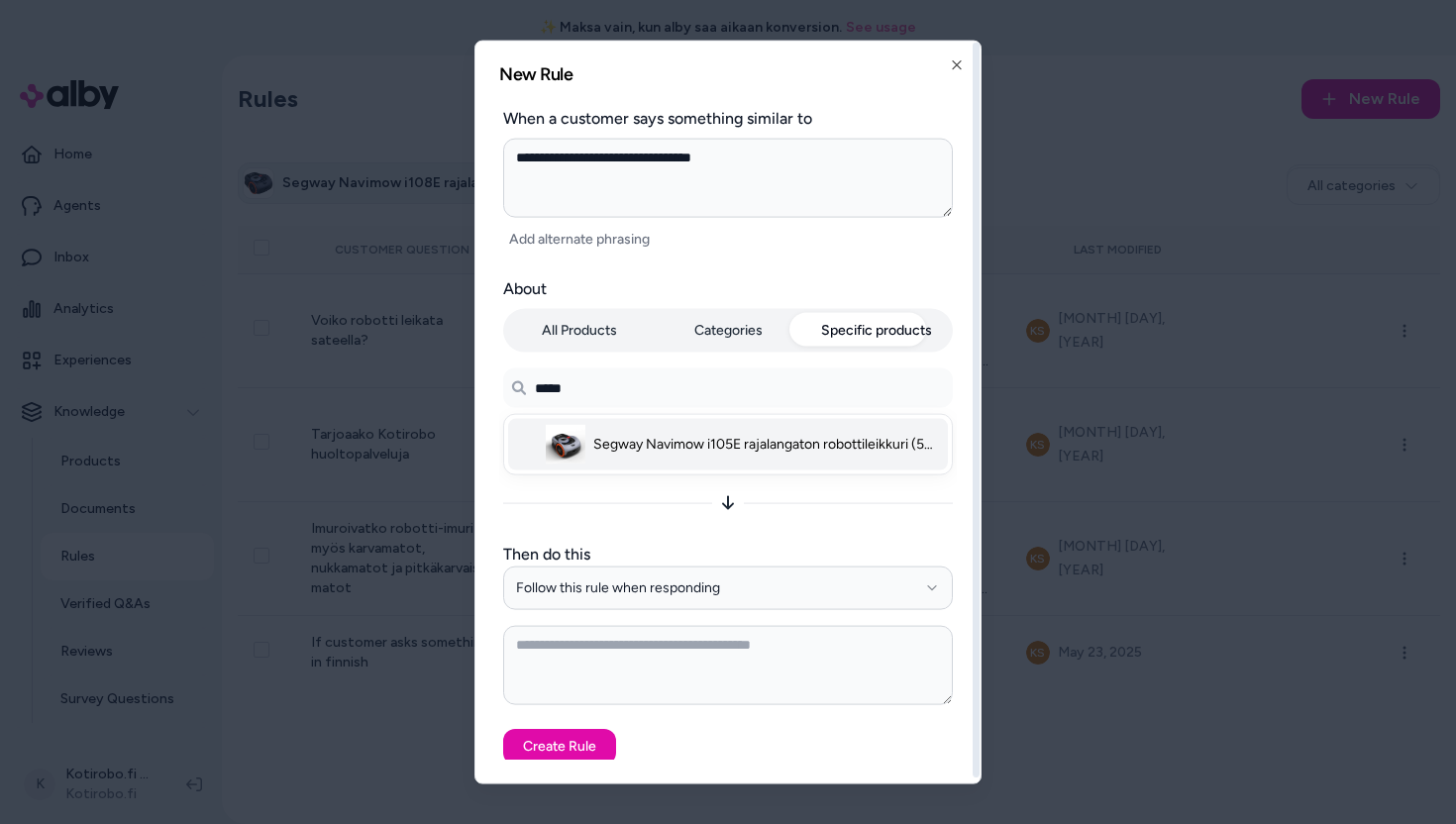 click on "Segway Navimow i105E rajalangaton robottileikkuri (500 m2) - Default Title" at bounding box center (768, 445) 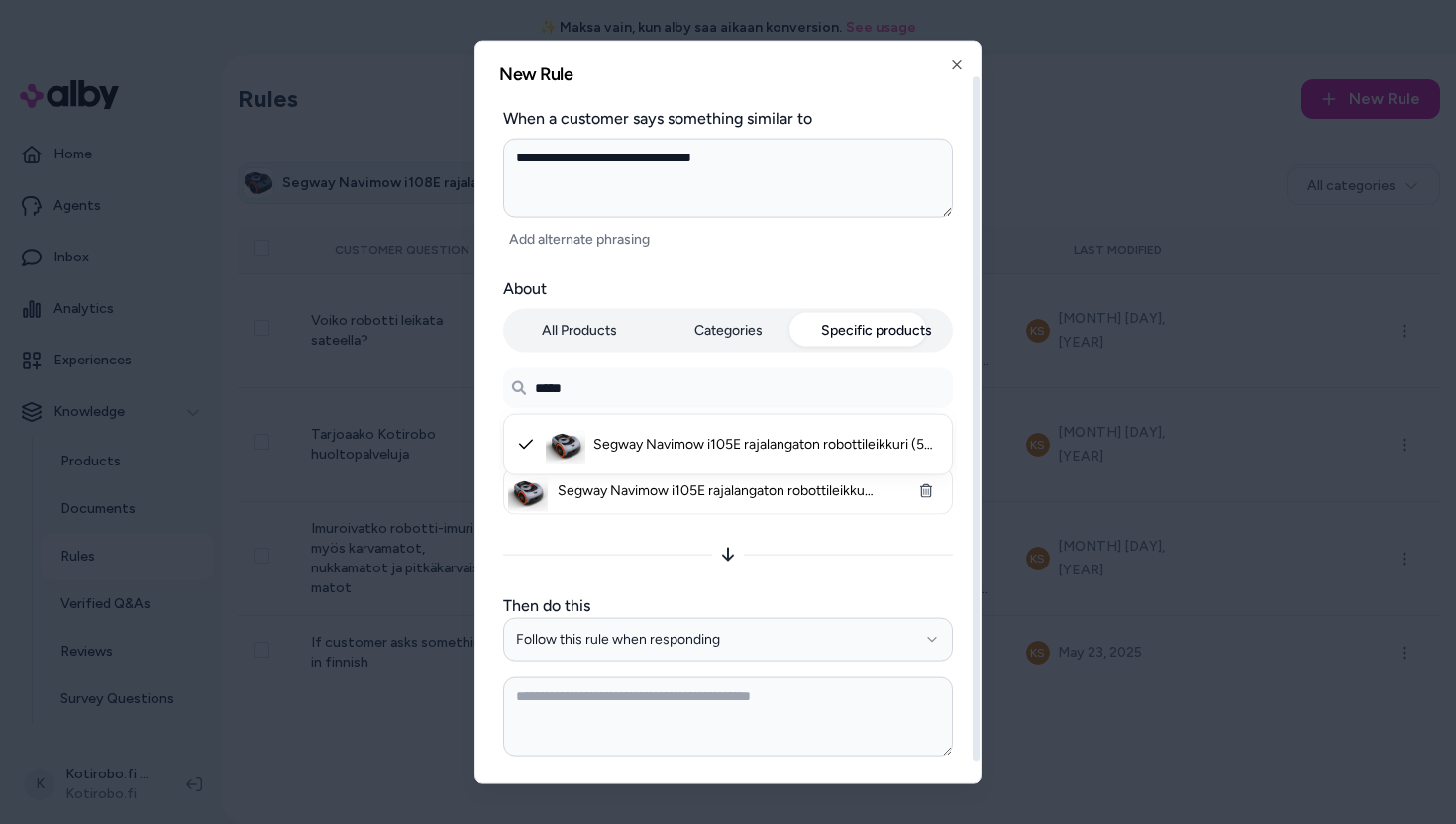 scroll, scrollTop: 55, scrollLeft: 0, axis: vertical 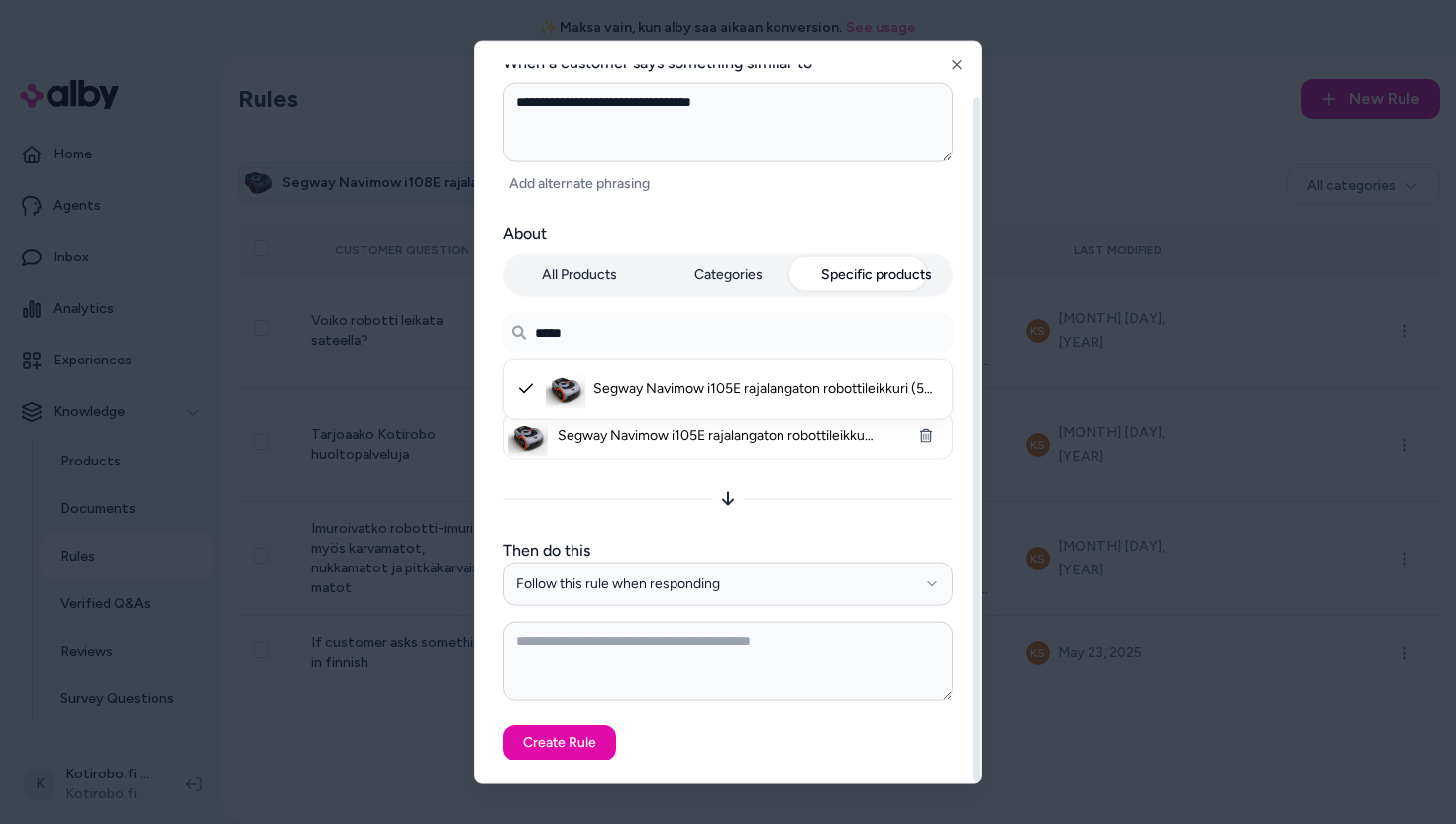 type on "*****" 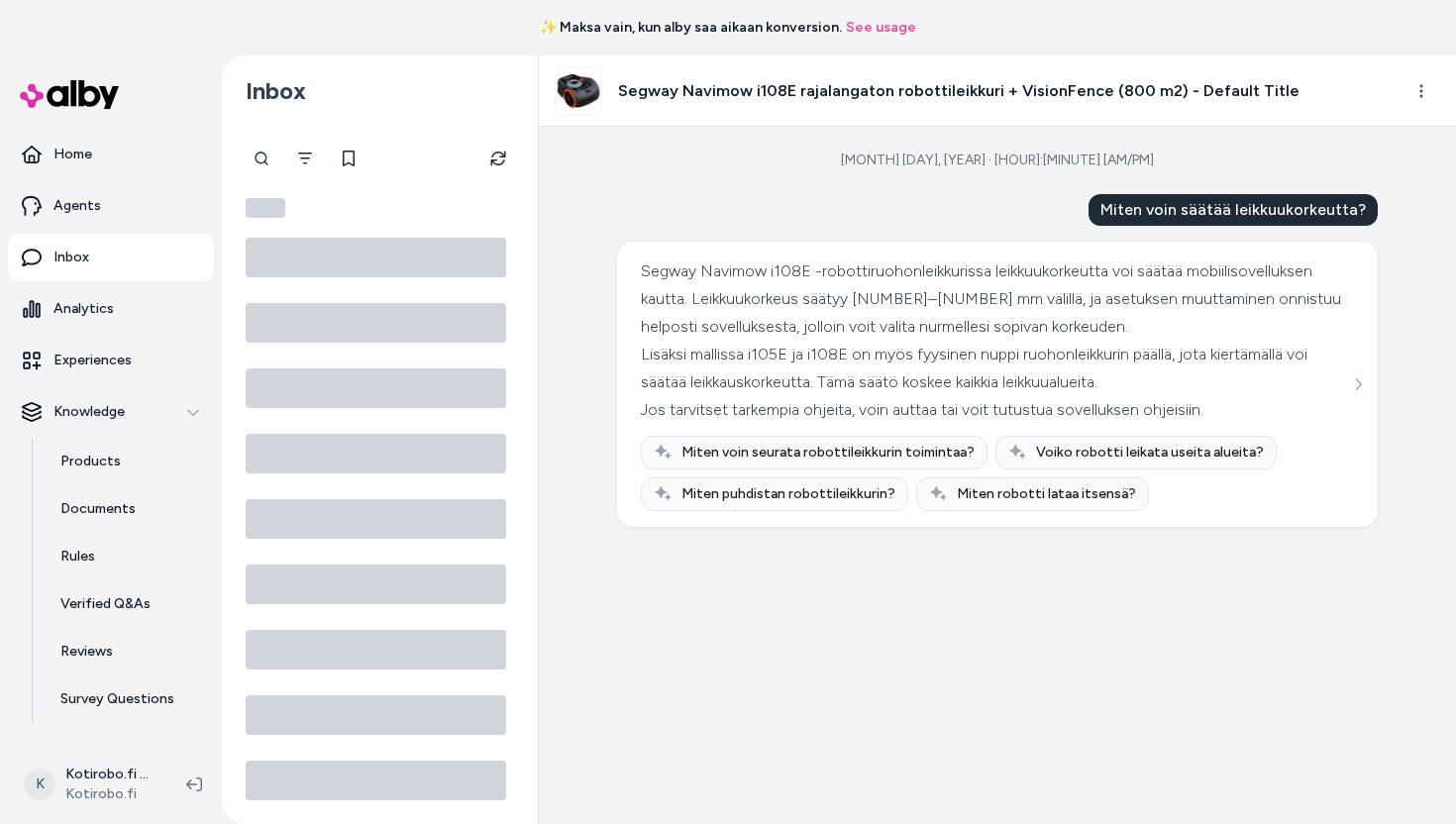 click on "Segway Navimow i108E -robottiruohonleikkurissa leikkuukorkeutta voi säätää mobiilisovelluksen kautta. Leikkuukorkeus säätyy 20–60 mm välillä, ja asetuksen muuttaminen onnistuu helposti sovelluksesta, jolloin voit valita nurmellesi sopivan korkeuden." at bounding box center [994, 299] 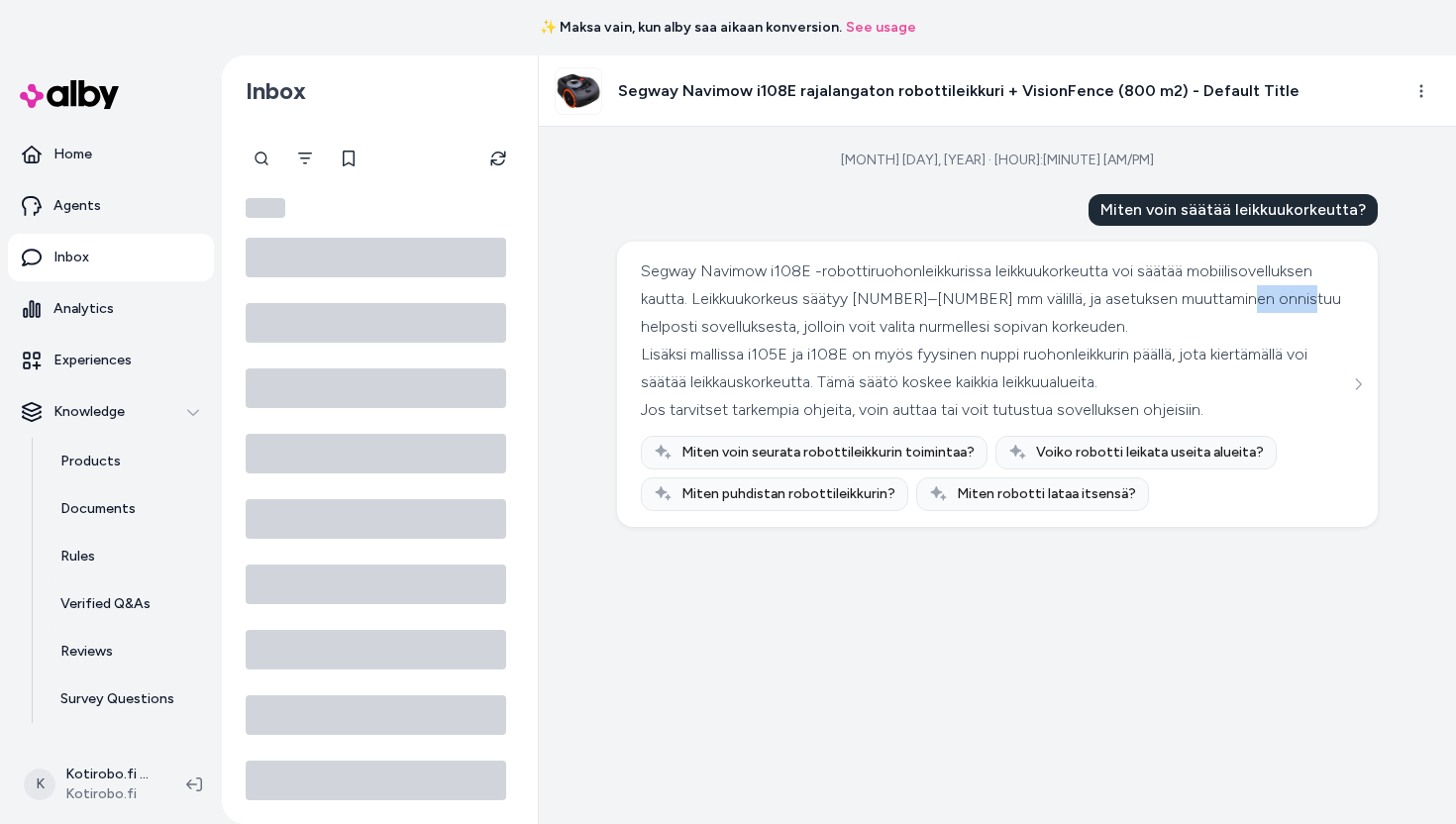 click on "Segway Navimow i108E -robottiruohonleikkurissa leikkuukorkeutta voi säätää mobiilisovelluksen kautta. Leikkuukorkeus säätyy 20–60 mm välillä, ja asetuksen muuttaminen onnistuu helposti sovelluksesta, jolloin voit valita nurmellesi sopivan korkeuden." at bounding box center [994, 299] 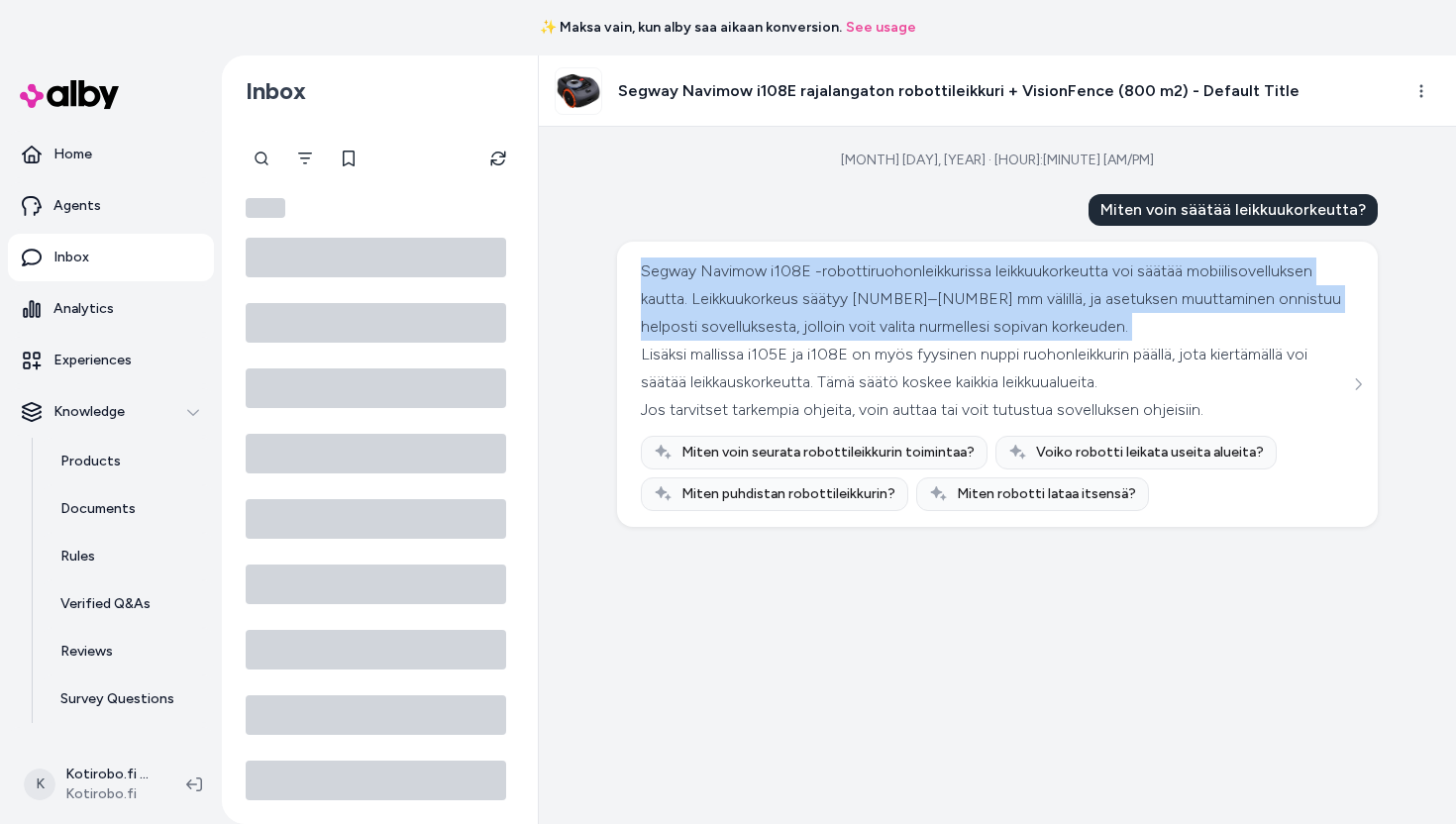 click on "Segway Navimow i108E -robottiruohonleikkurissa leikkuukorkeutta voi säätää mobiilisovelluksen kautta. Leikkuukorkeus säätyy 20–60 mm välillä, ja asetuksen muuttaminen onnistuu helposti sovelluksesta, jolloin voit valita nurmellesi sopivan korkeuden." at bounding box center (994, 299) 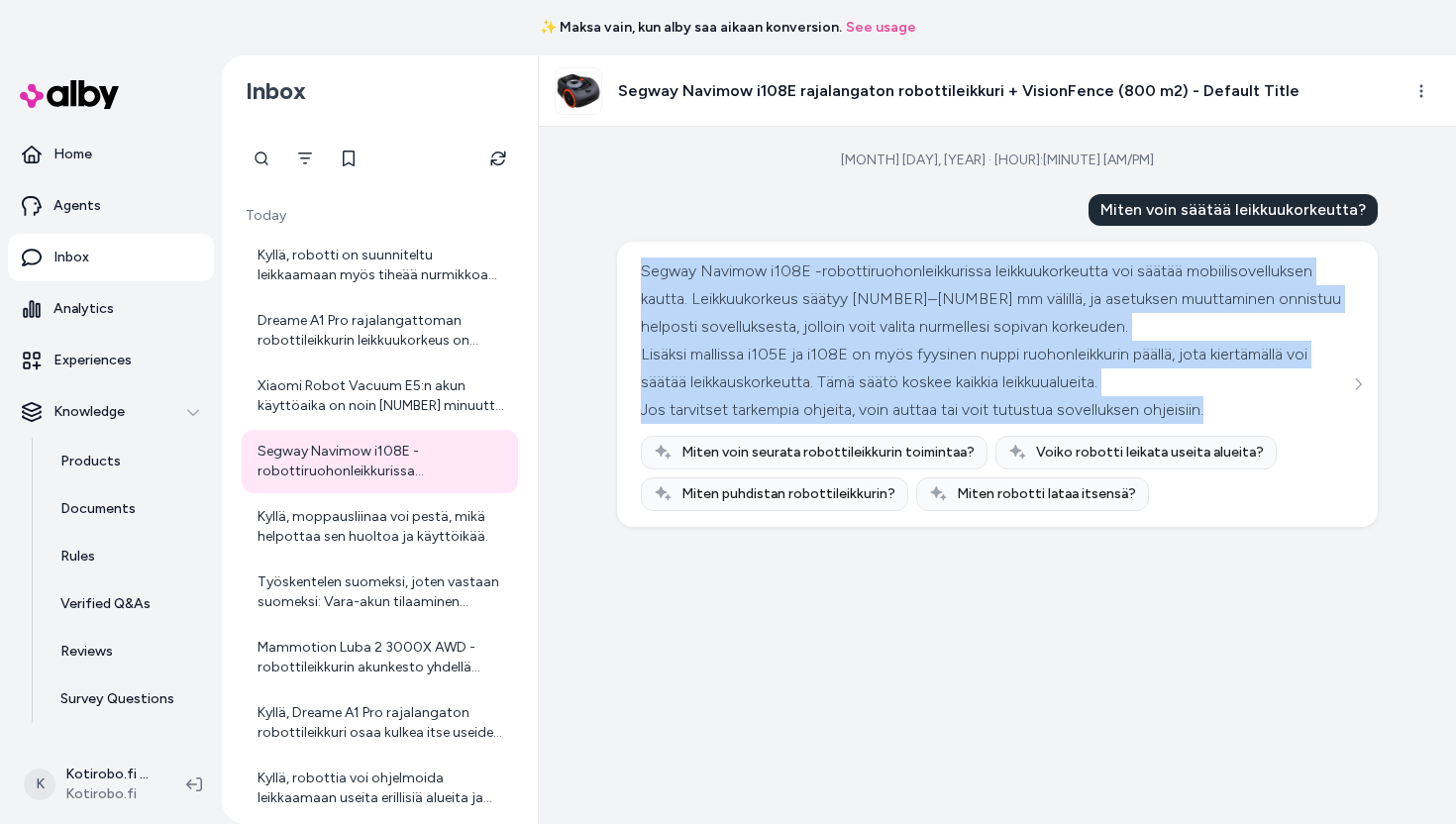 drag, startPoint x: 1207, startPoint y: 407, endPoint x: 634, endPoint y: 265, distance: 590.333 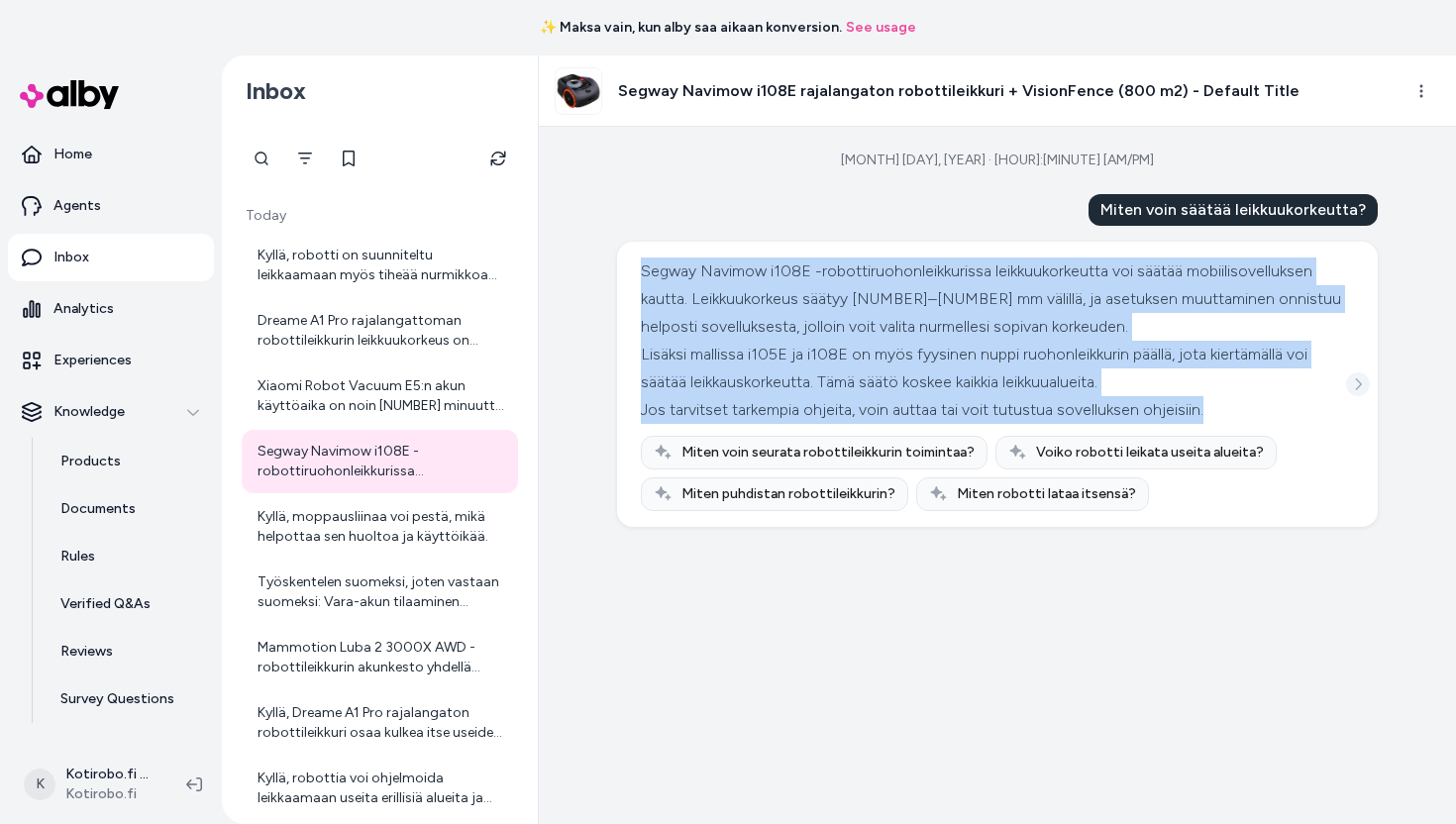 click at bounding box center [1358, 384] 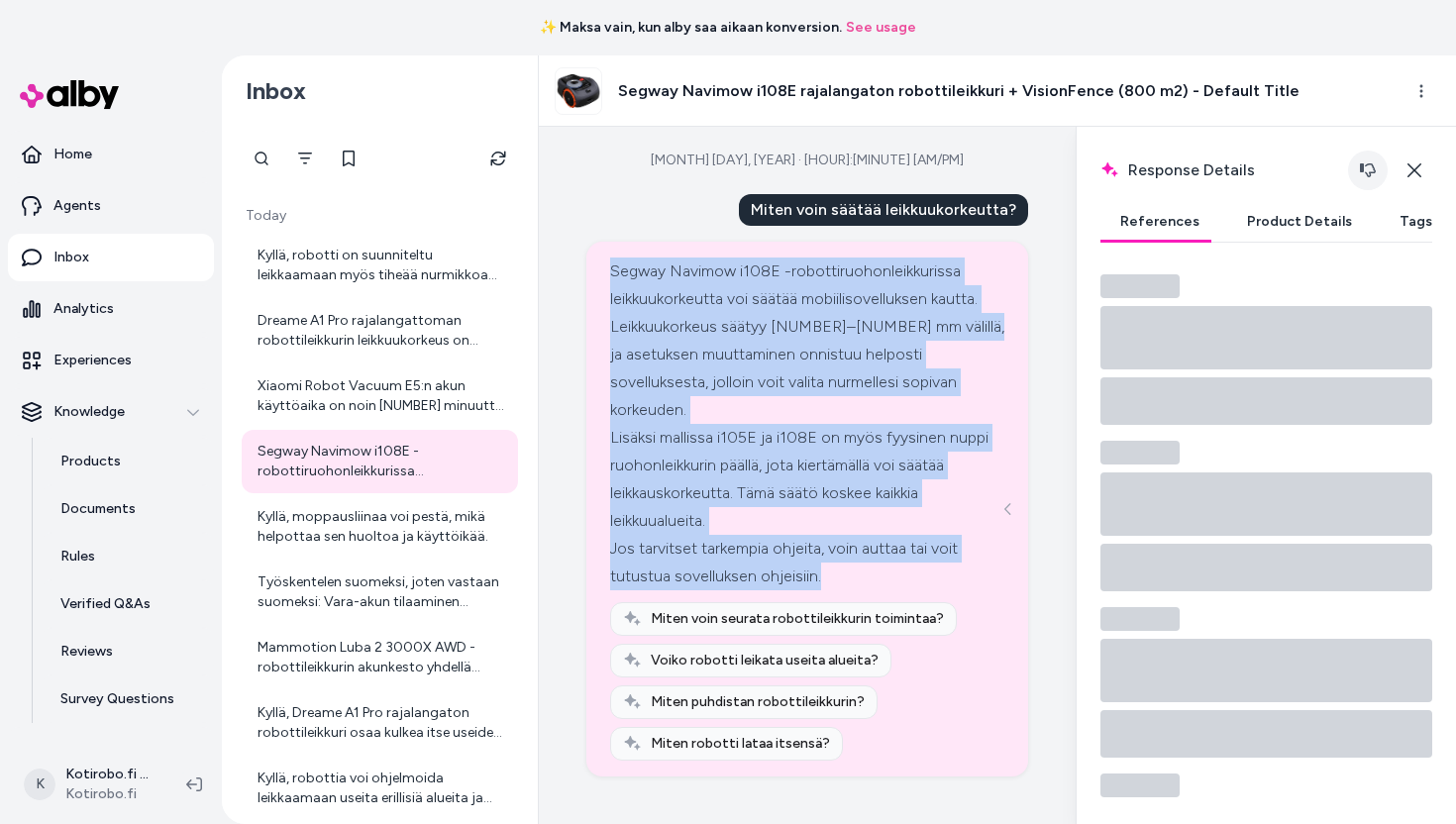 click 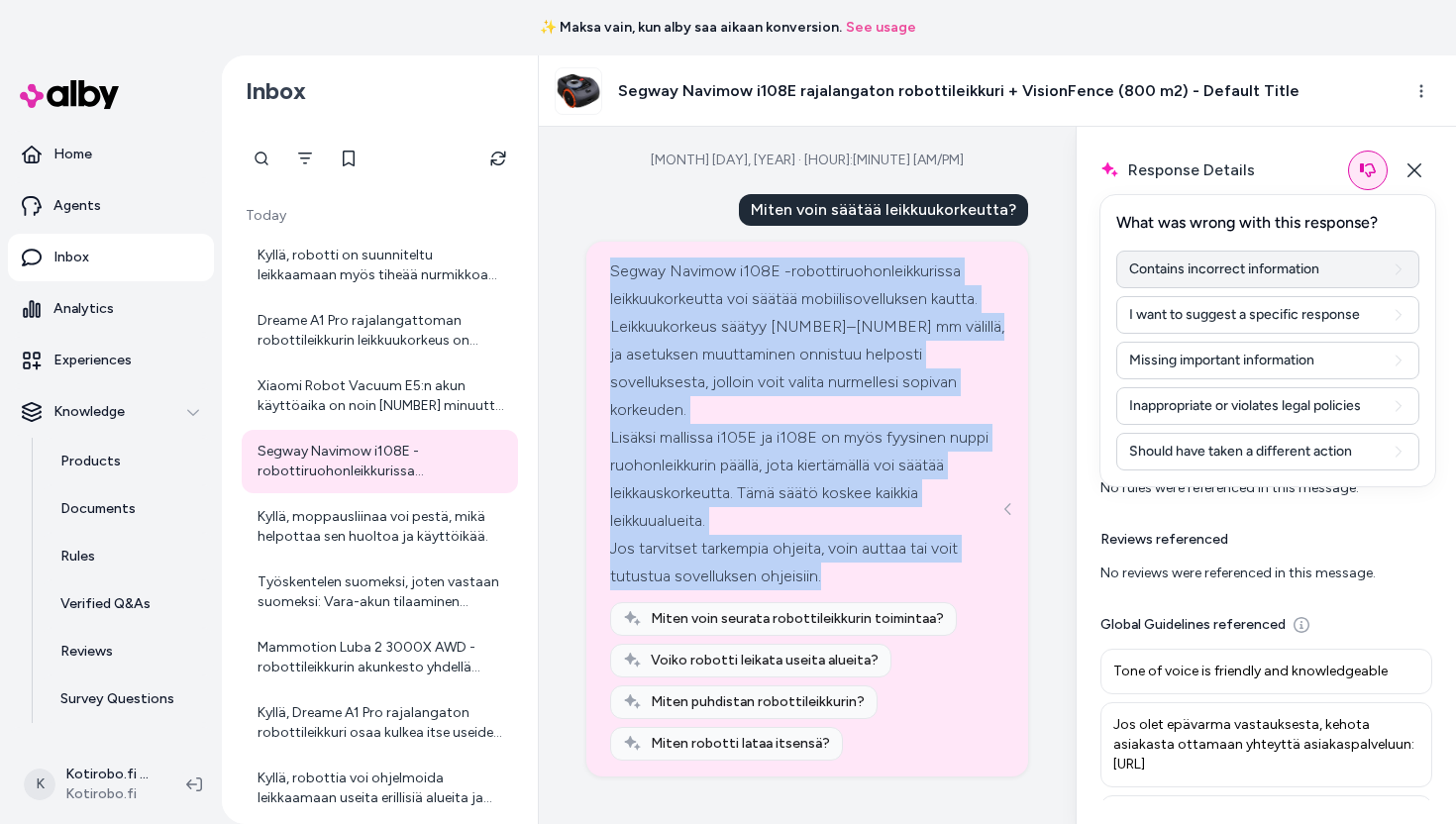 click on "Contains incorrect information" at bounding box center [1268, 269] 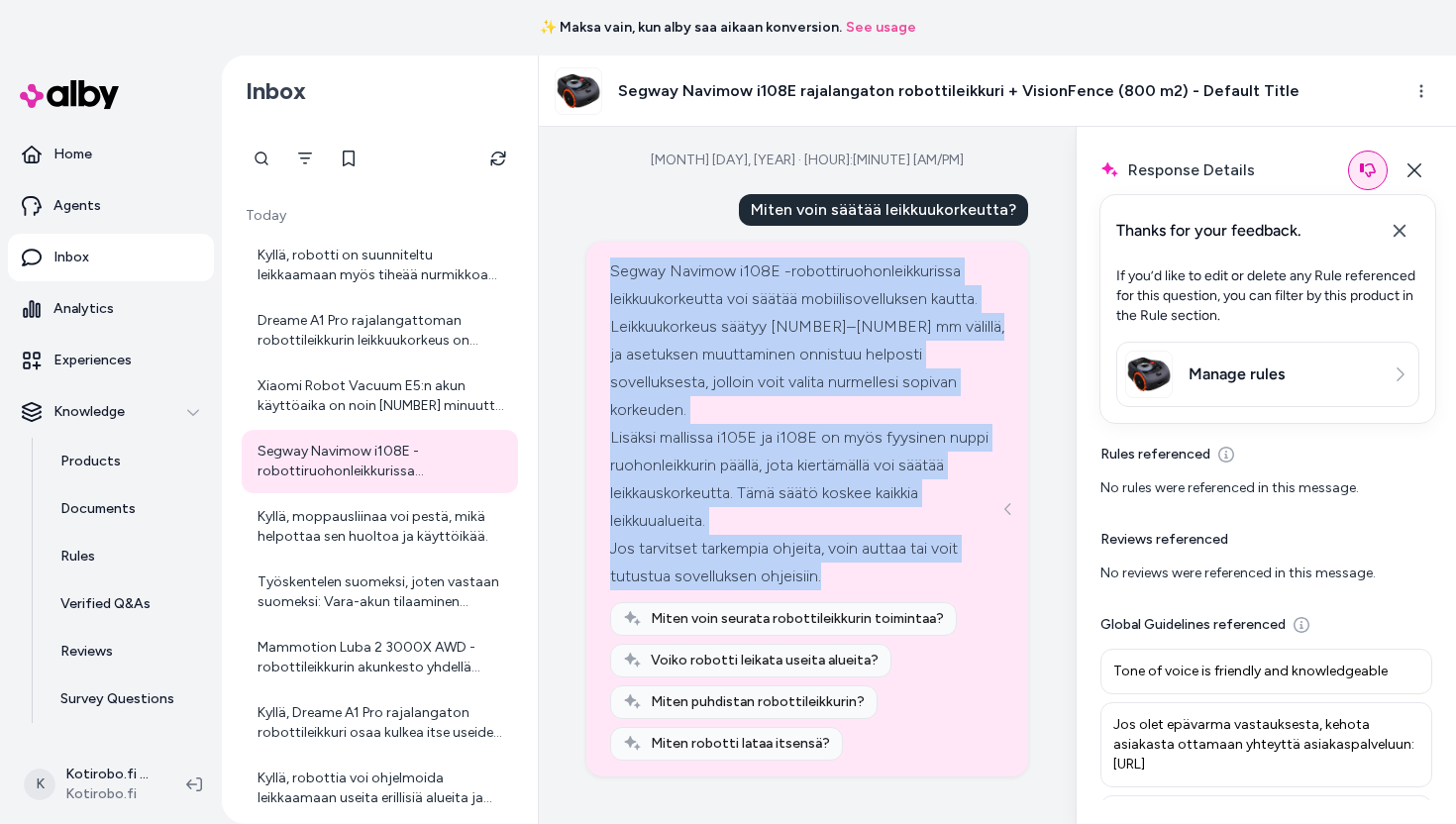 click on "Manage rules" at bounding box center [1268, 374] 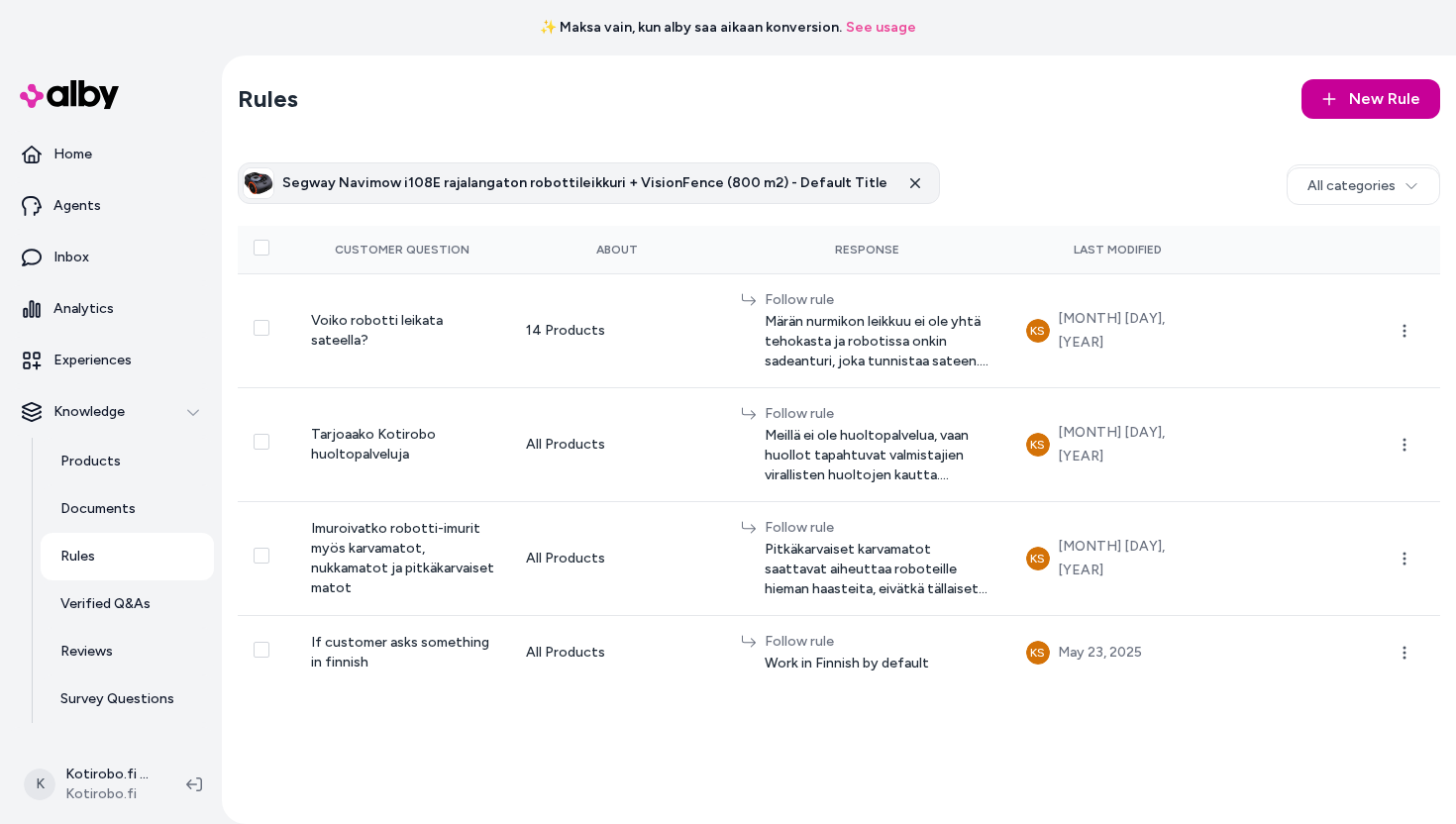 click 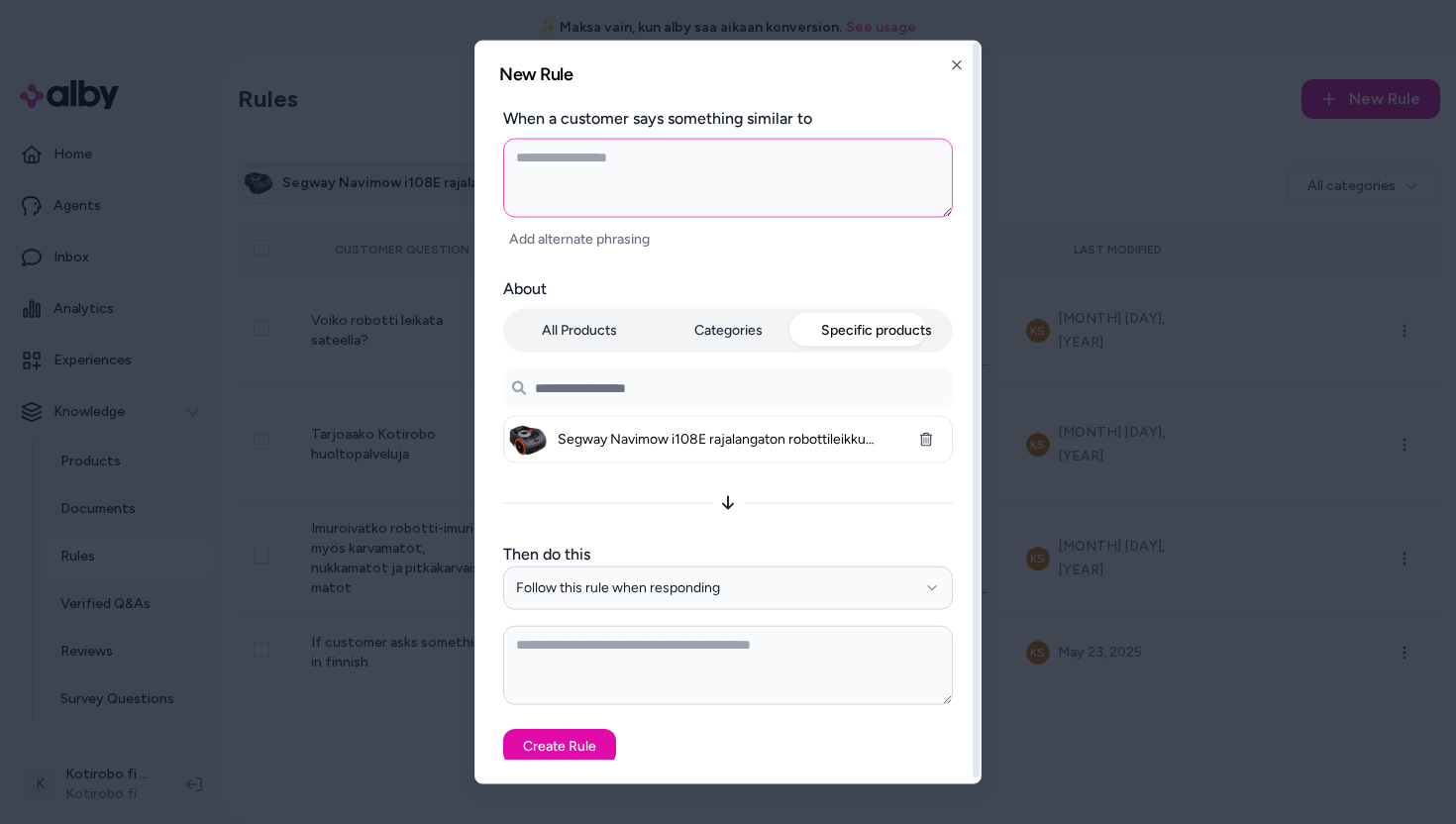 paste on "**********" 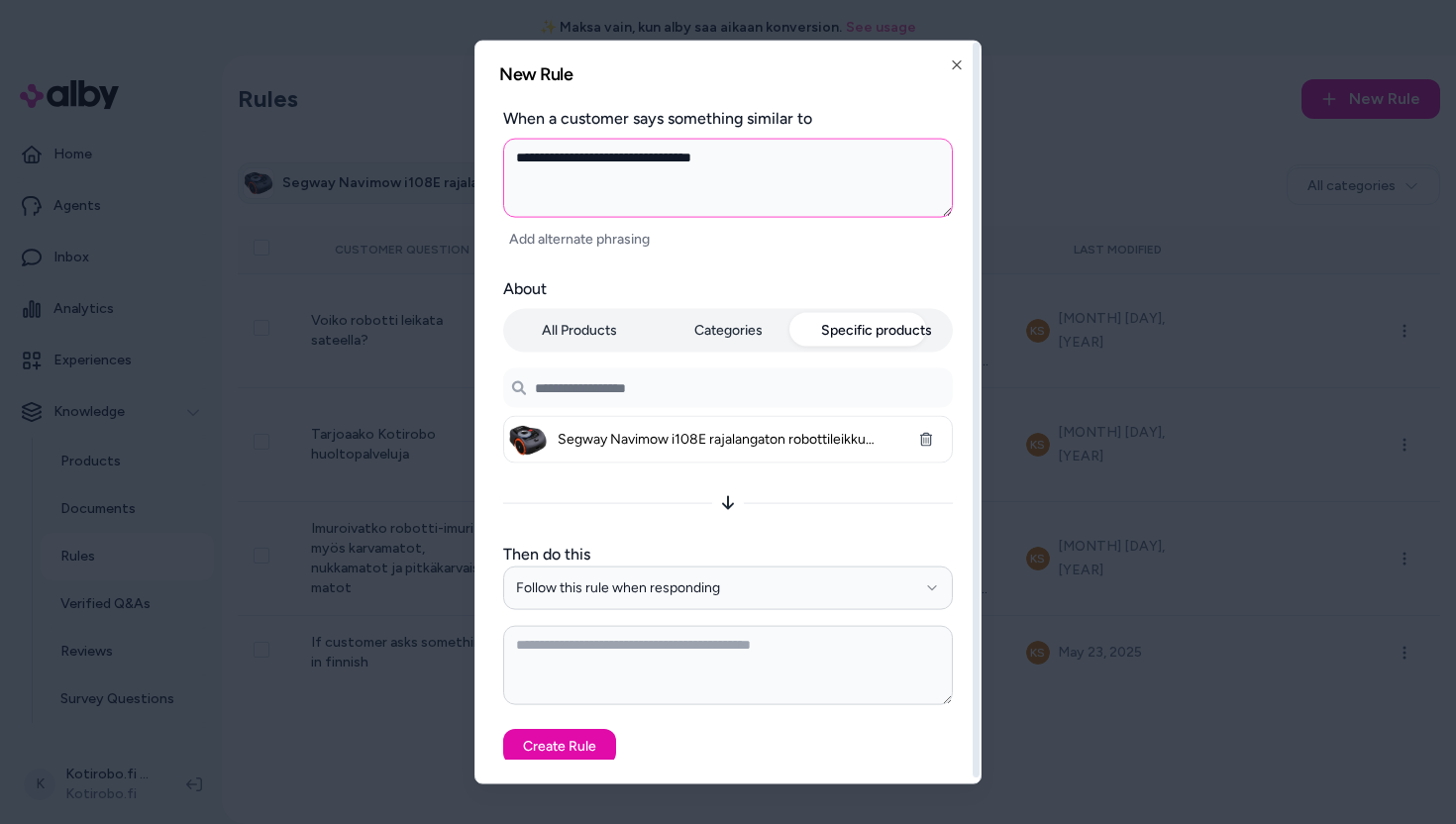 type on "**********" 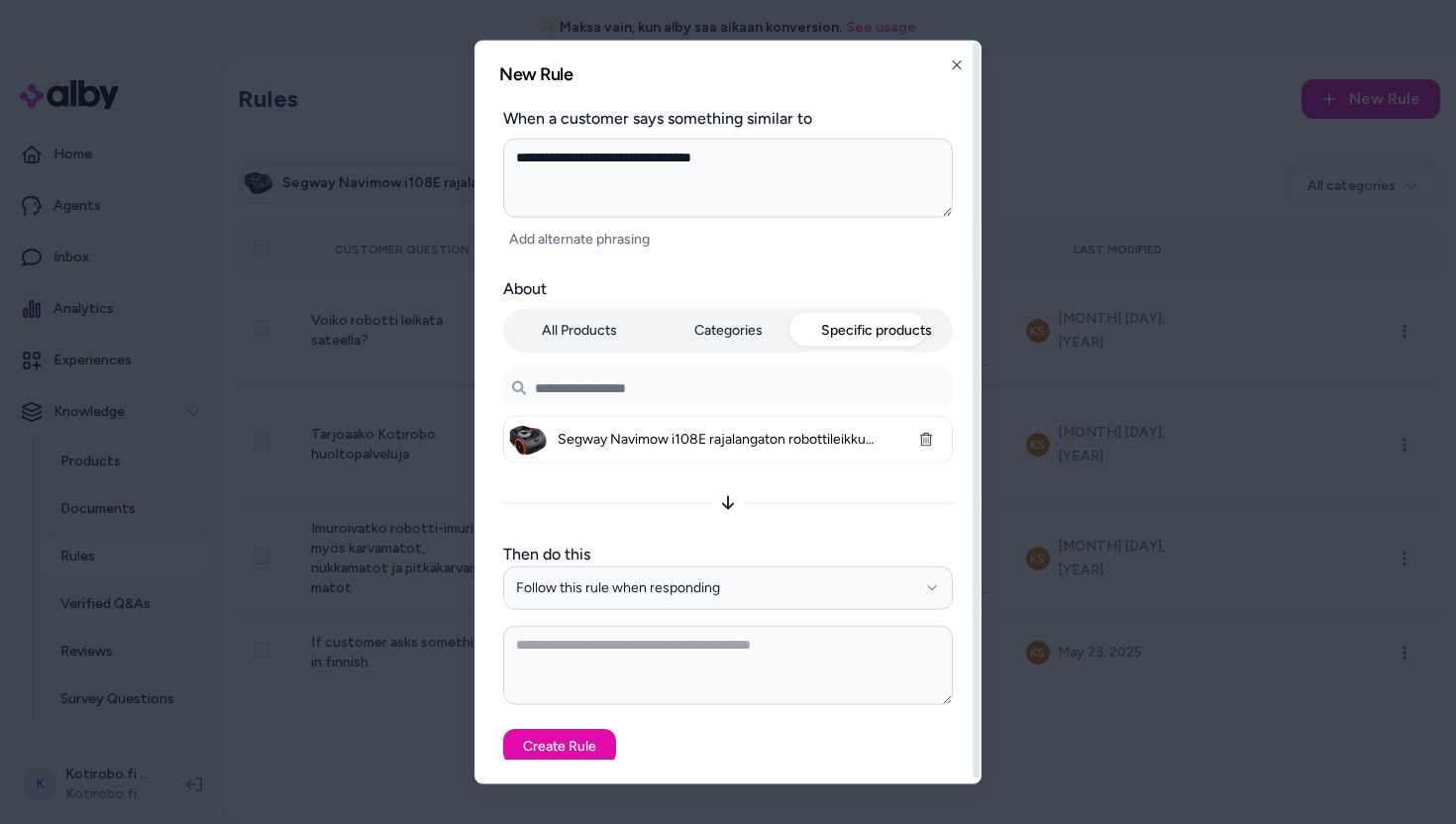 click on "Search products..." at bounding box center (728, 388) 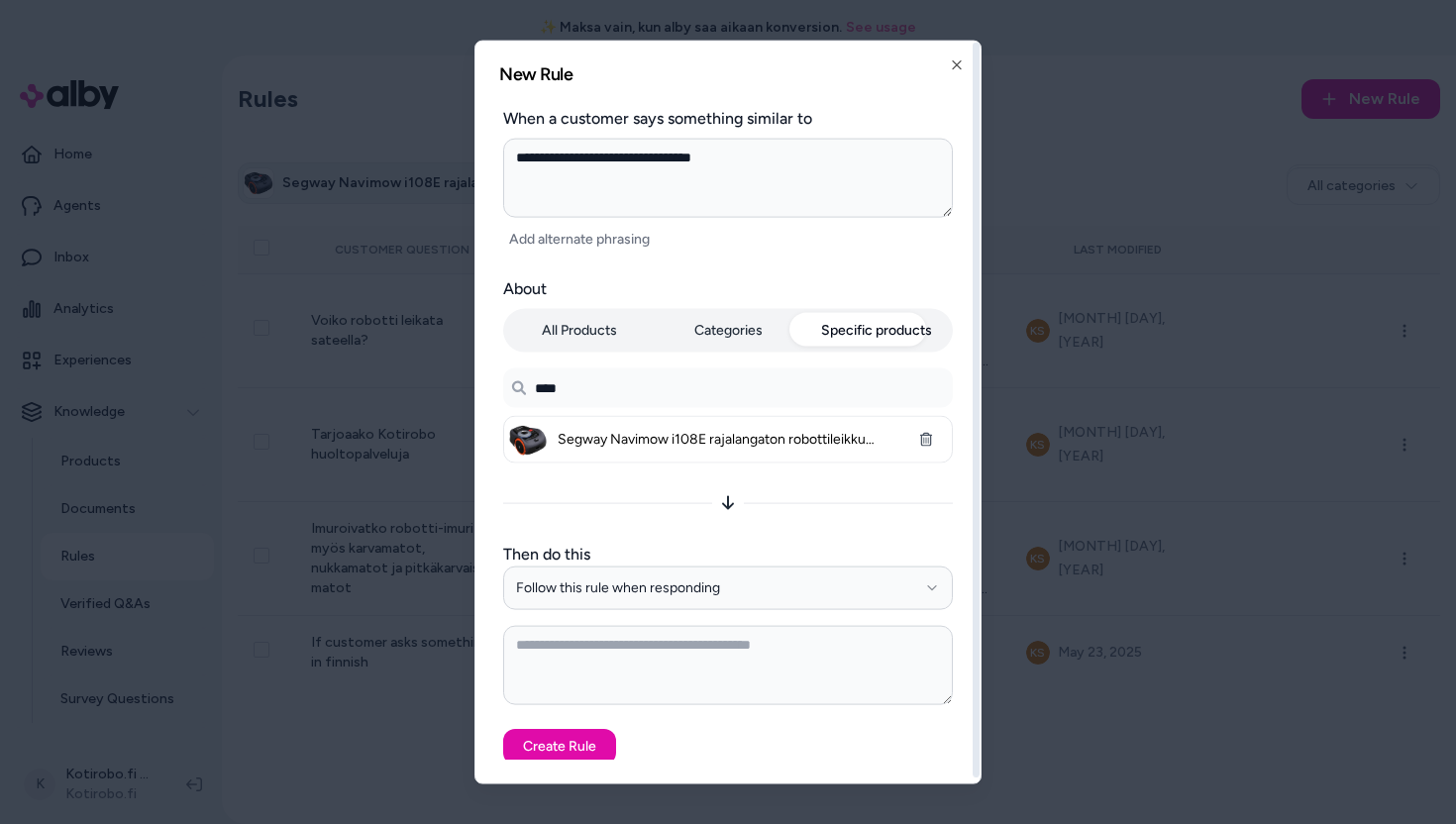 type on "*****" 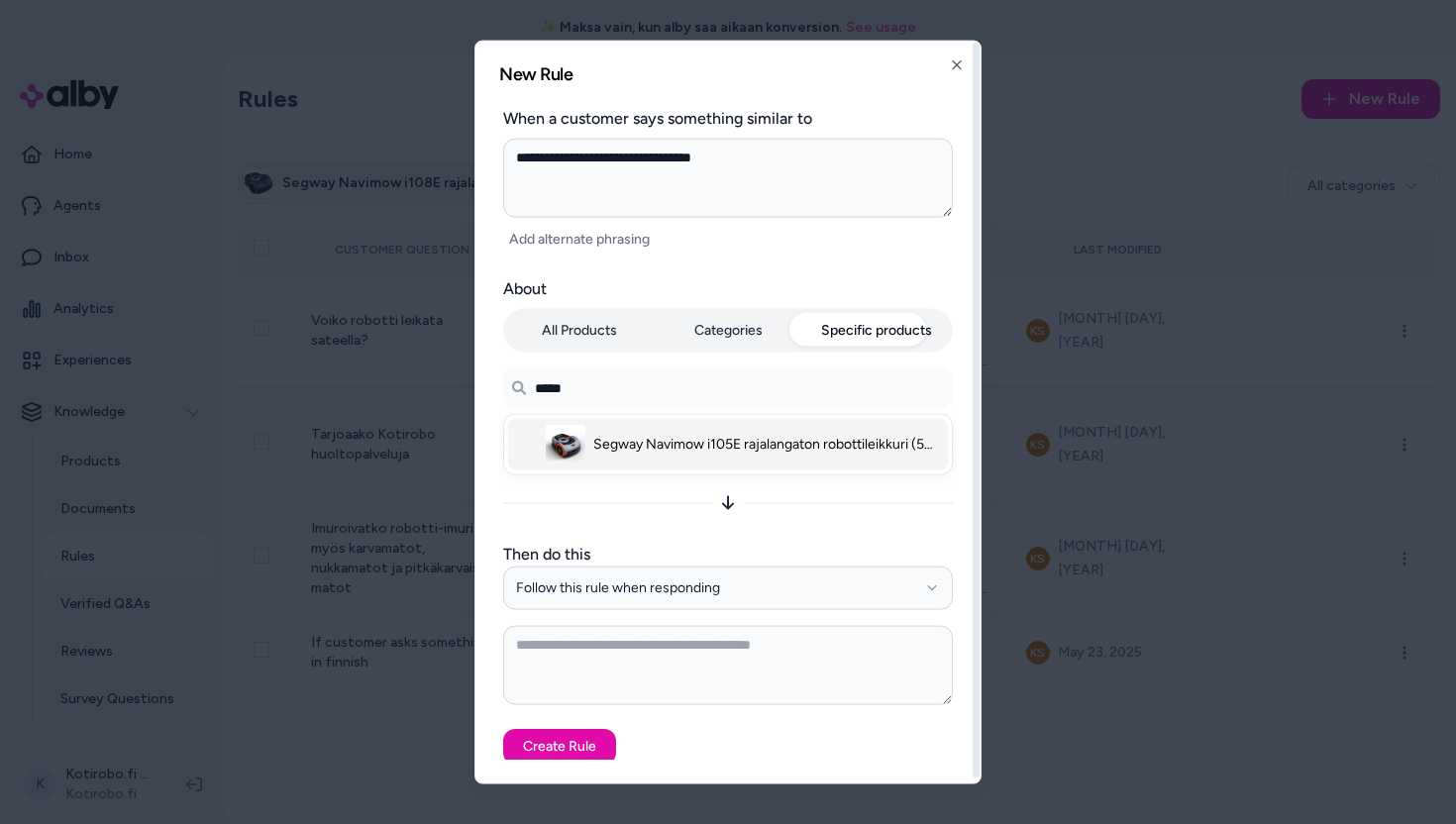 click on "Segway Navimow i105E rajalangaton robottileikkuri (500 m2) - Default Title" at bounding box center (768, 445) 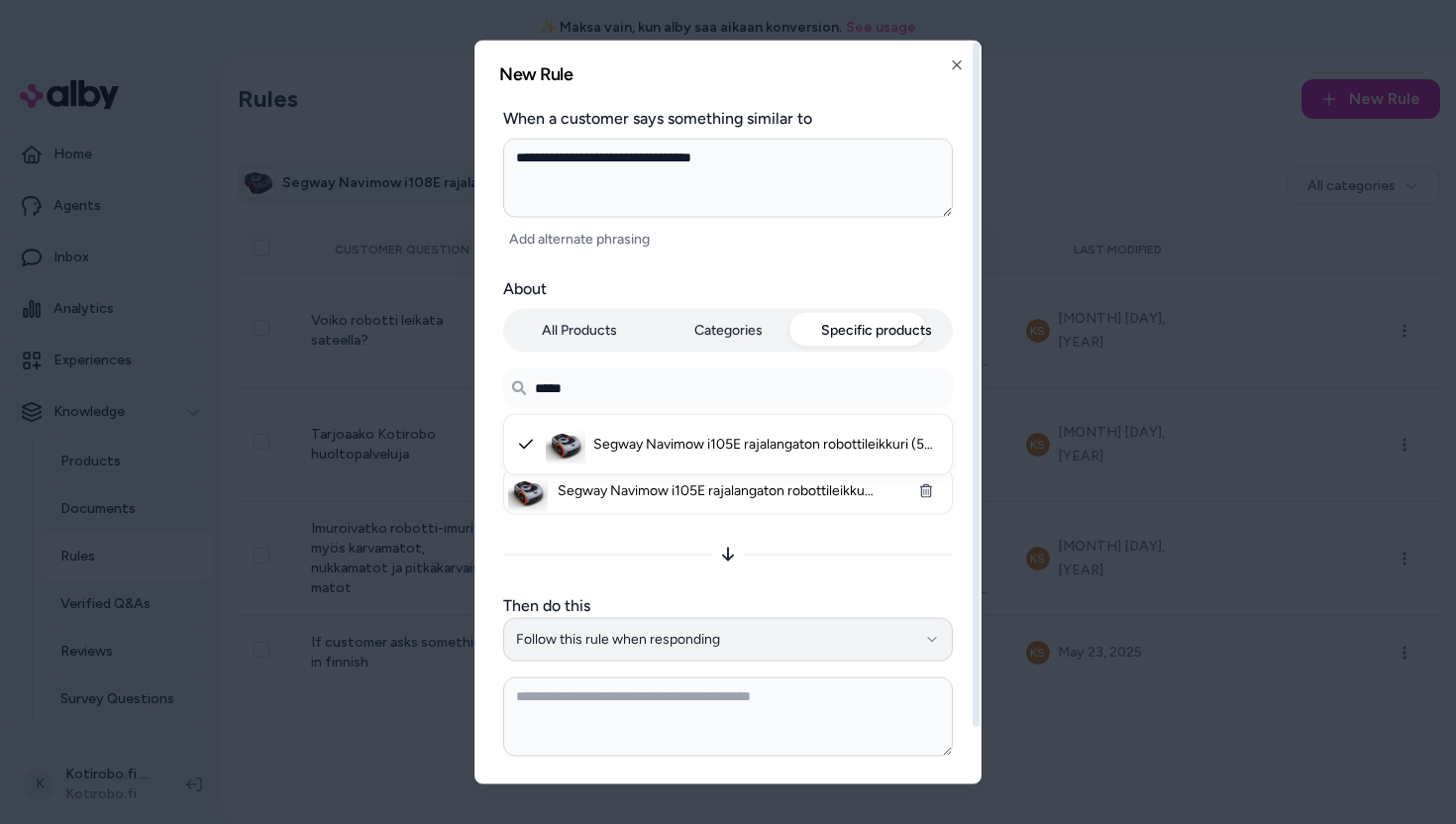 type on "*****" 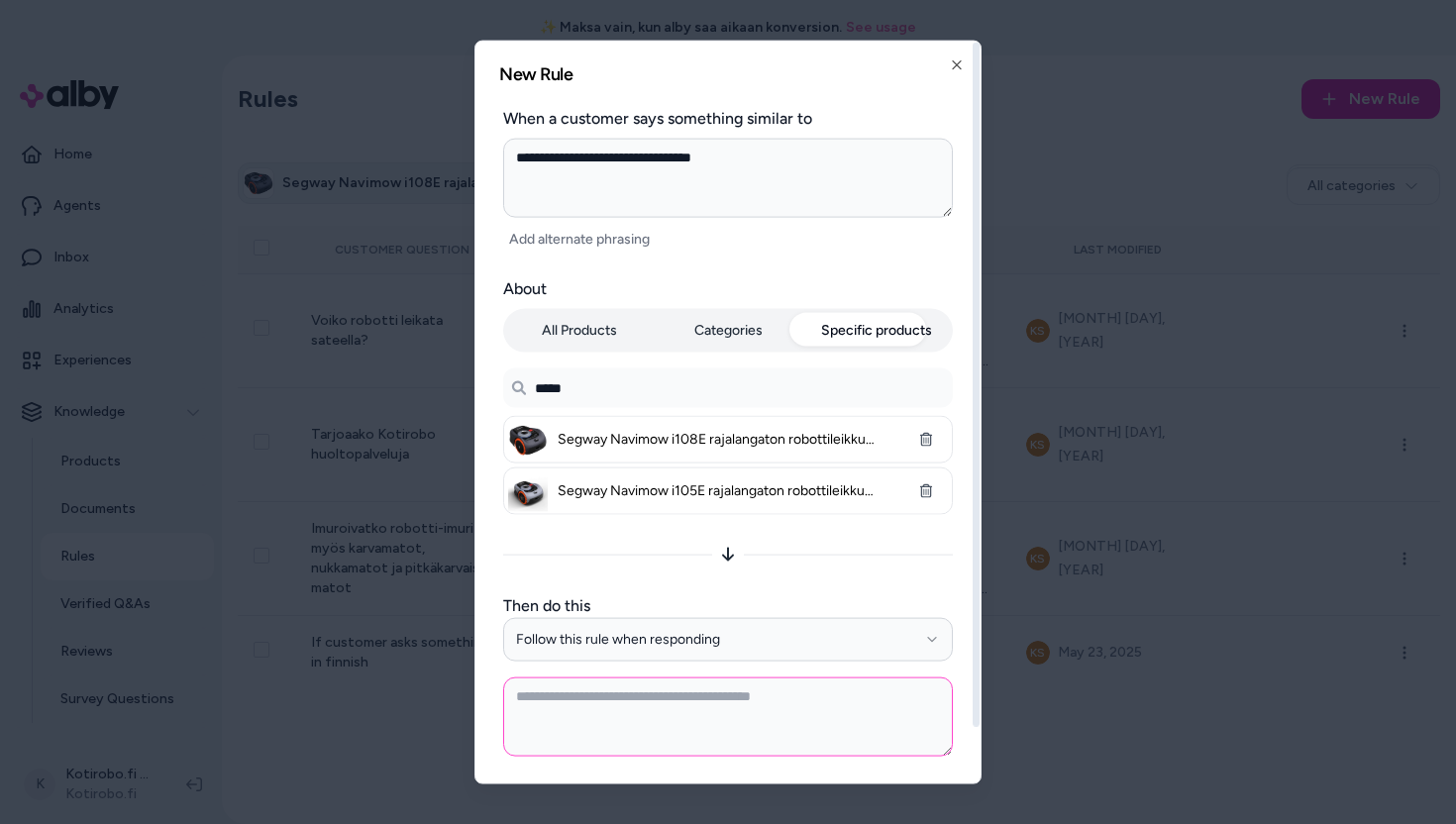 click at bounding box center (728, 716) 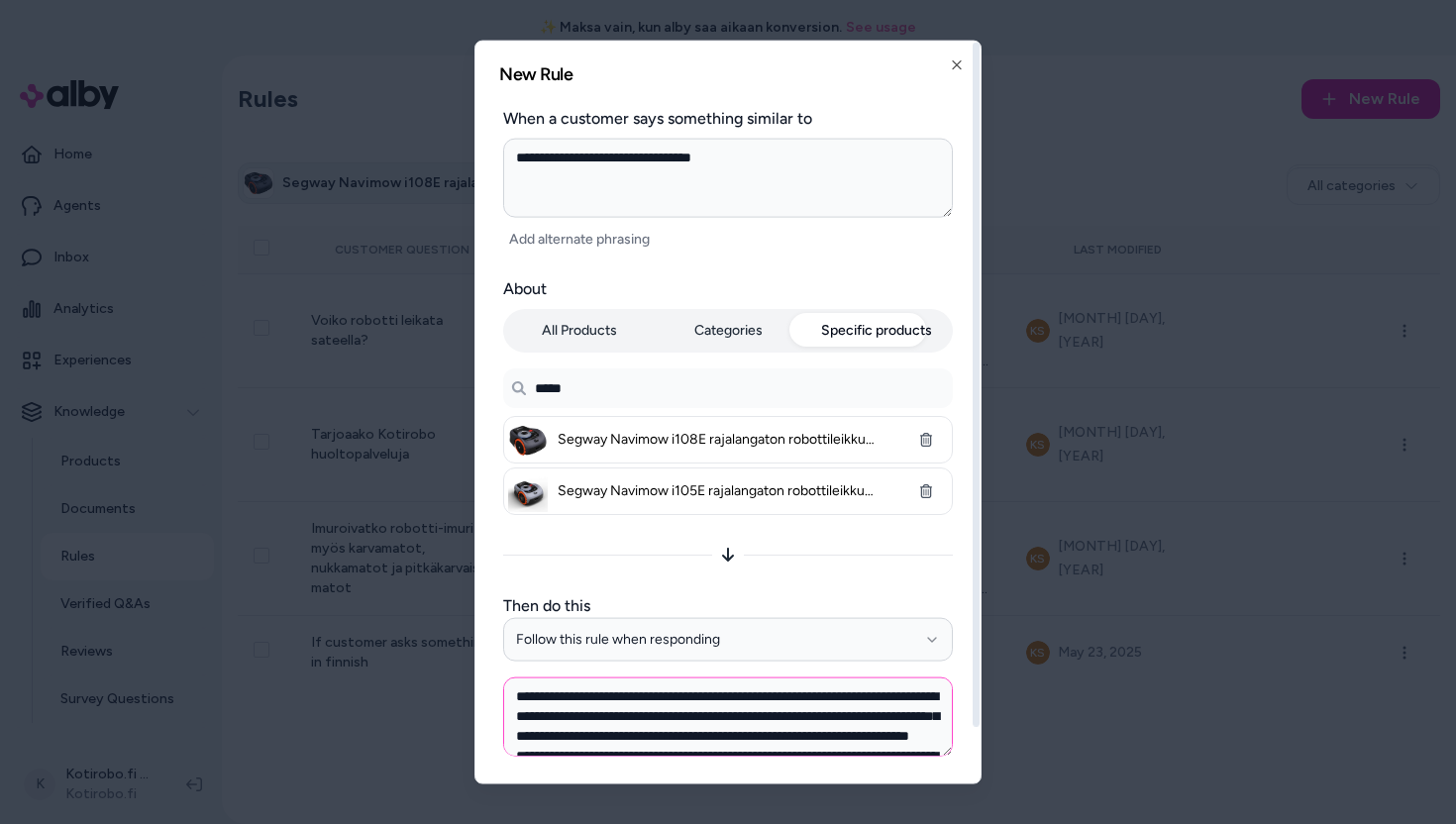 scroll, scrollTop: 128, scrollLeft: 0, axis: vertical 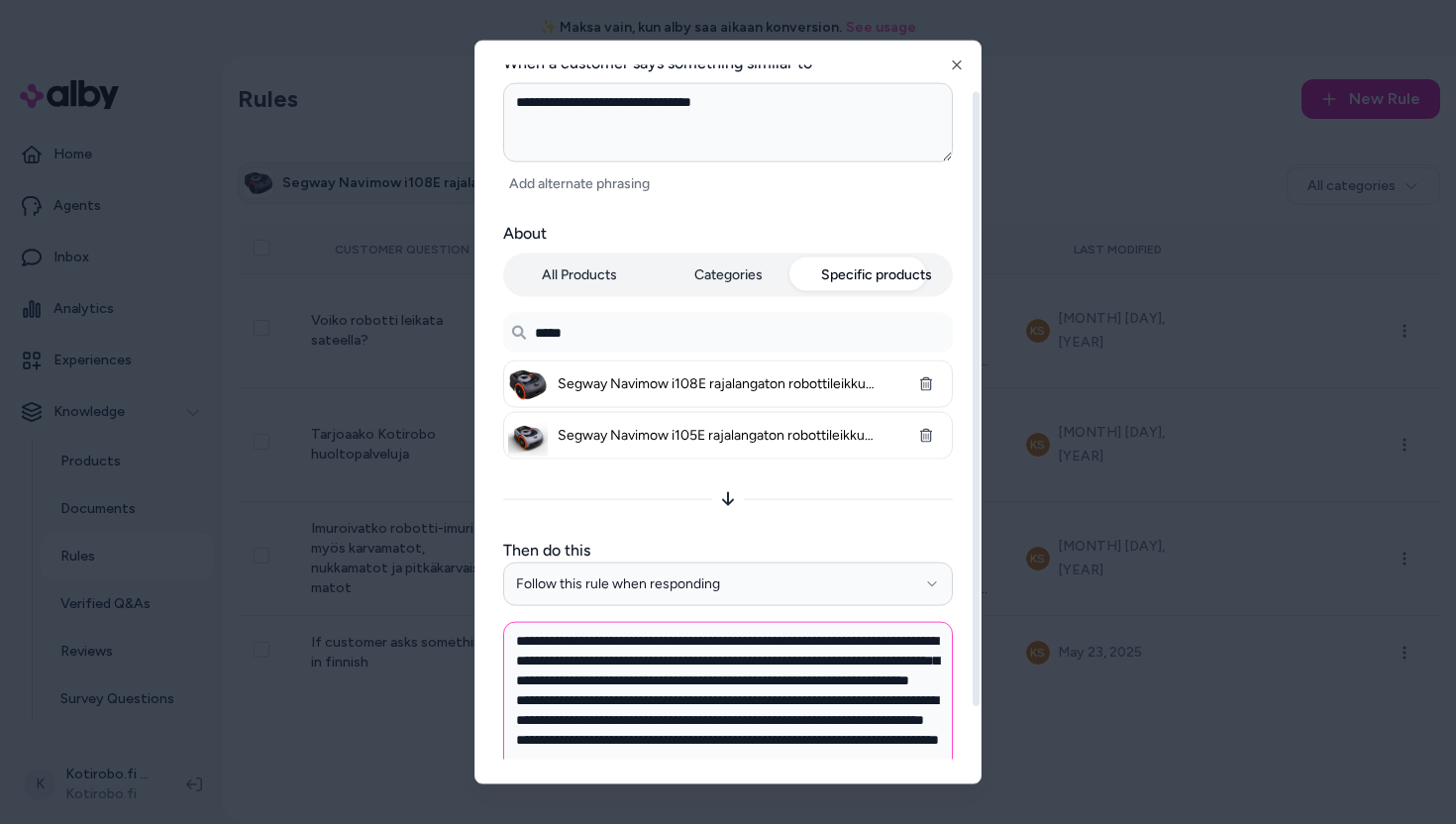 drag, startPoint x: 947, startPoint y: 693, endPoint x: 941, endPoint y: 774, distance: 81.221918 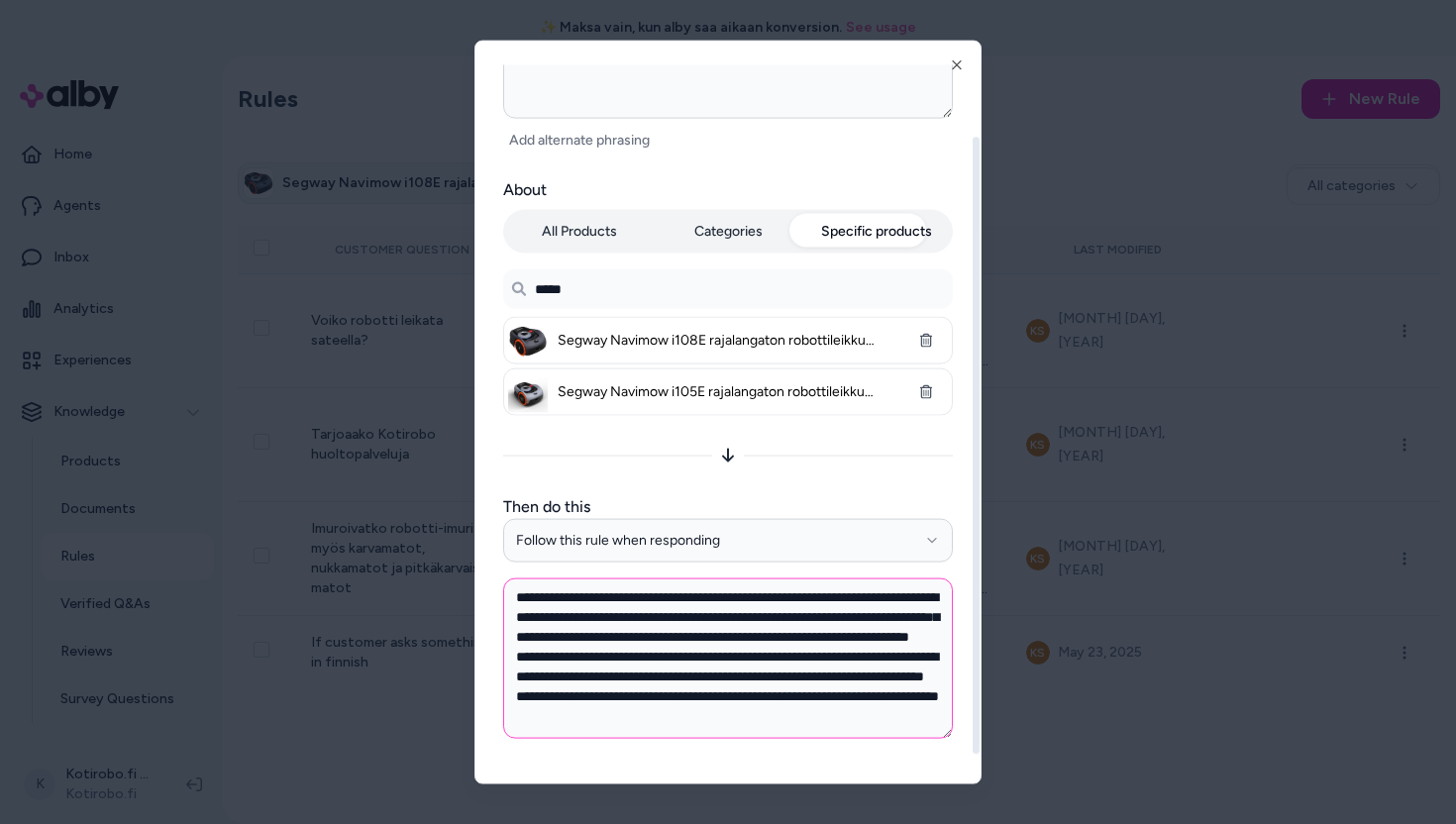 scroll, scrollTop: 106, scrollLeft: 0, axis: vertical 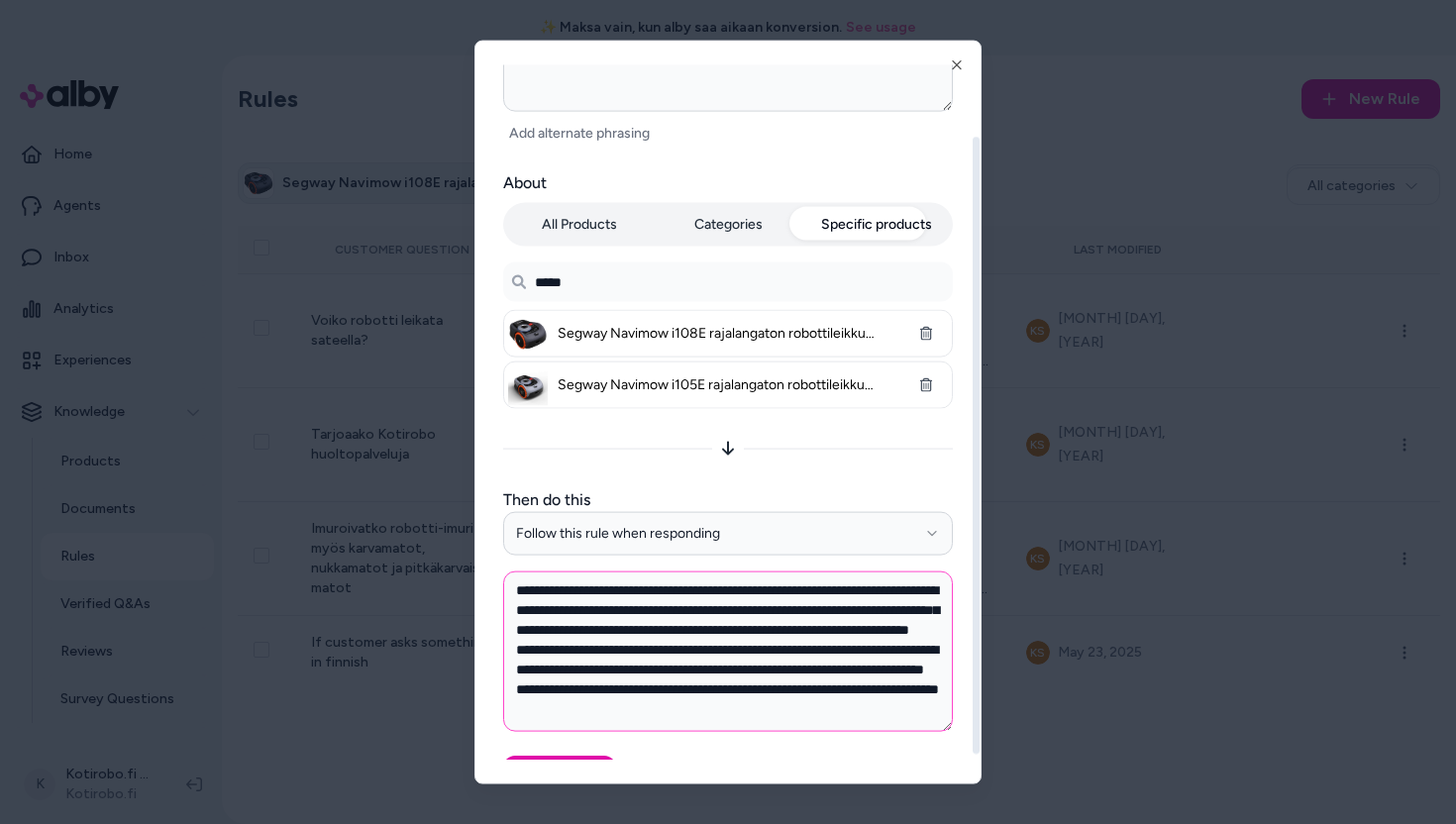 click on "**********" at bounding box center (728, 651) 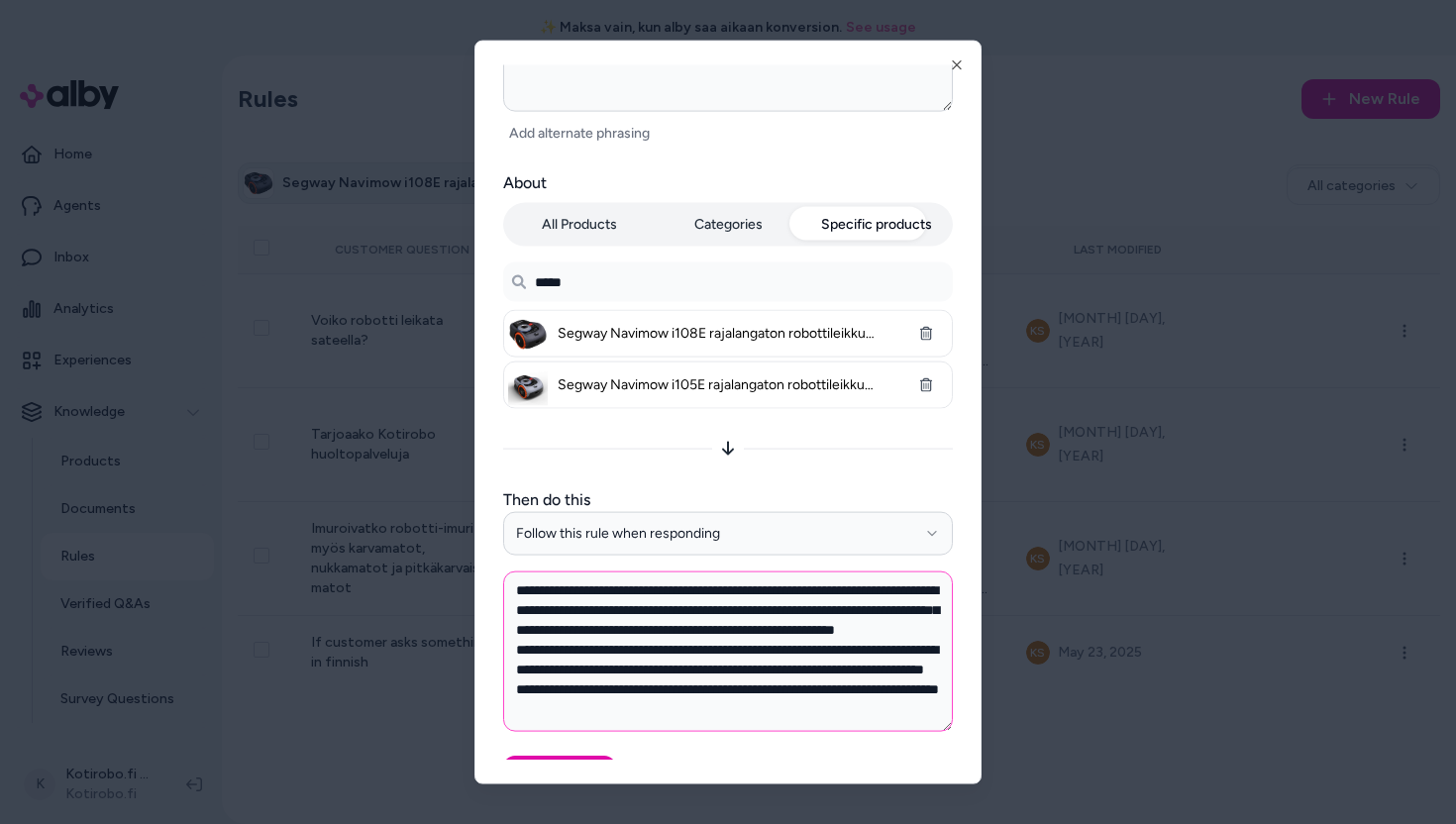 type on "**********" 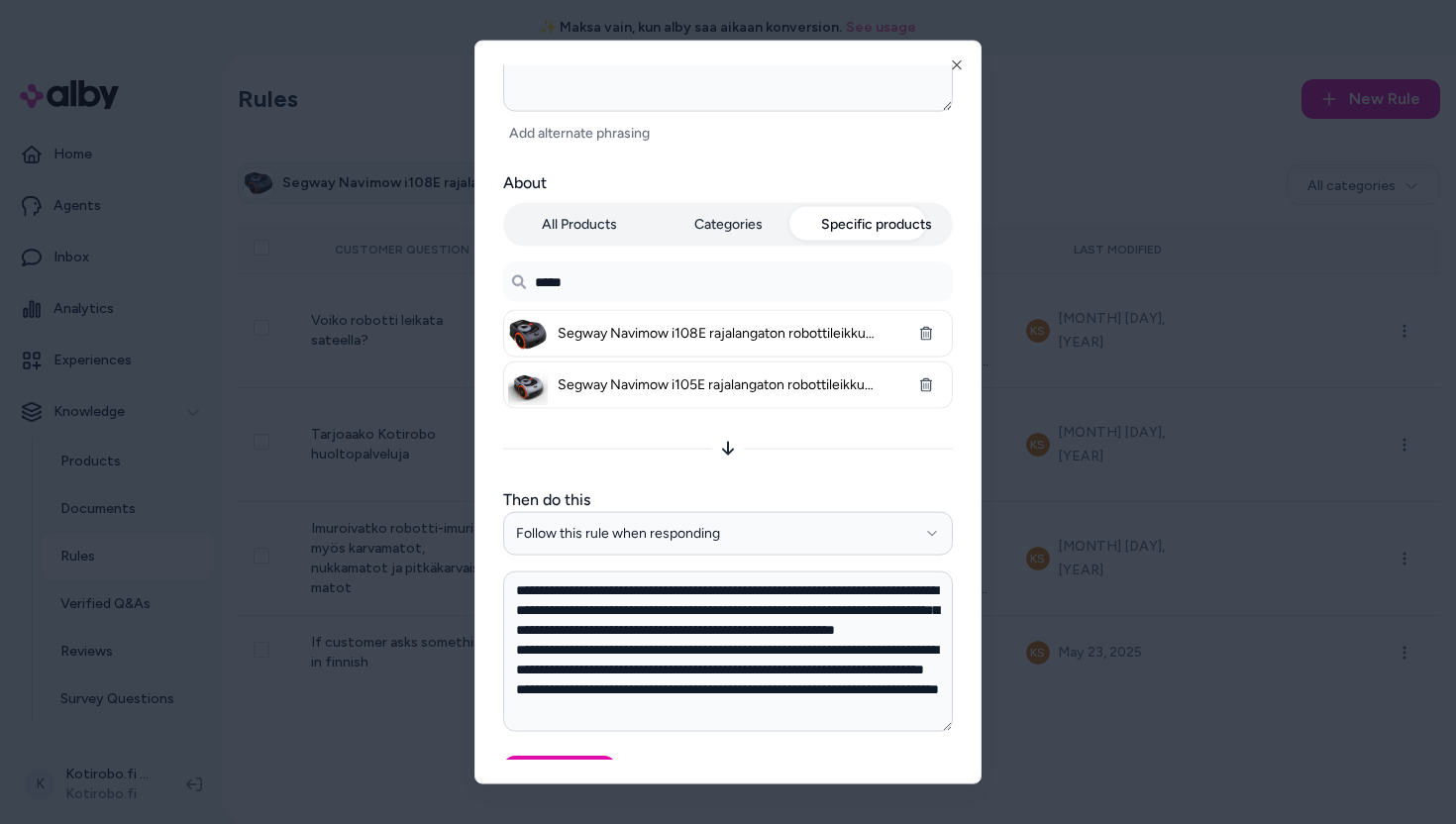 type on "*" 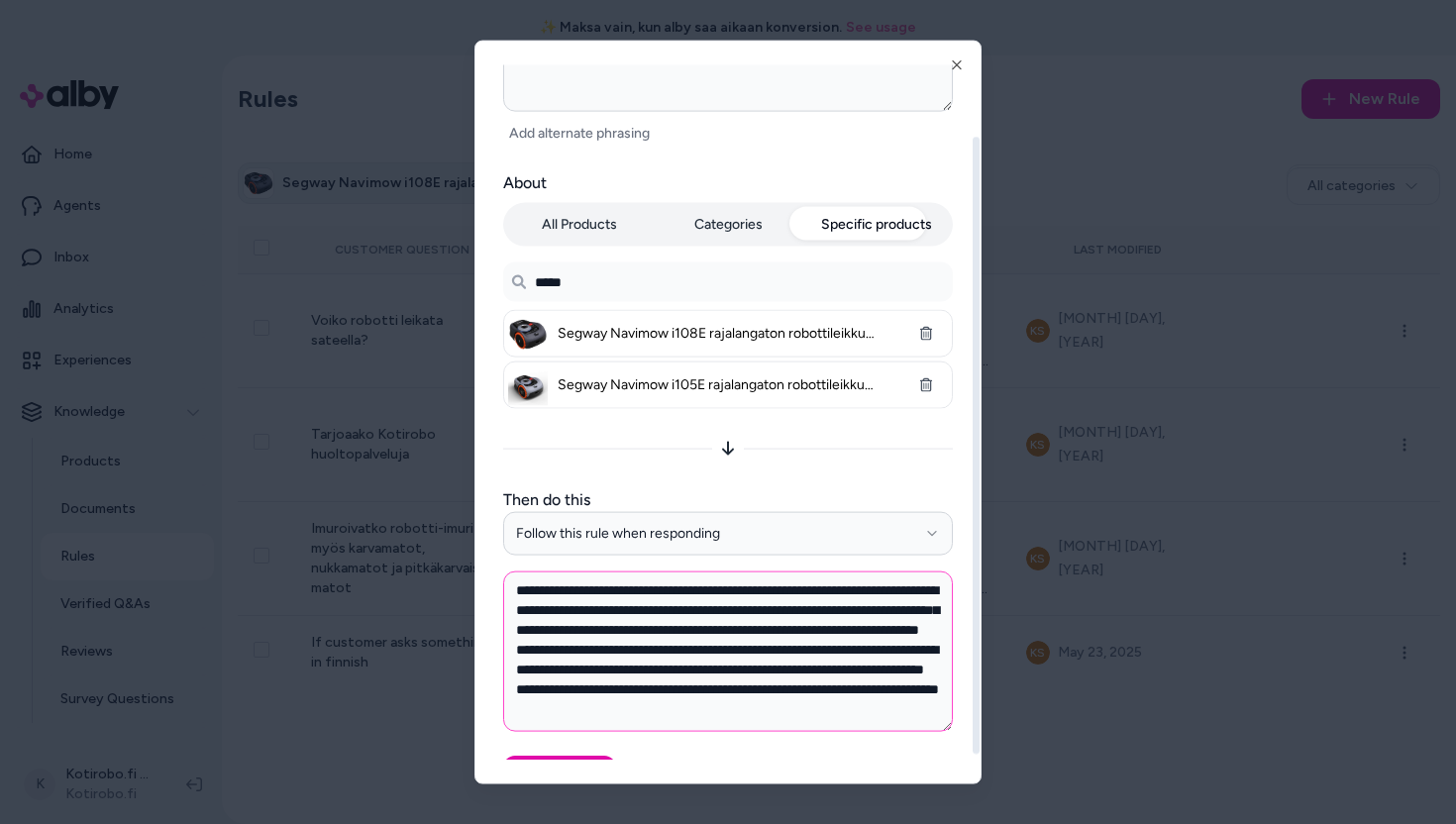 click on "**********" at bounding box center (728, 651) 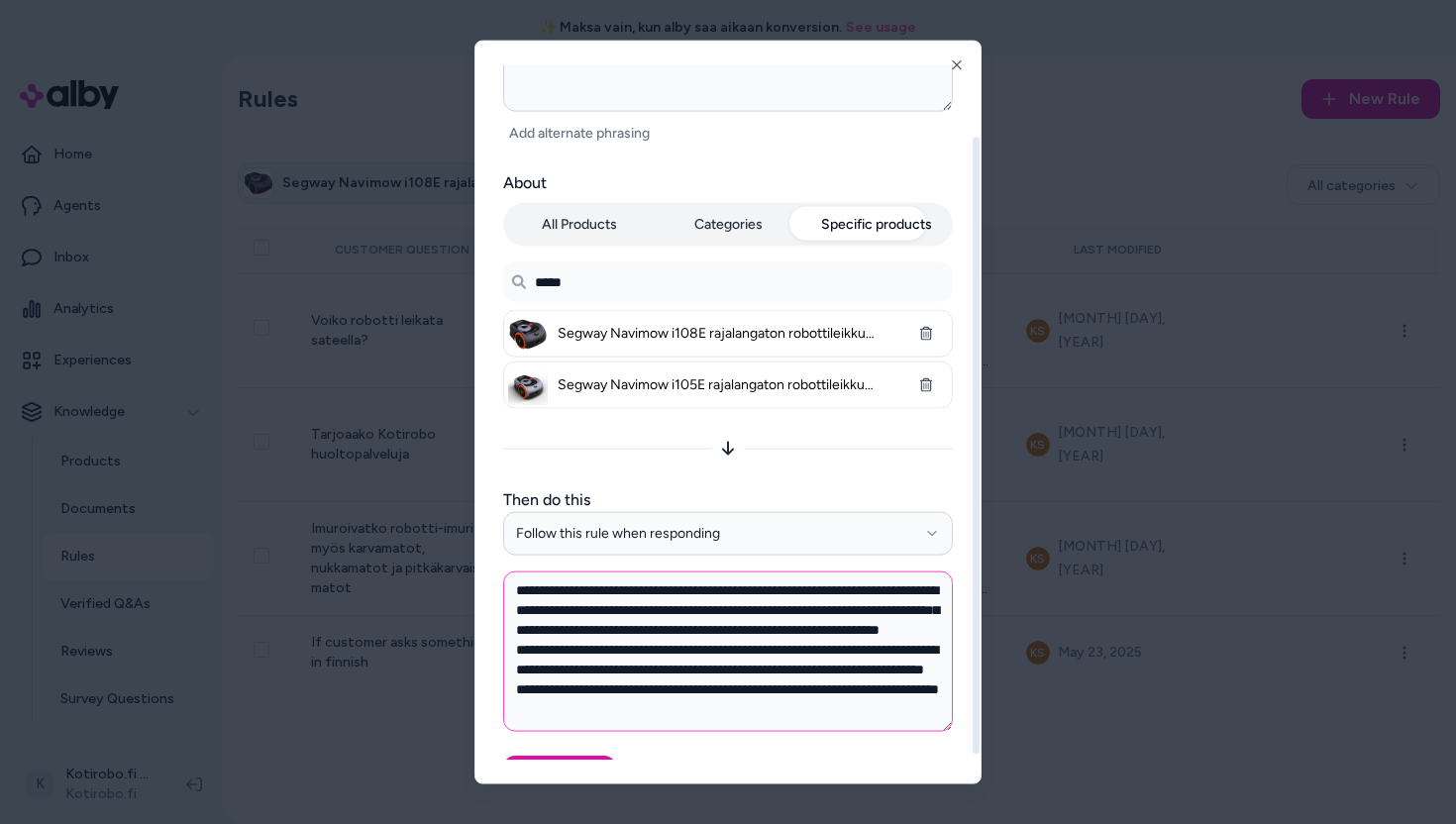 drag, startPoint x: 818, startPoint y: 649, endPoint x: 549, endPoint y: 637, distance: 269.2675 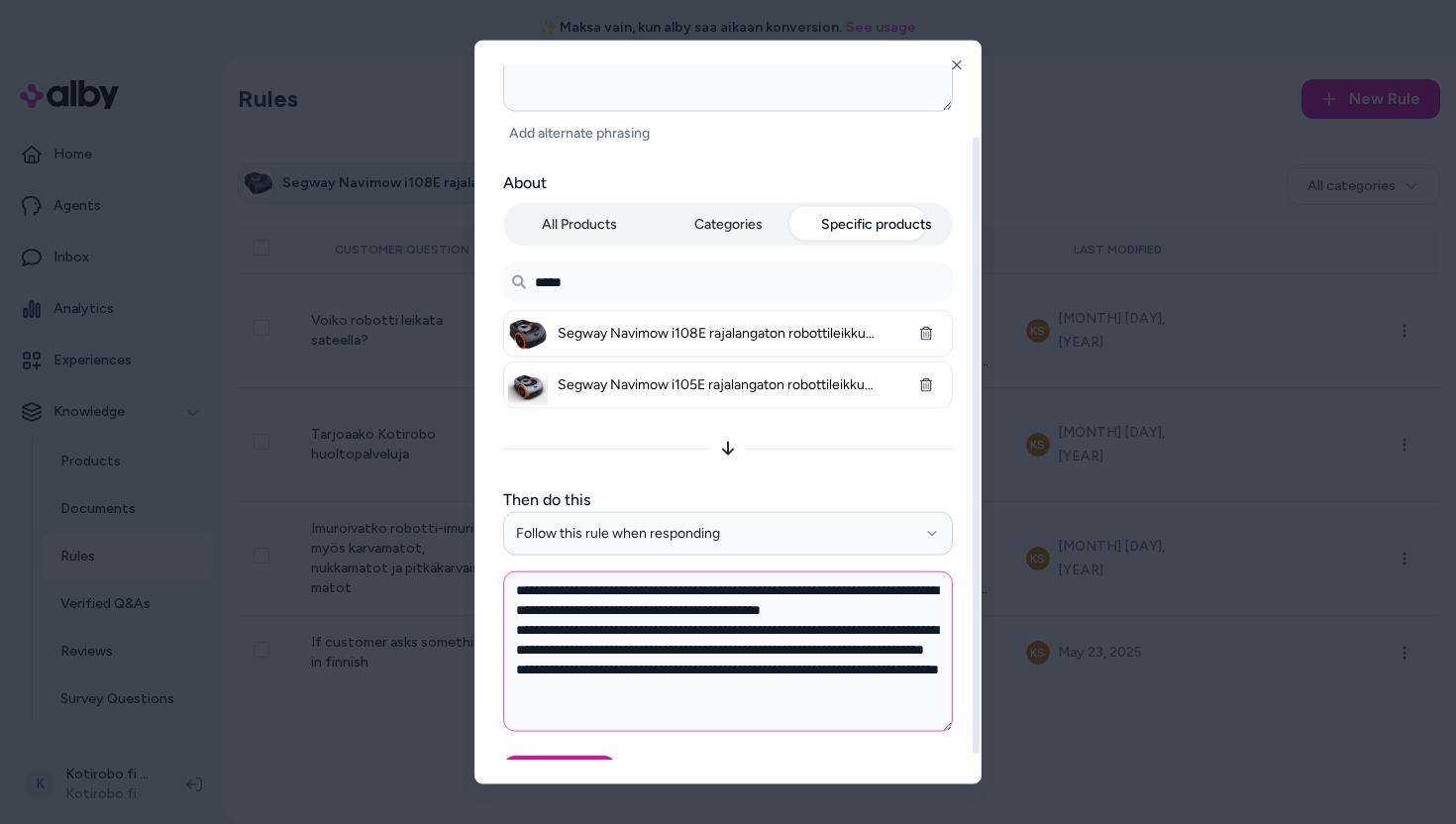 click on "**********" at bounding box center (728, 651) 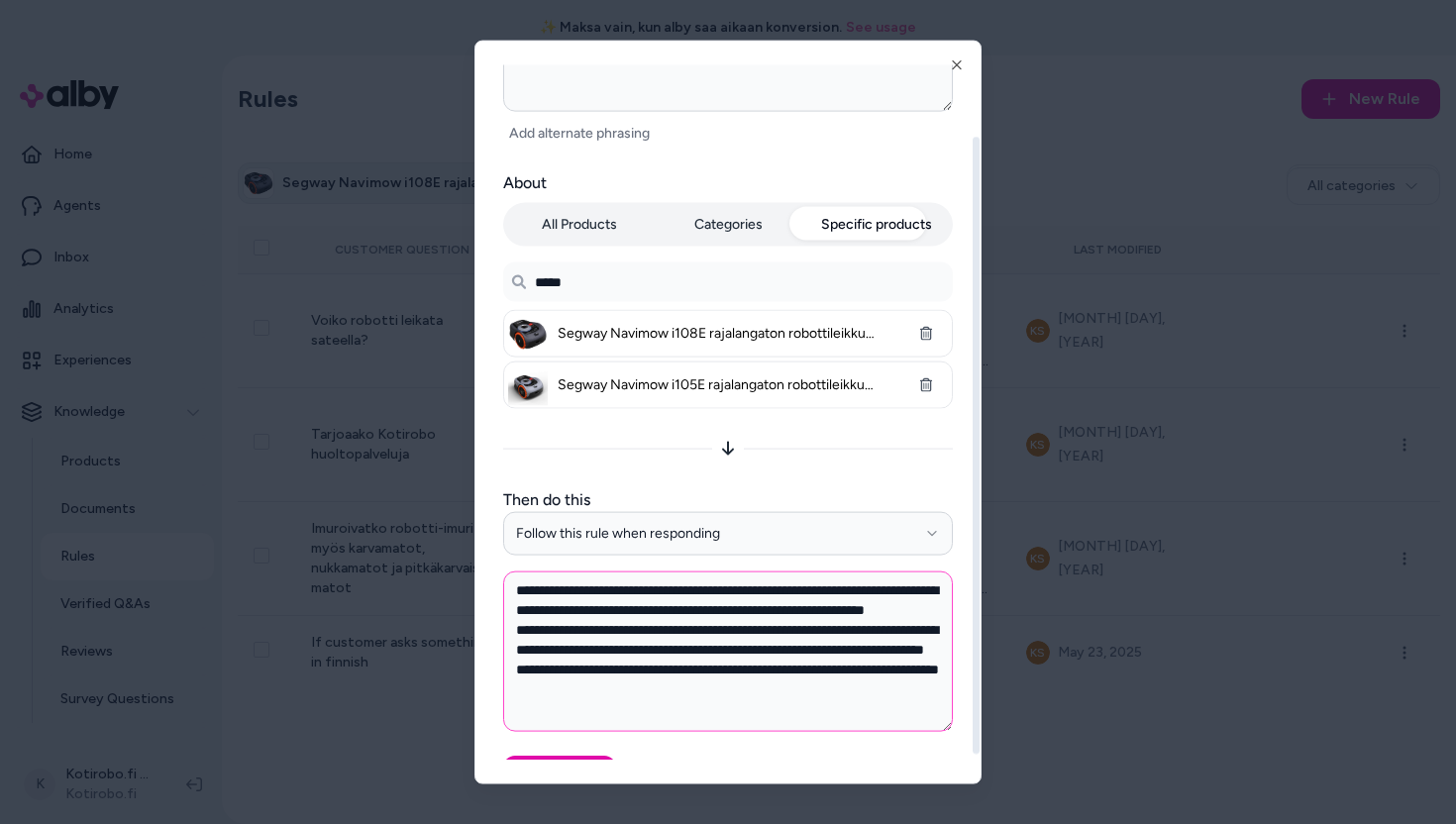 click on "**********" at bounding box center (728, 651) 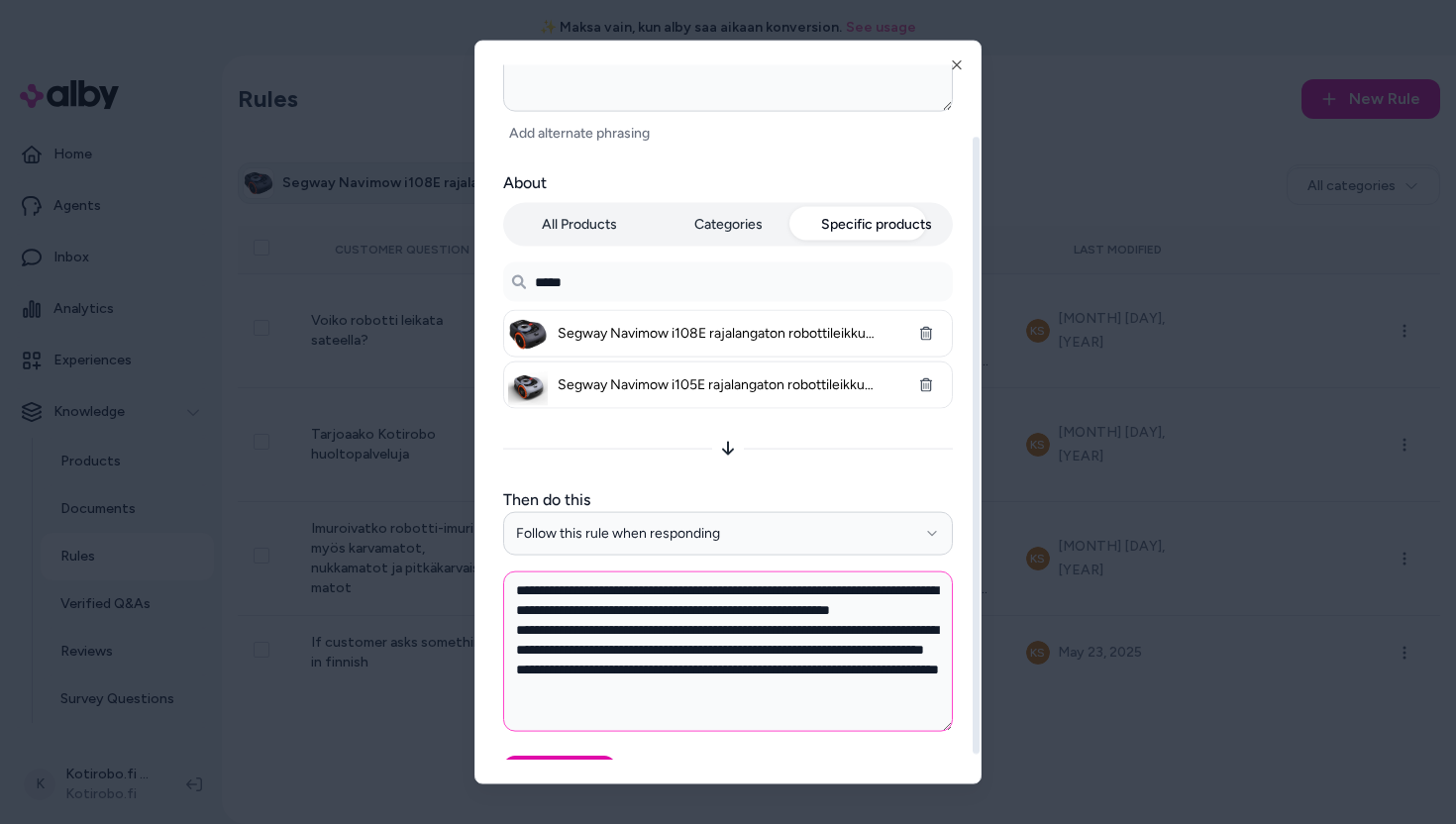 click on "**********" at bounding box center (728, 651) 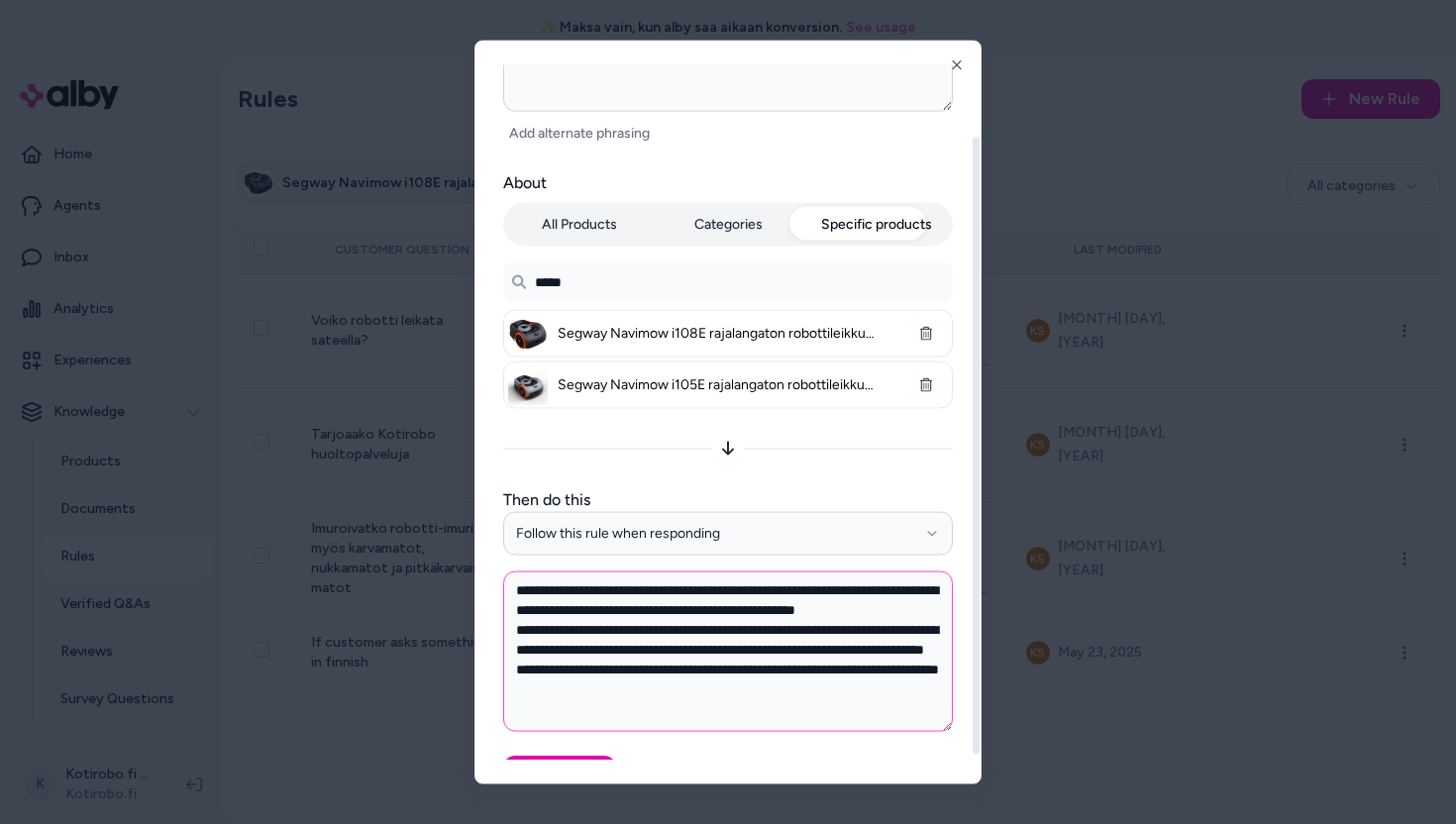 scroll, scrollTop: 20, scrollLeft: 0, axis: vertical 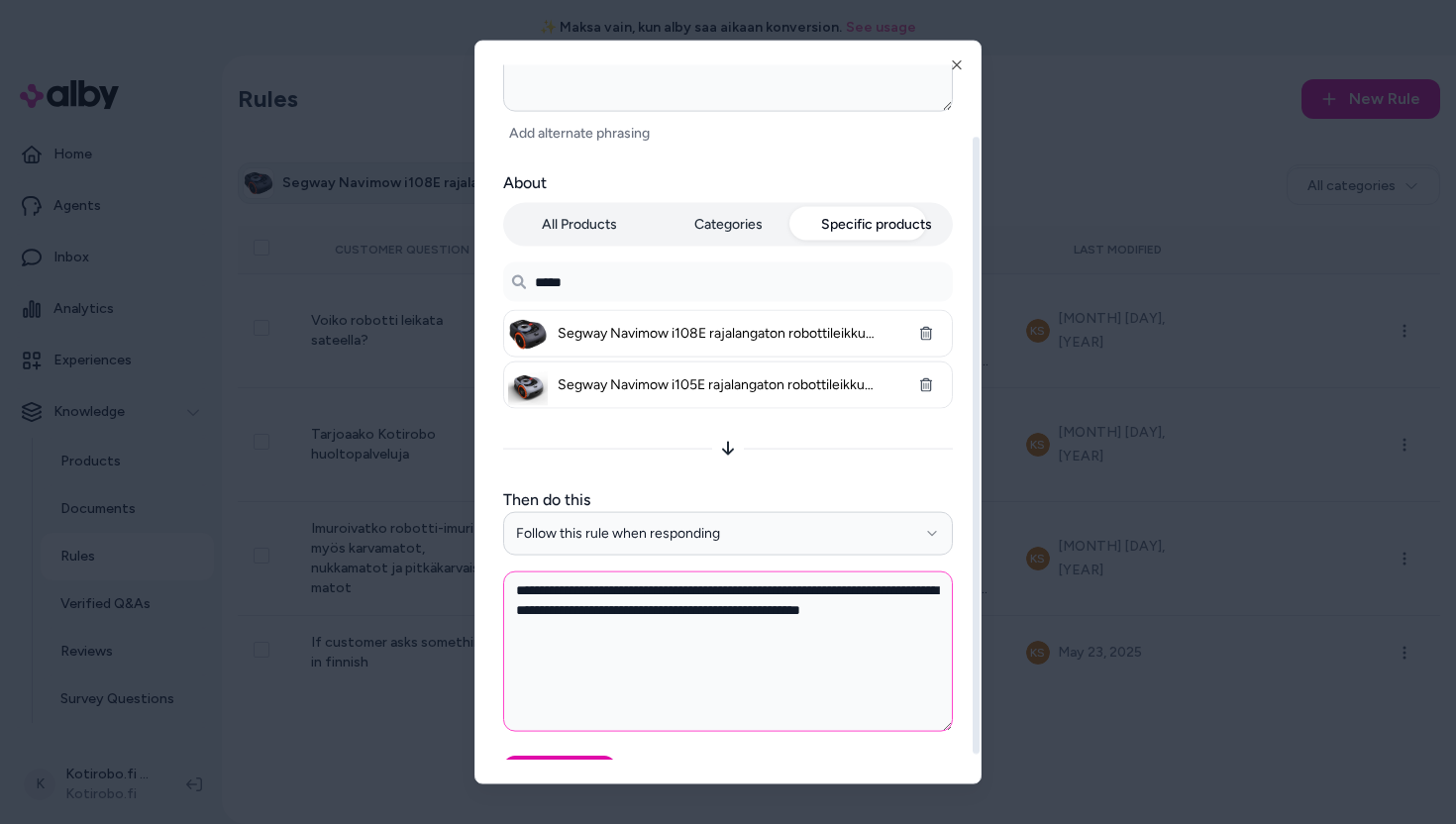 drag, startPoint x: 673, startPoint y: 586, endPoint x: 510, endPoint y: 585, distance: 163.00307 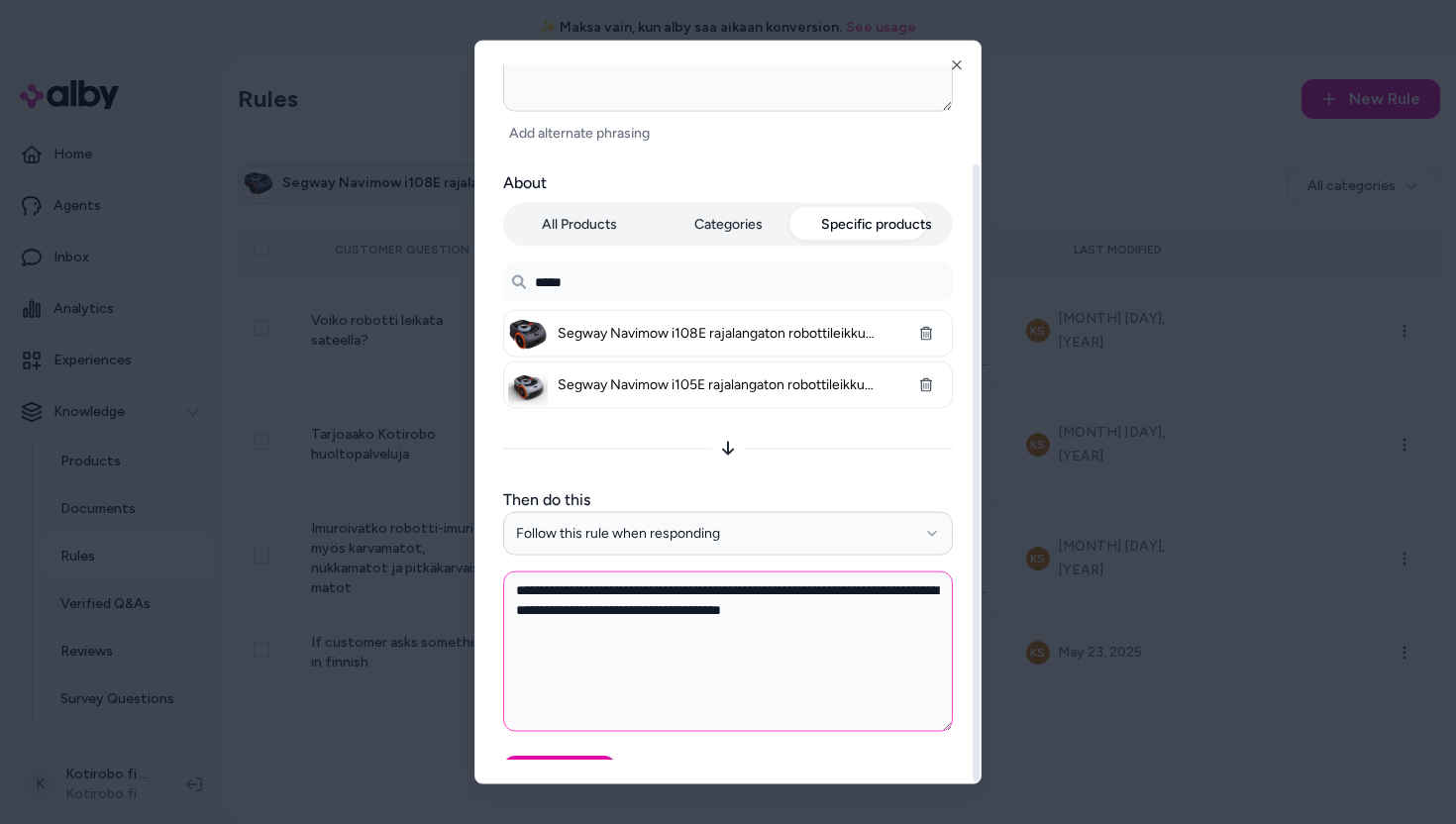 scroll, scrollTop: 137, scrollLeft: 0, axis: vertical 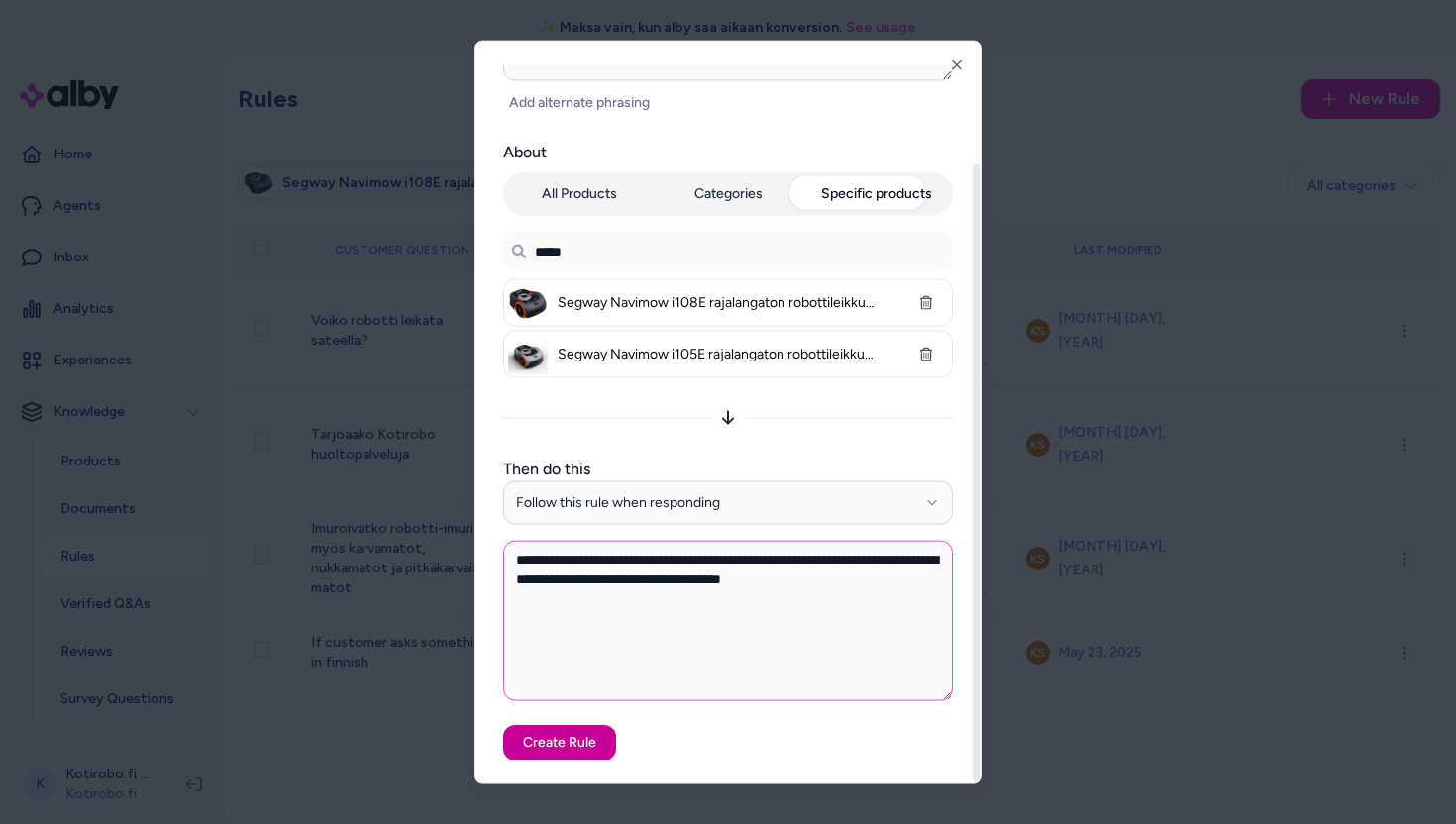 type on "**********" 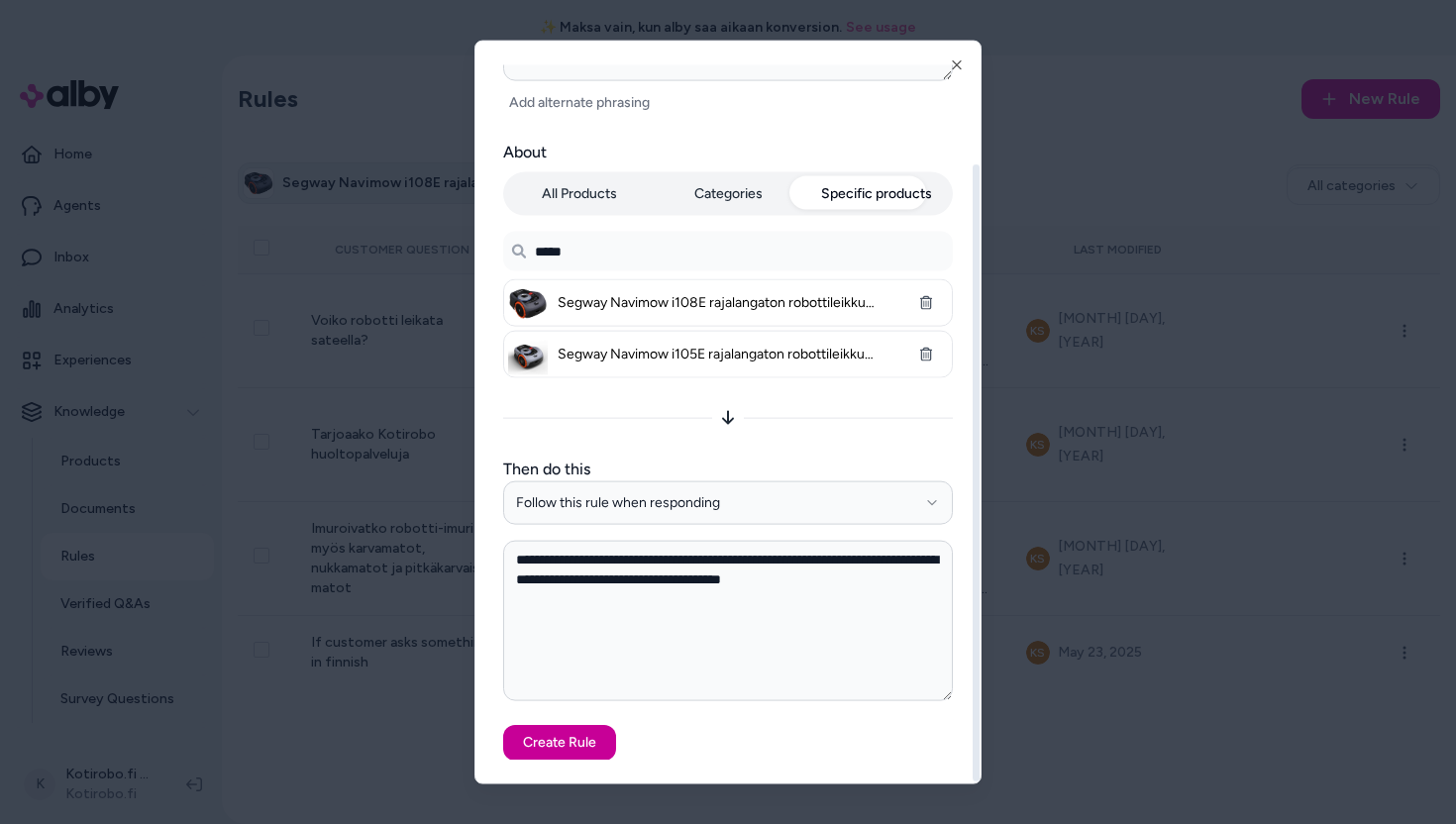 click on "Create Rule" at bounding box center [560, 742] 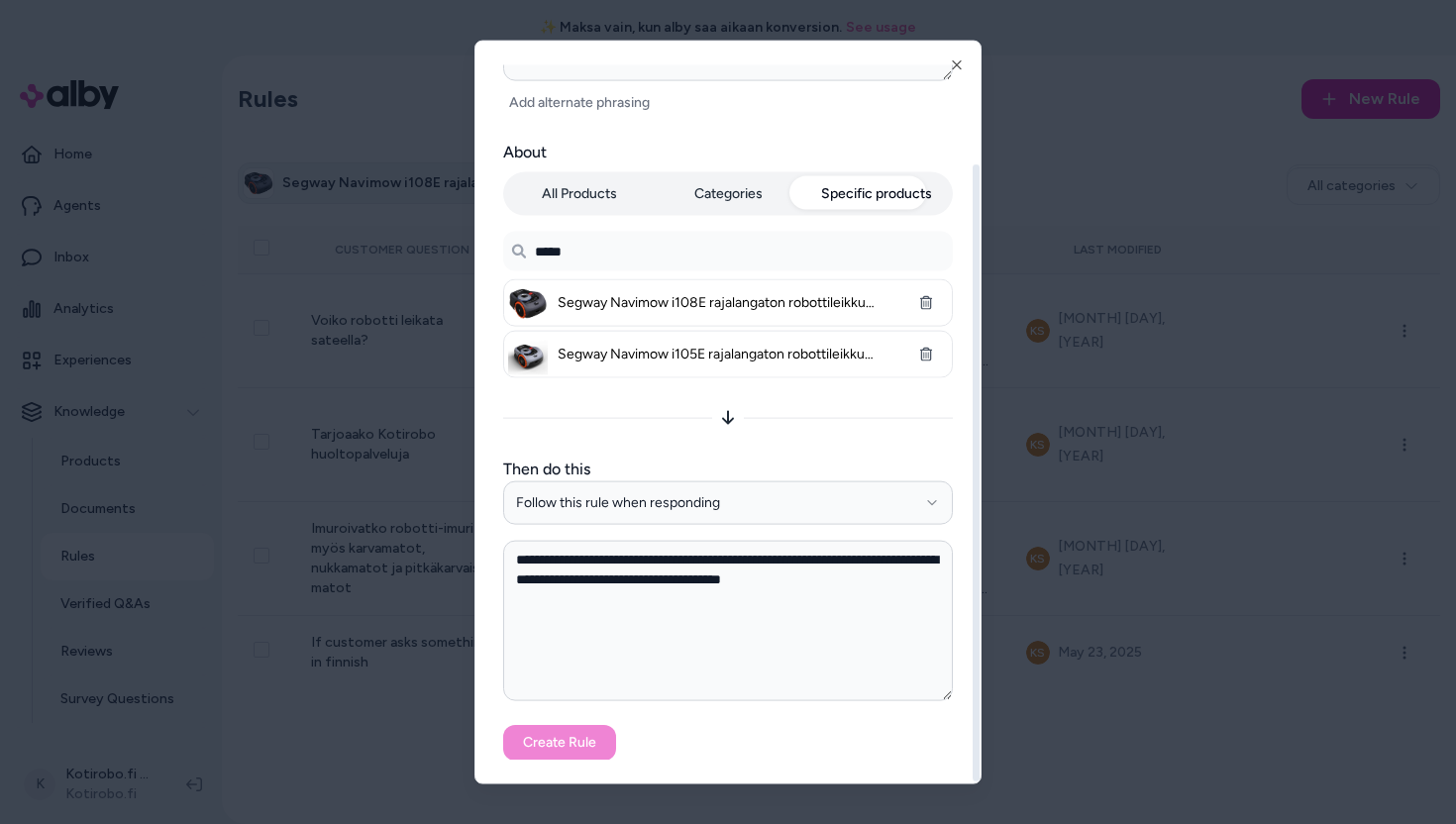 type on "*" 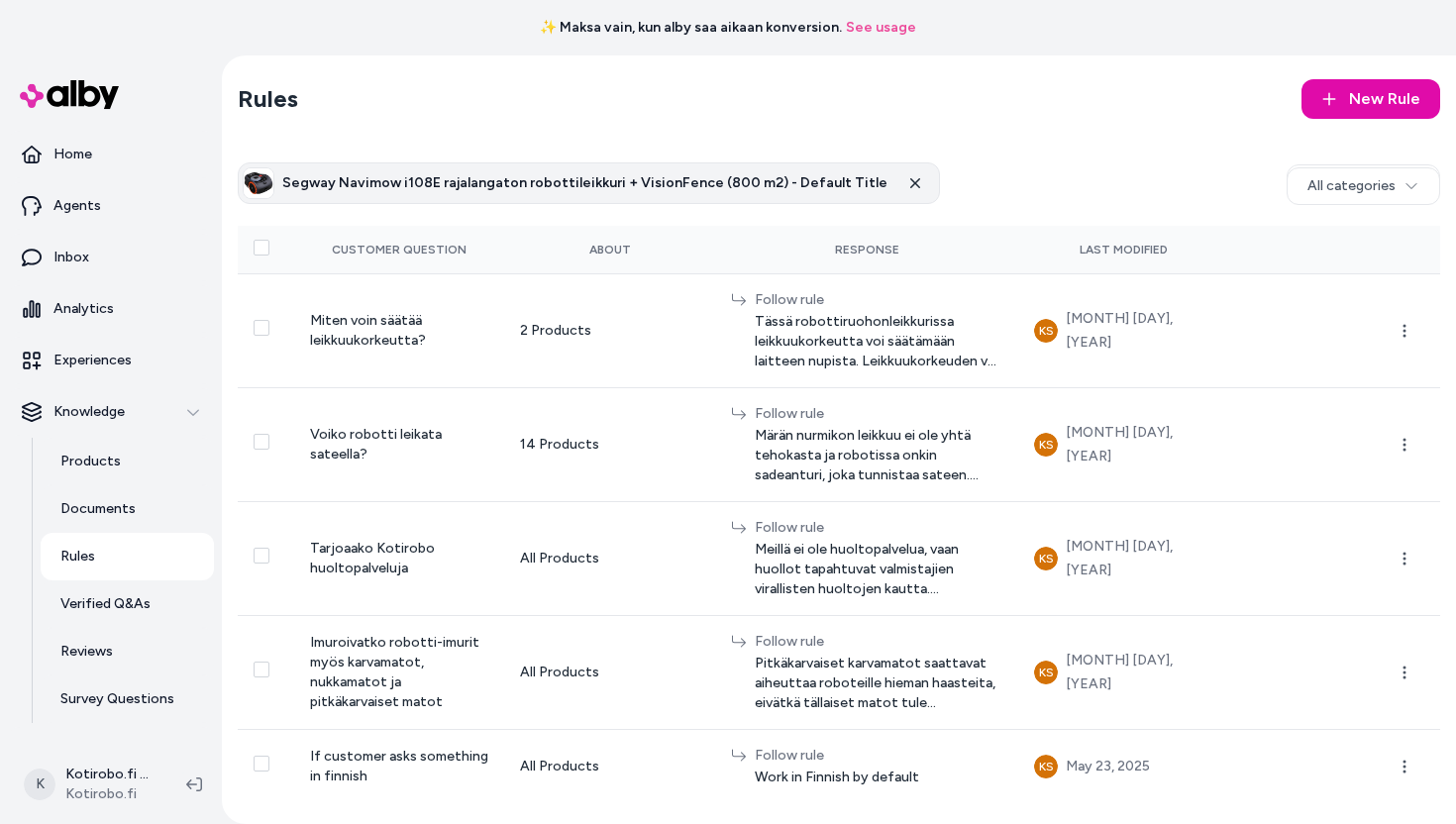 type 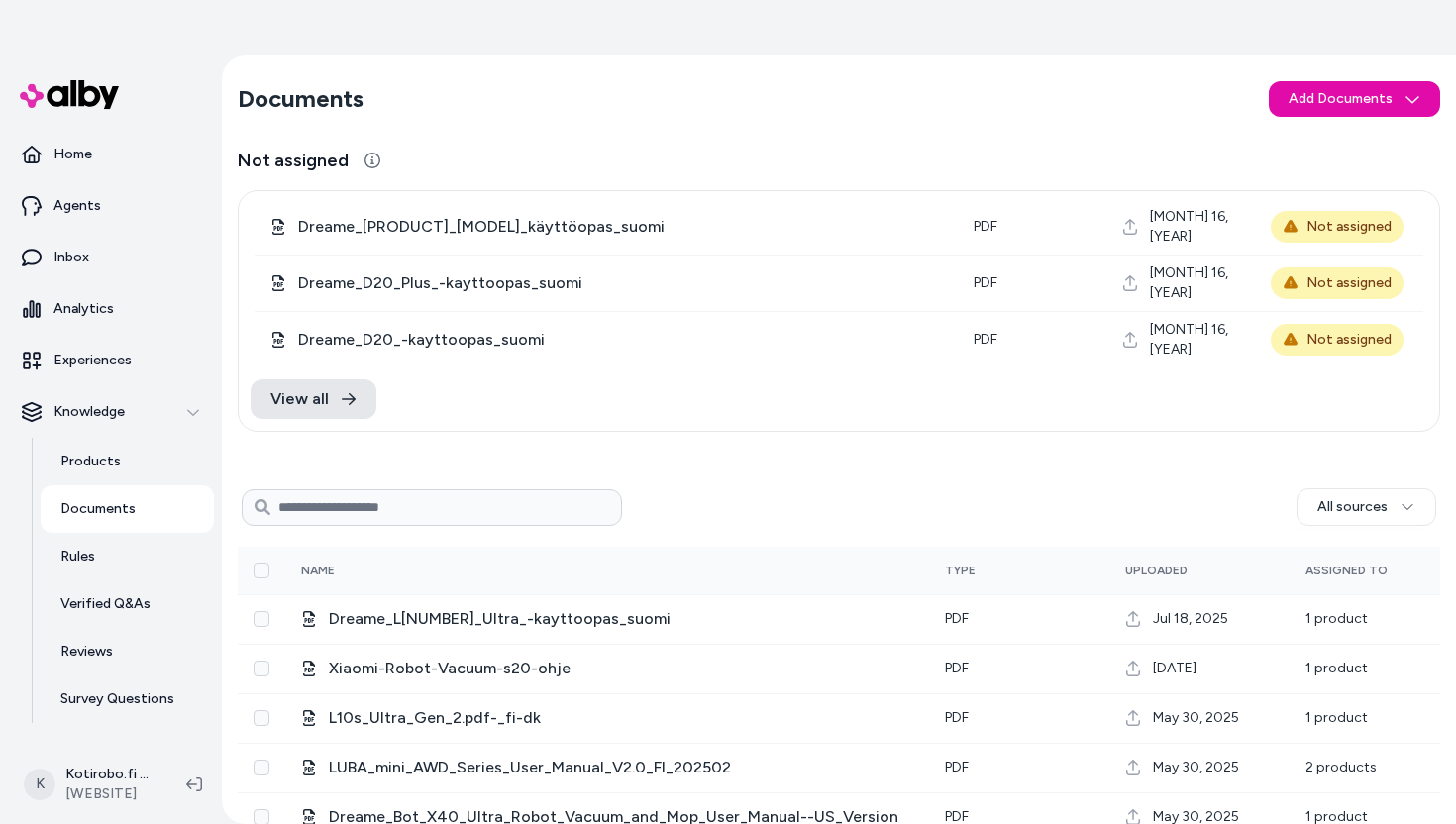 scroll, scrollTop: 0, scrollLeft: 0, axis: both 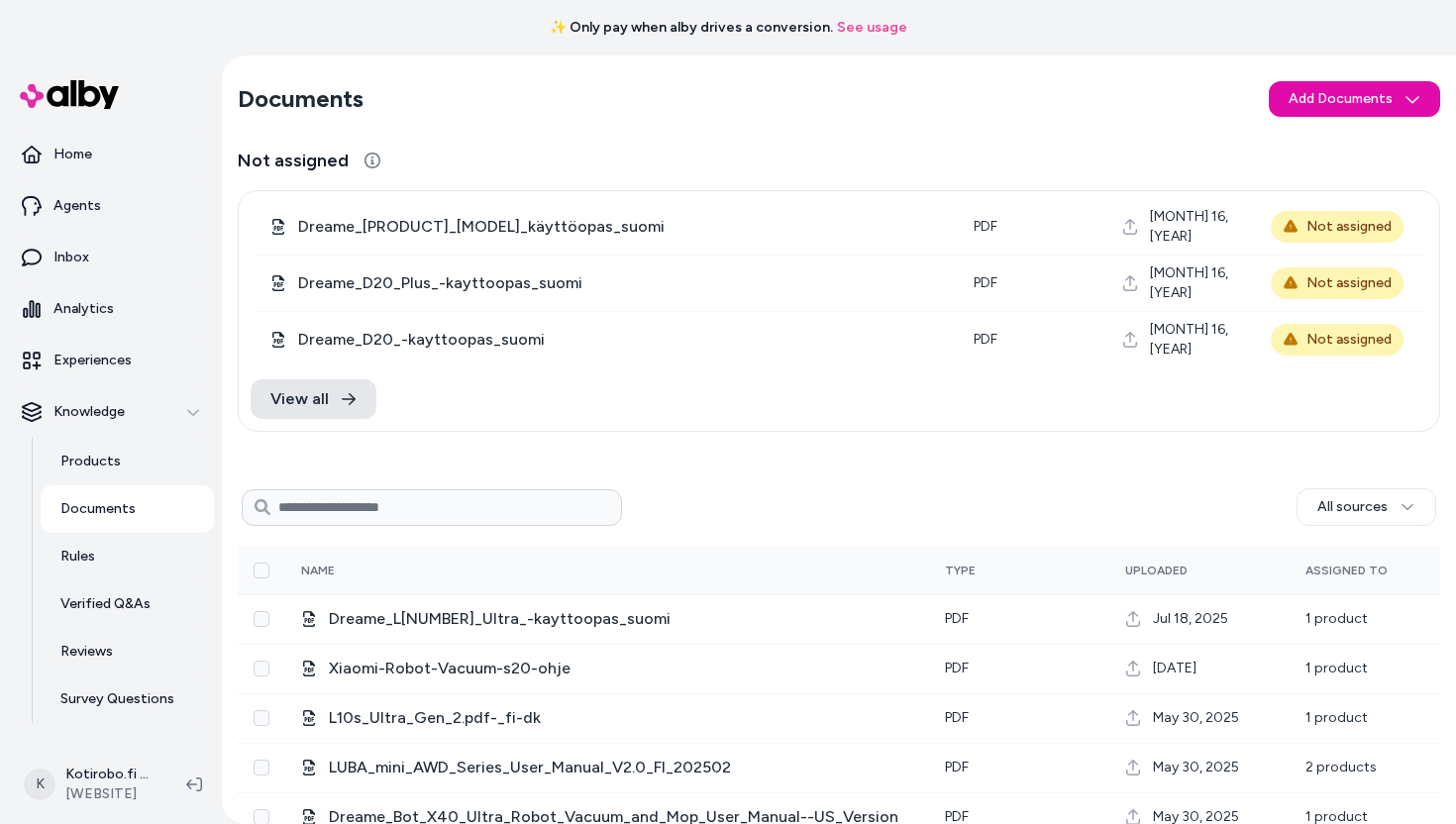 type 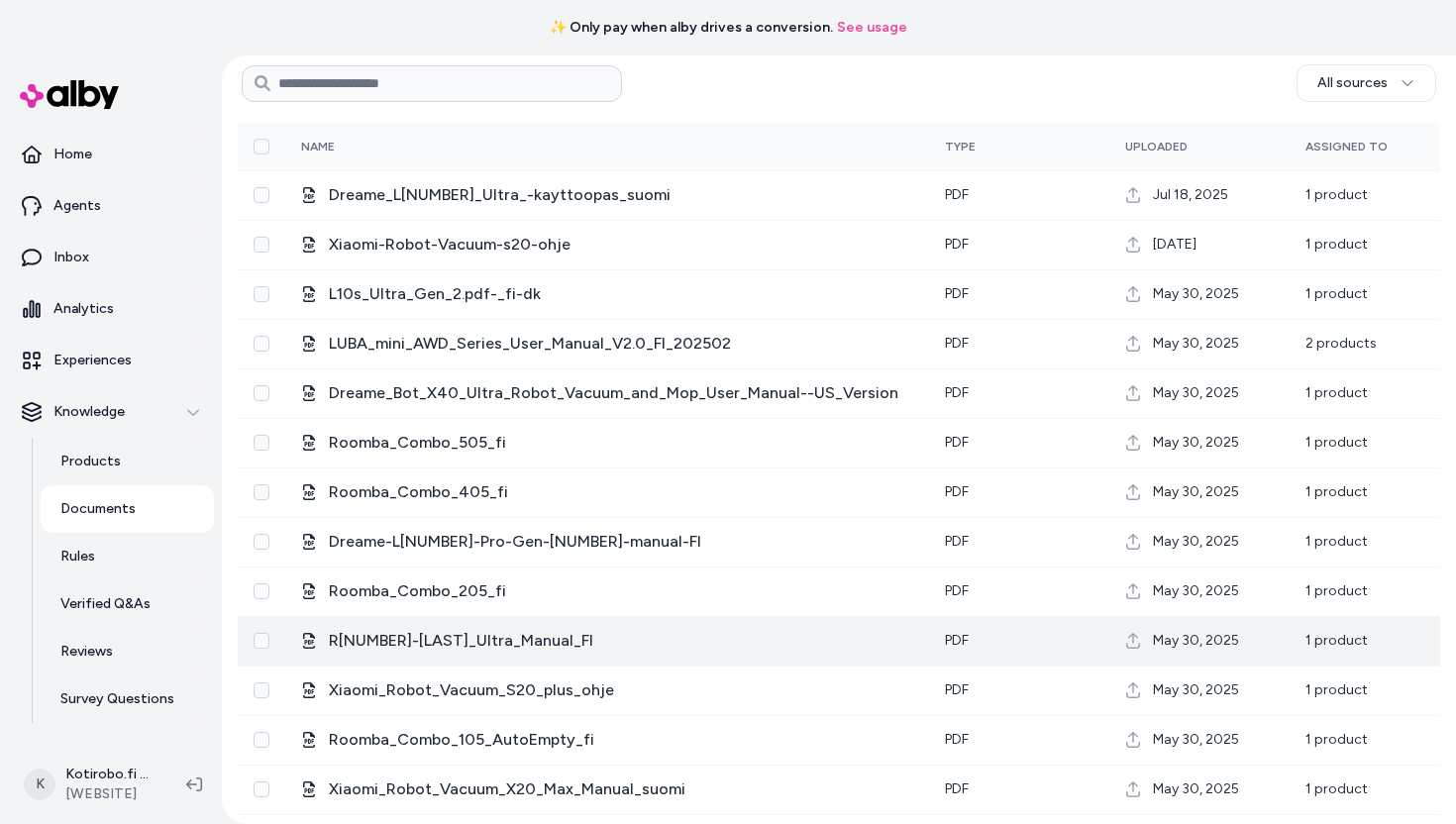 scroll, scrollTop: 757, scrollLeft: 0, axis: vertical 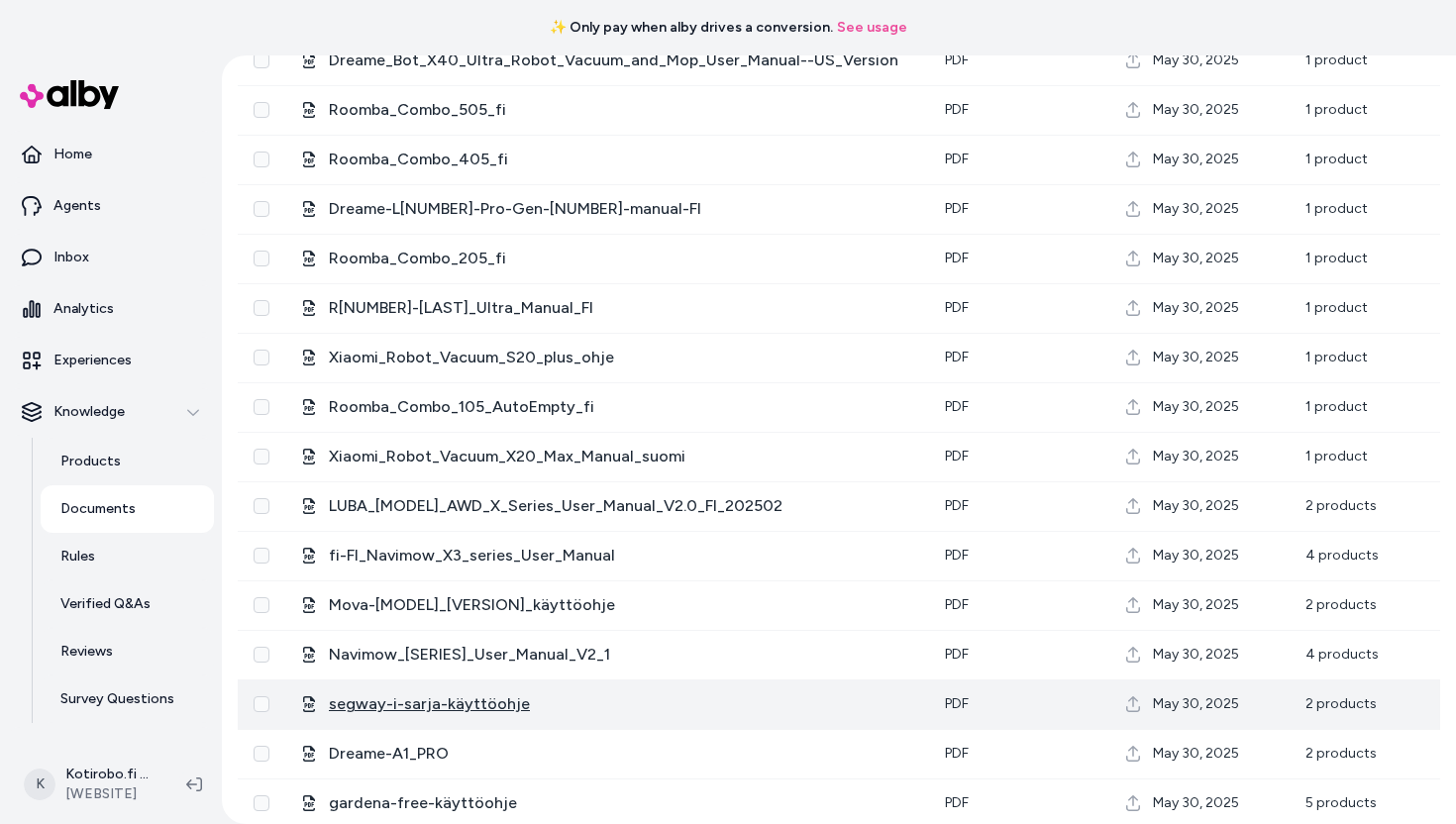 click on "segway-i-sarja-käyttöohje" at bounding box center (429, 704) 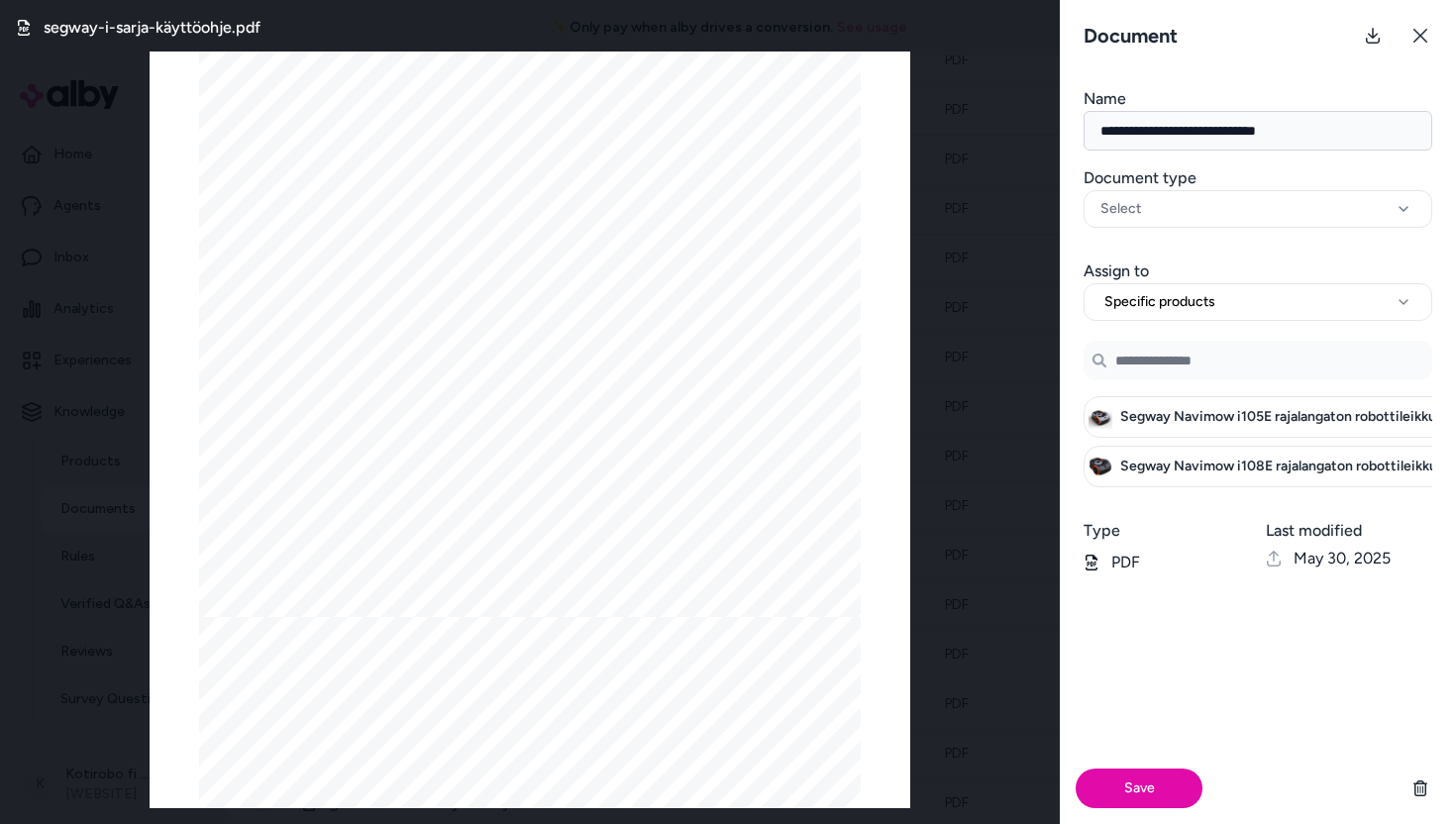 scroll, scrollTop: 35325, scrollLeft: 0, axis: vertical 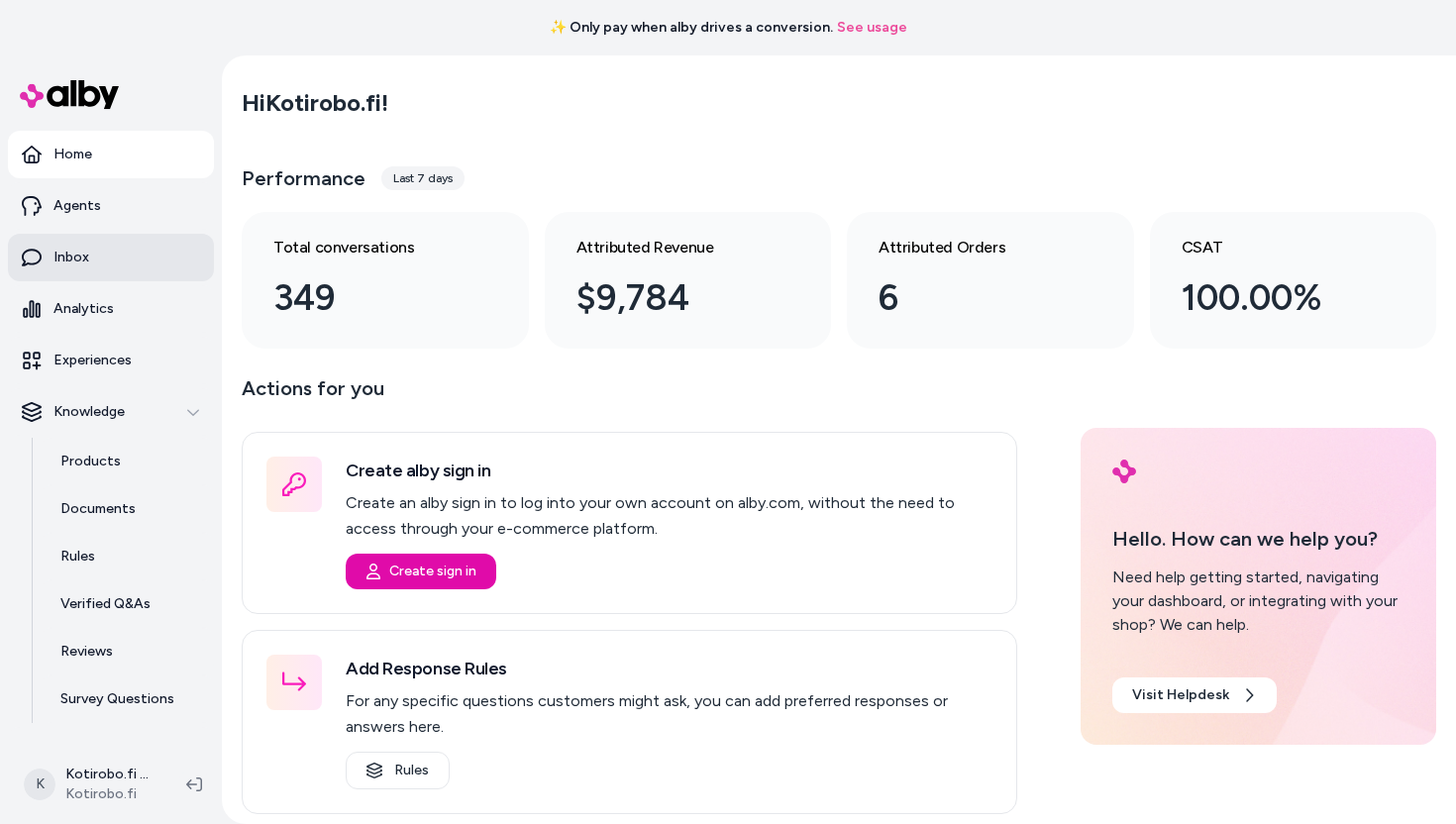 click on "Inbox" at bounding box center (111, 258) 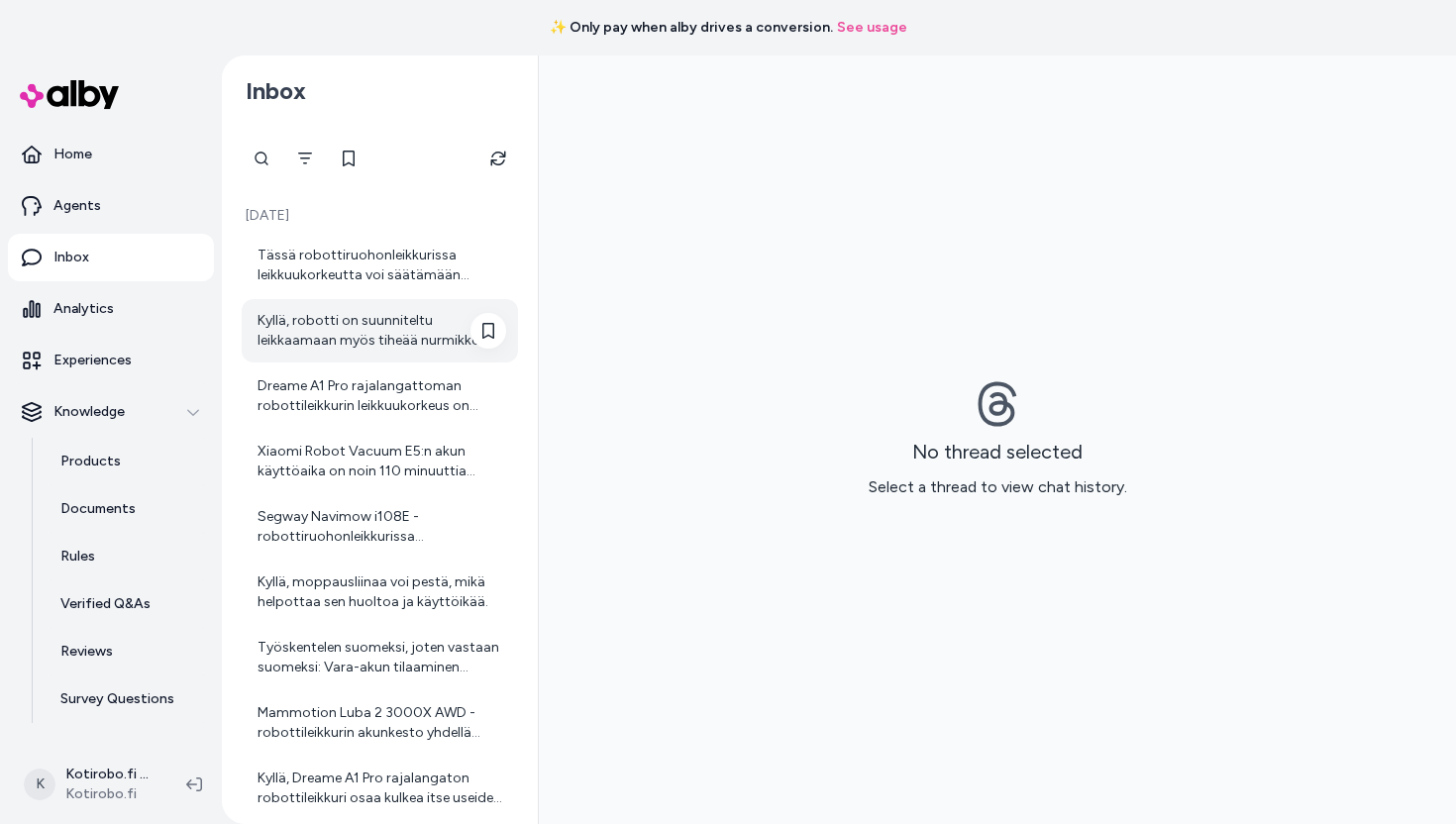 click on "Kyllä, robotti on suunniteltu leikkaamaan myös tiheää nurmikkoa tehokkaasti. Käyttäjät ovat raportoineet hyviä tuloksia jopa tiheissä kasvuolosuhteissa." at bounding box center (381, 331) 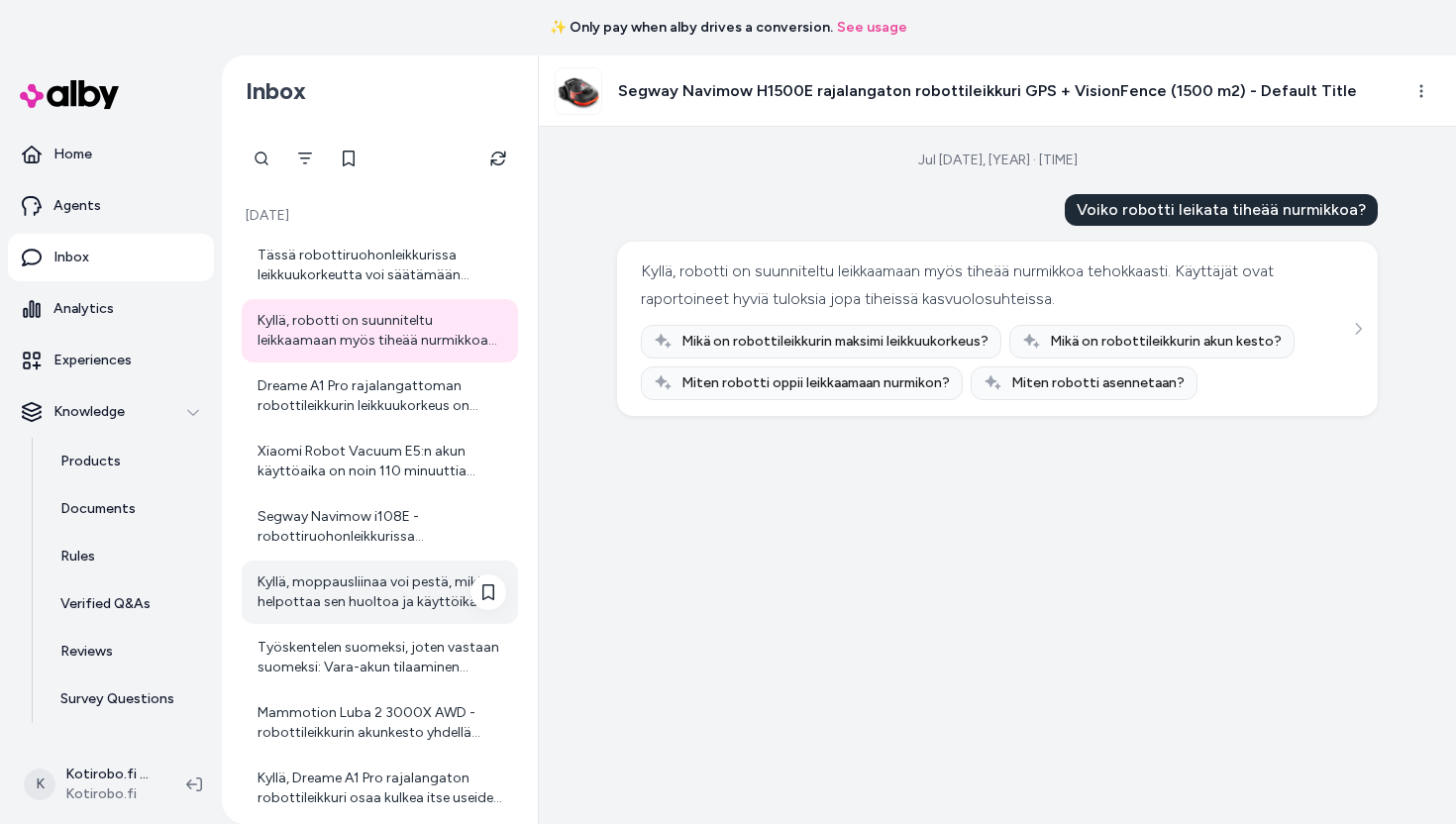 click on "Kyllä, moppausliinaa voi pestä, mikä helpottaa sen huoltoa ja käyttöikää." at bounding box center [379, 592] 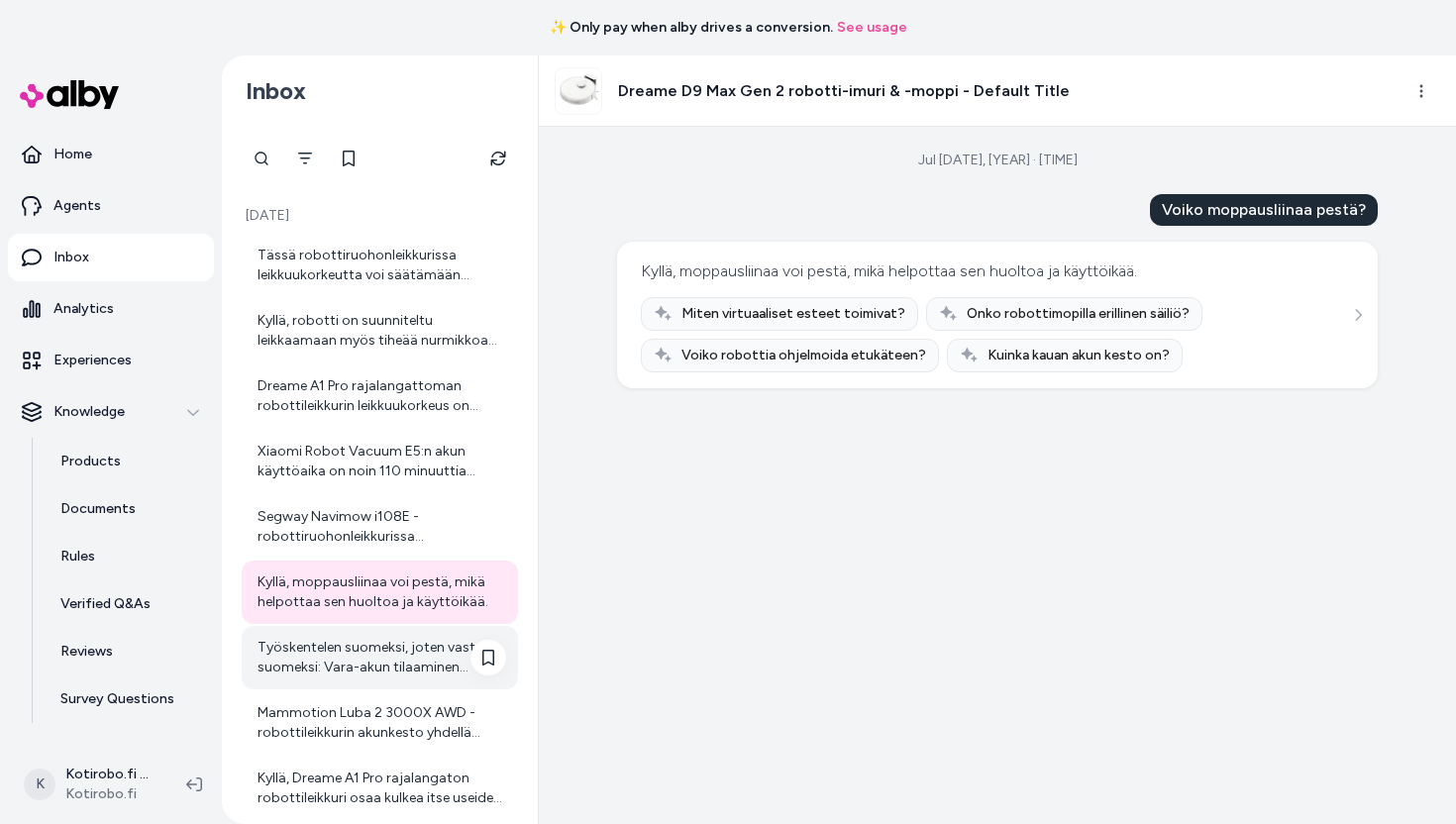click on "Työskentelen suomeksi, joten vastaan suomeksi: Vara-akun tilaaminen onnistuu parhaiten ottamalla yhteyttä Kotirobon asiakaspalveluun. He auttavat sinua vara-akun hankinnassa ja kertovat saatavuudesta sekä toimituksesta. Voit ottaa yhteyttä asiakaspalveluumme täällä: [URL]. Tarvittaessa autan mielelläni muissakin kysymyksissä!" at bounding box center [381, 658] 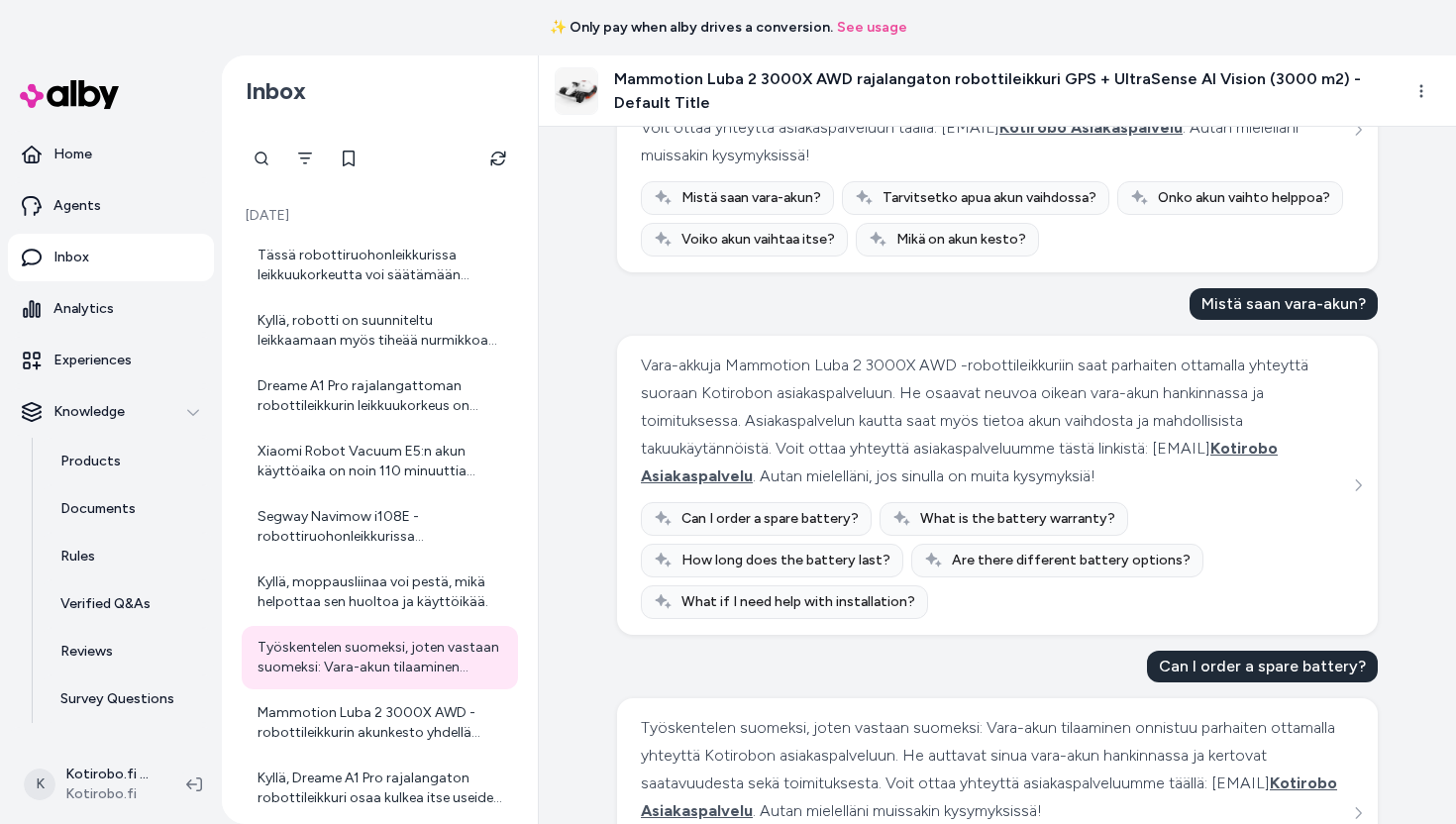 scroll, scrollTop: 382, scrollLeft: 0, axis: vertical 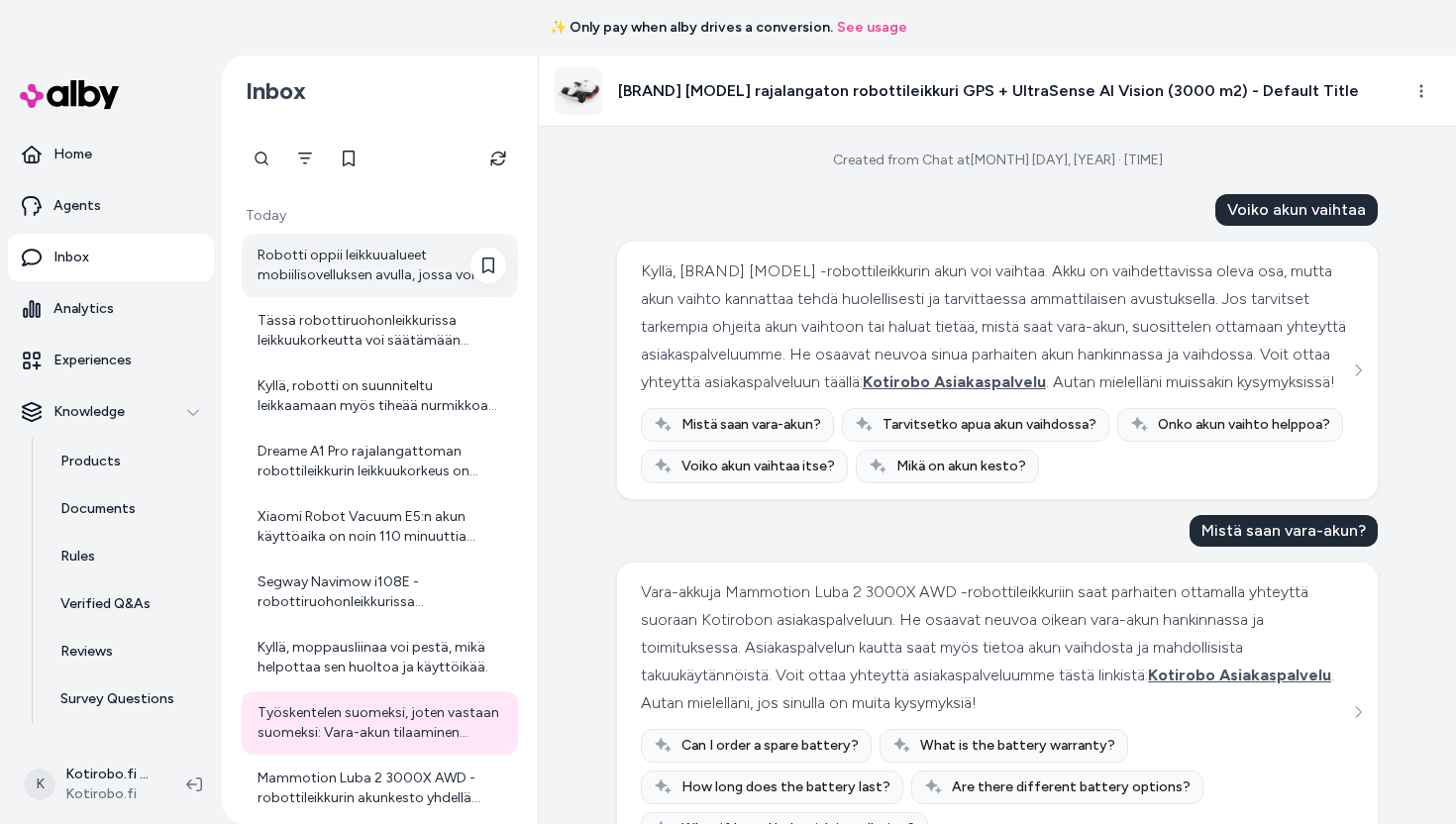 click on "Robotti oppii leikkuualueet mobiilisovelluksen avulla, jossa voit opettaa sille alueen rajat. Alueita voi myös muokata jälkikäteen kartasta." at bounding box center [381, 265] 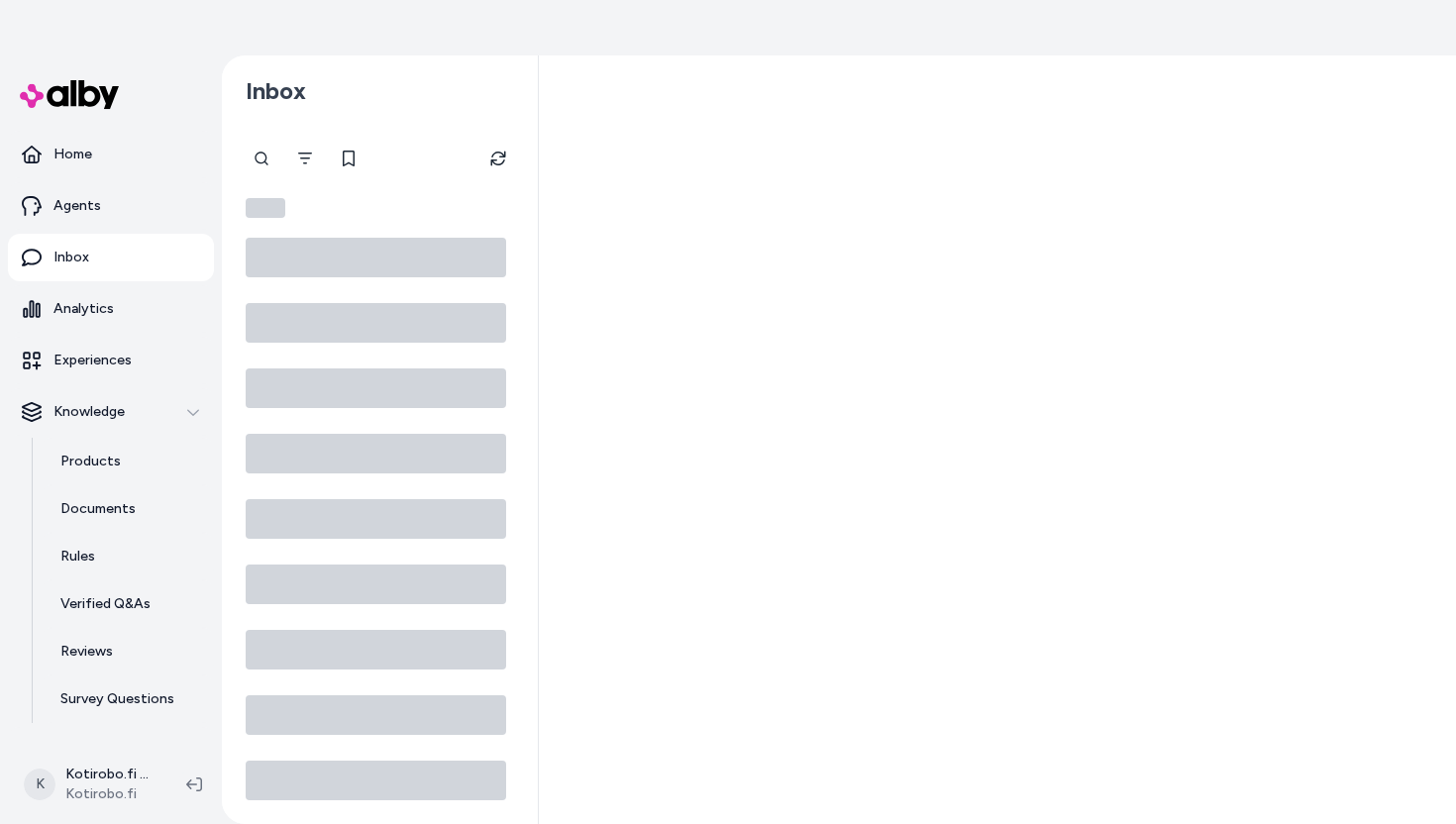 scroll, scrollTop: 0, scrollLeft: 0, axis: both 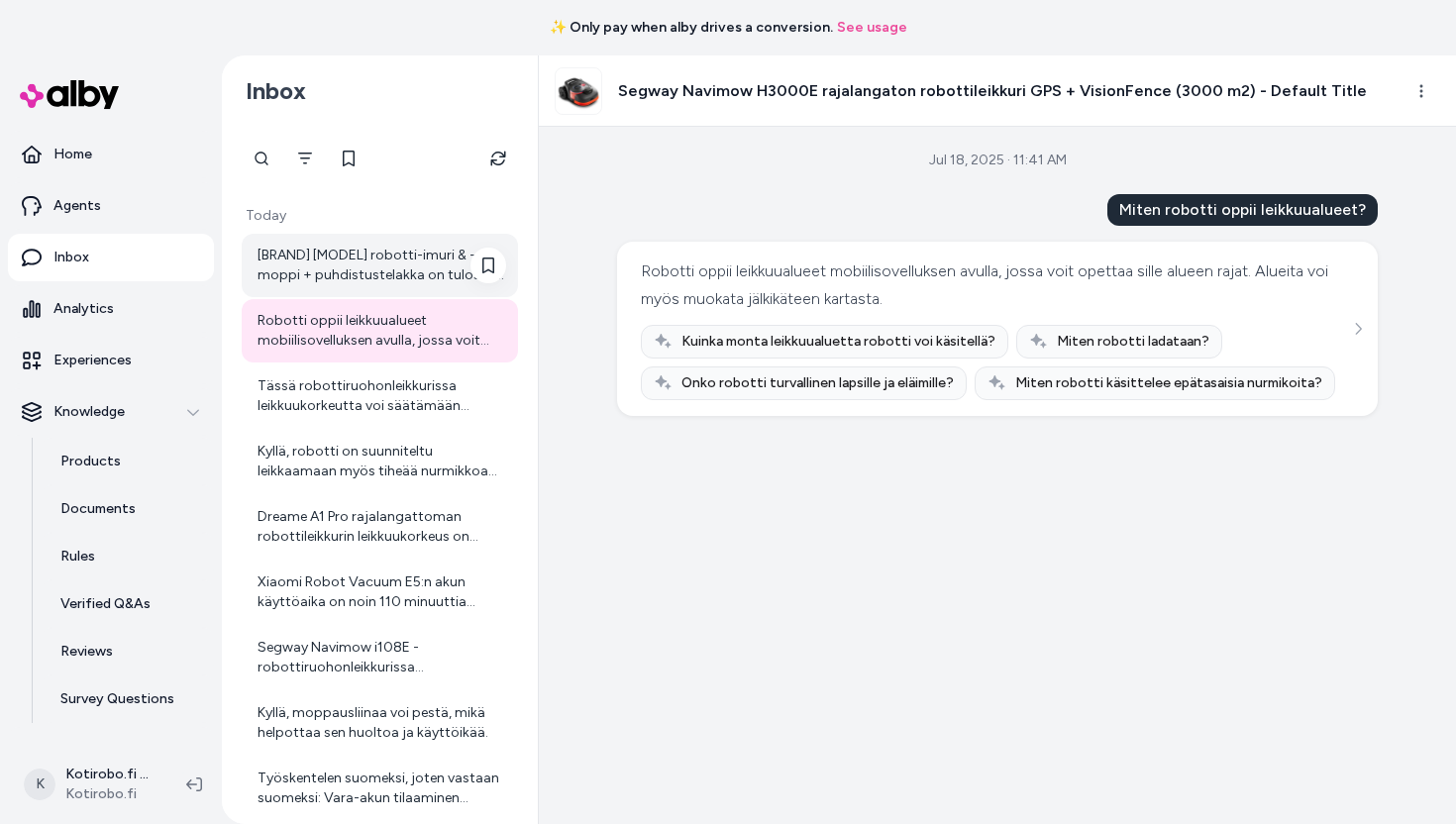 click on "Dreame D20 Ultra robotti-imuri & -moppi + puhdistustelakka on tulossa varastoon 29.7.2025. Tarkemmat tiedot saatavuudesta ja mahdollisista muutoksista löytyvät aina tuotteen tuotesivulta. Jos haluat varmistaa ajantasaiset tiedot tai sinulla on muita kysymyksiä, suosittelen ottamaan yhteyttä asiakaspalveluumme [täällä](https://www.kotirobo.fi/pages/asiakaspalvelu). Autan mielelläni!" at bounding box center (379, 265) 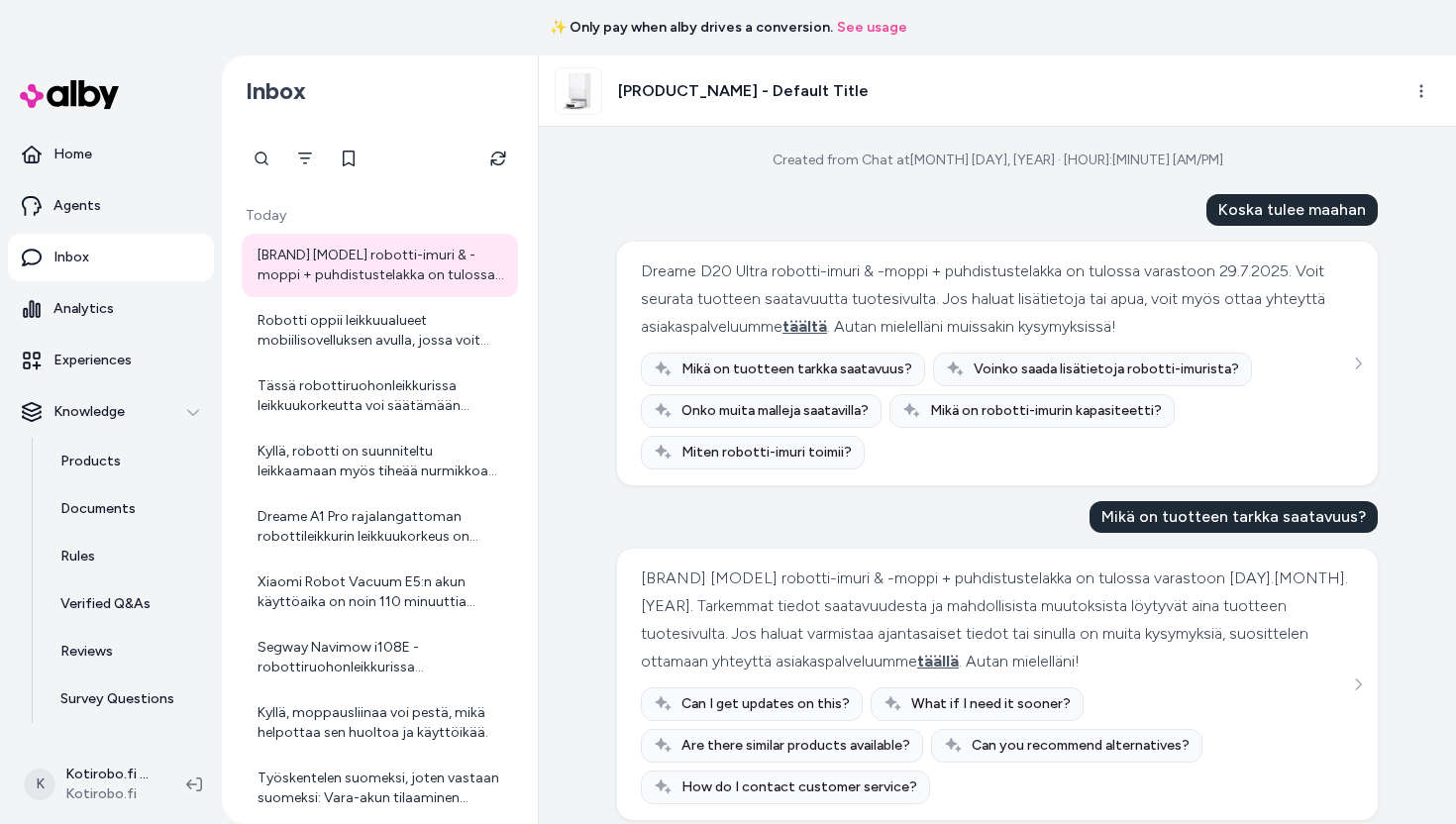 scroll, scrollTop: 20, scrollLeft: 0, axis: vertical 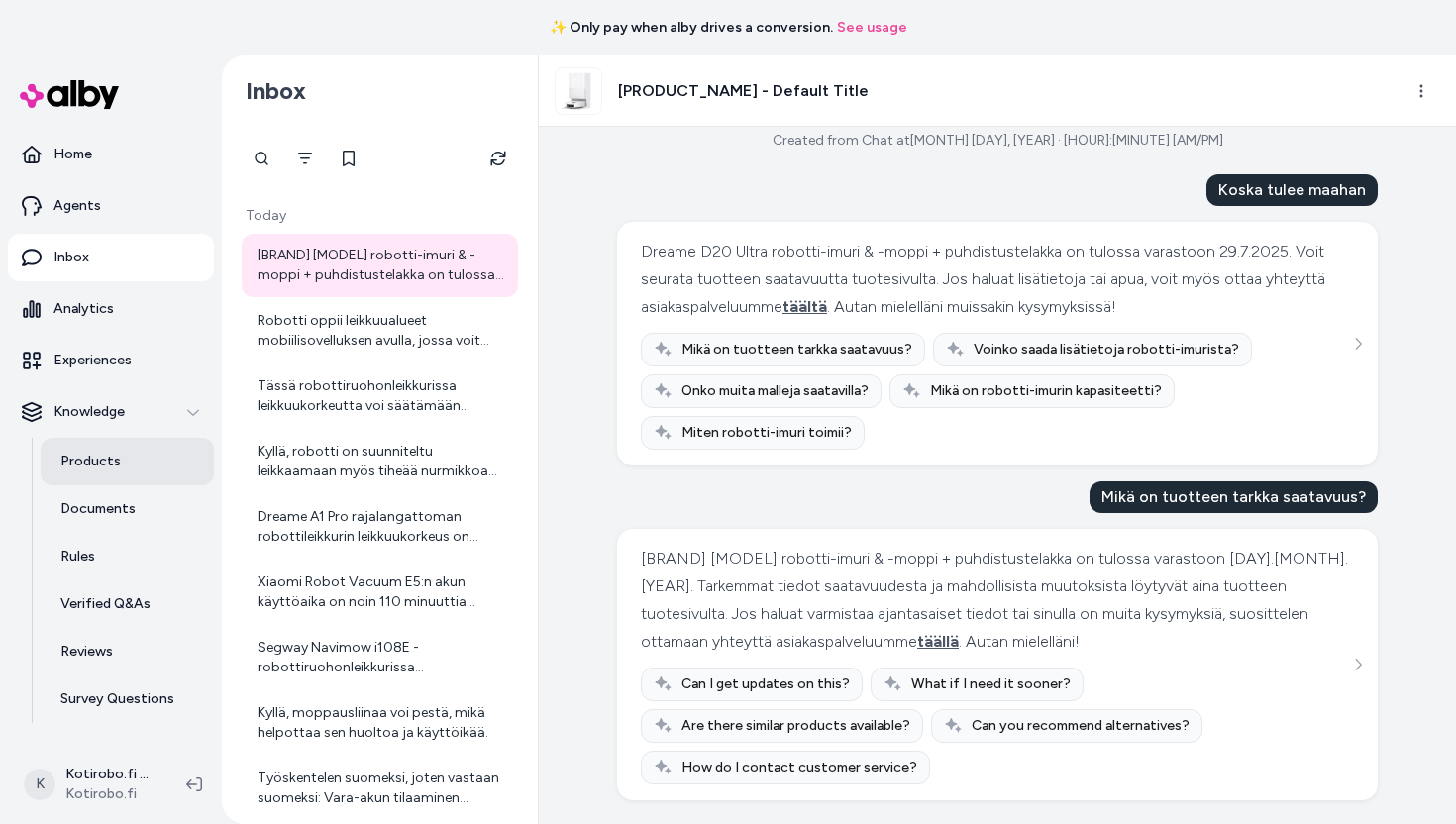 click on "Products" at bounding box center [127, 462] 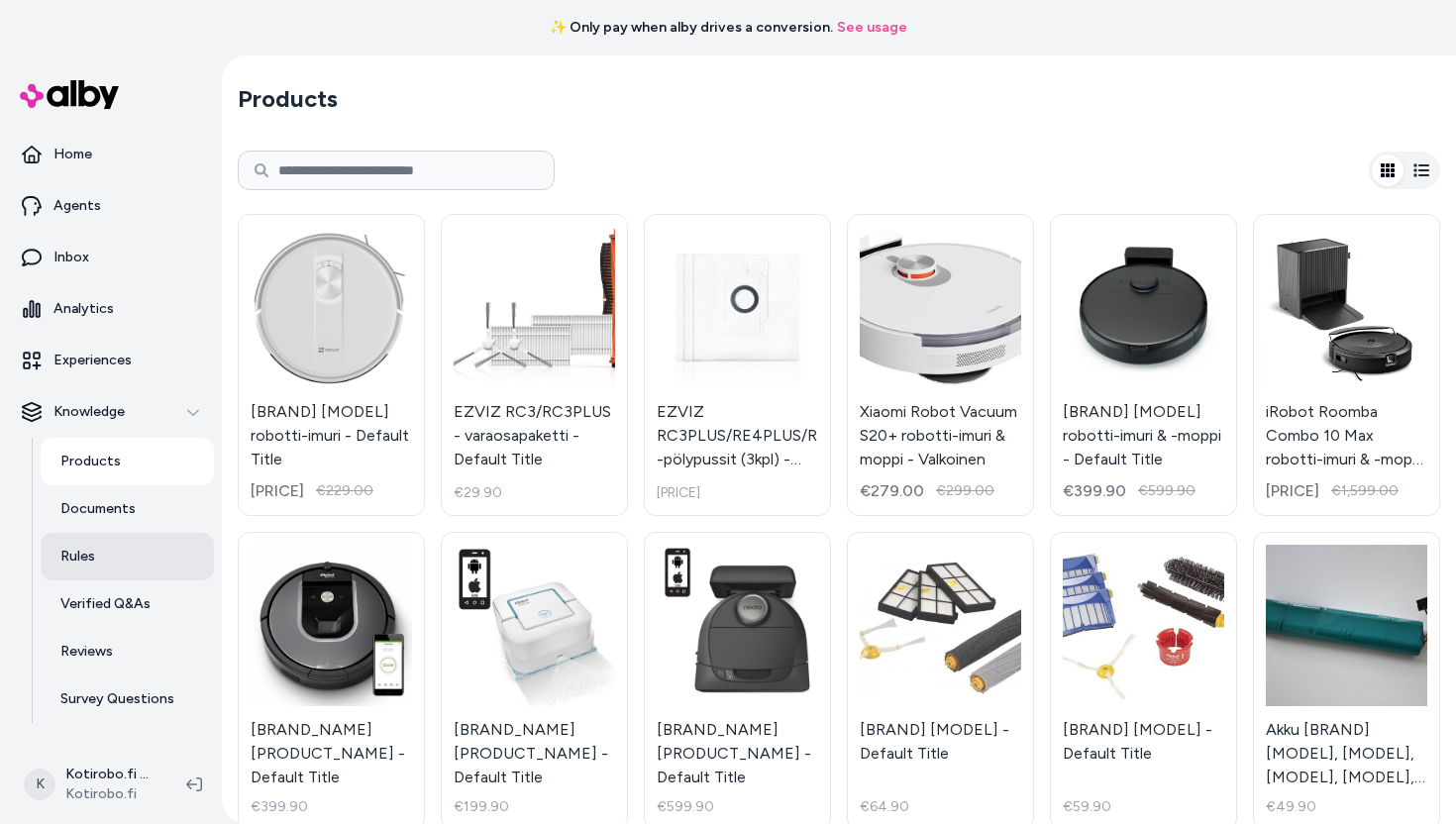 click on "Rules" at bounding box center (127, 557) 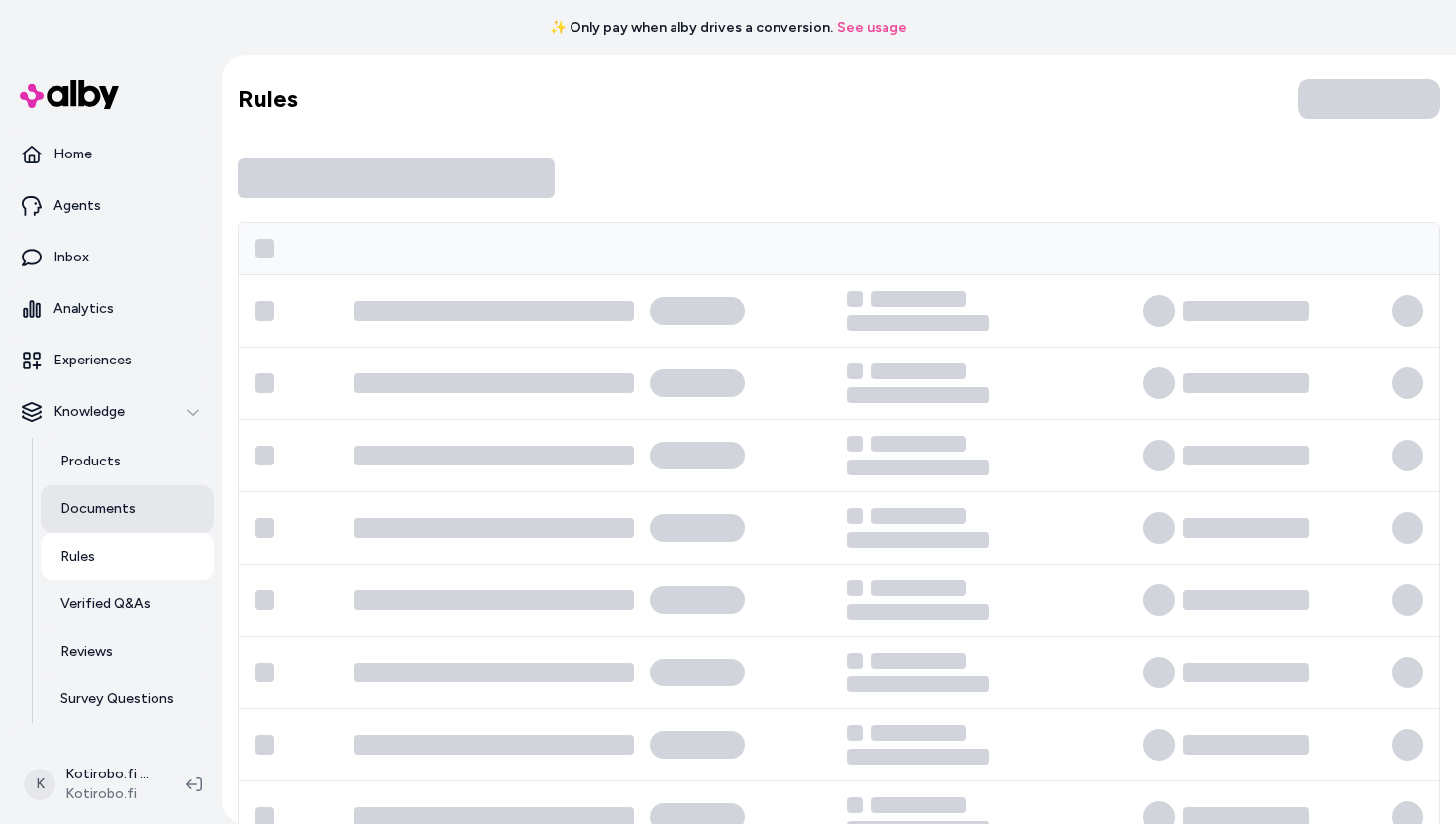 click on "Documents" at bounding box center (98, 509) 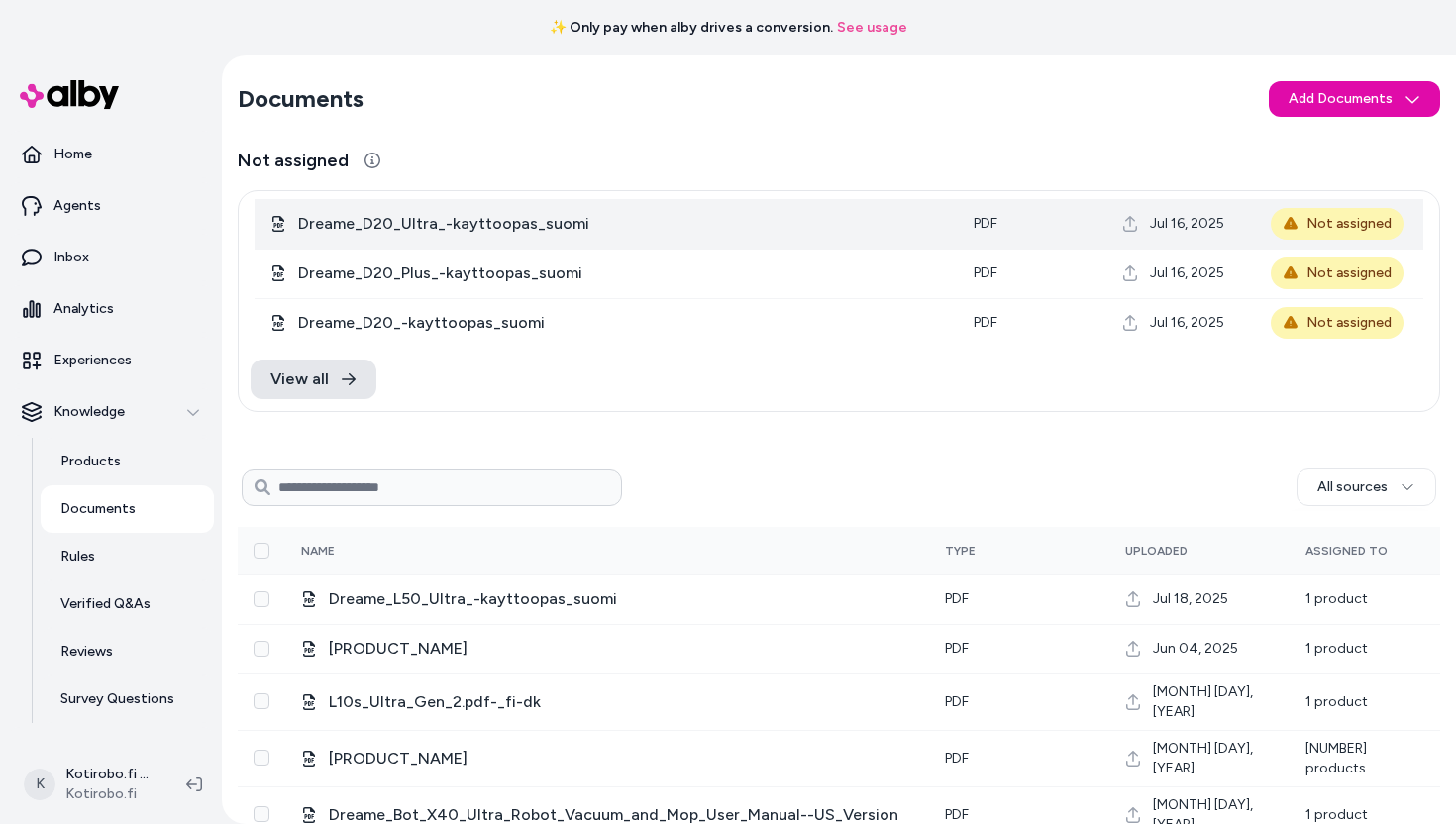 click on "Dreame_D20_Ultra_-kayttoopas_suomi" at bounding box center (606, 224) 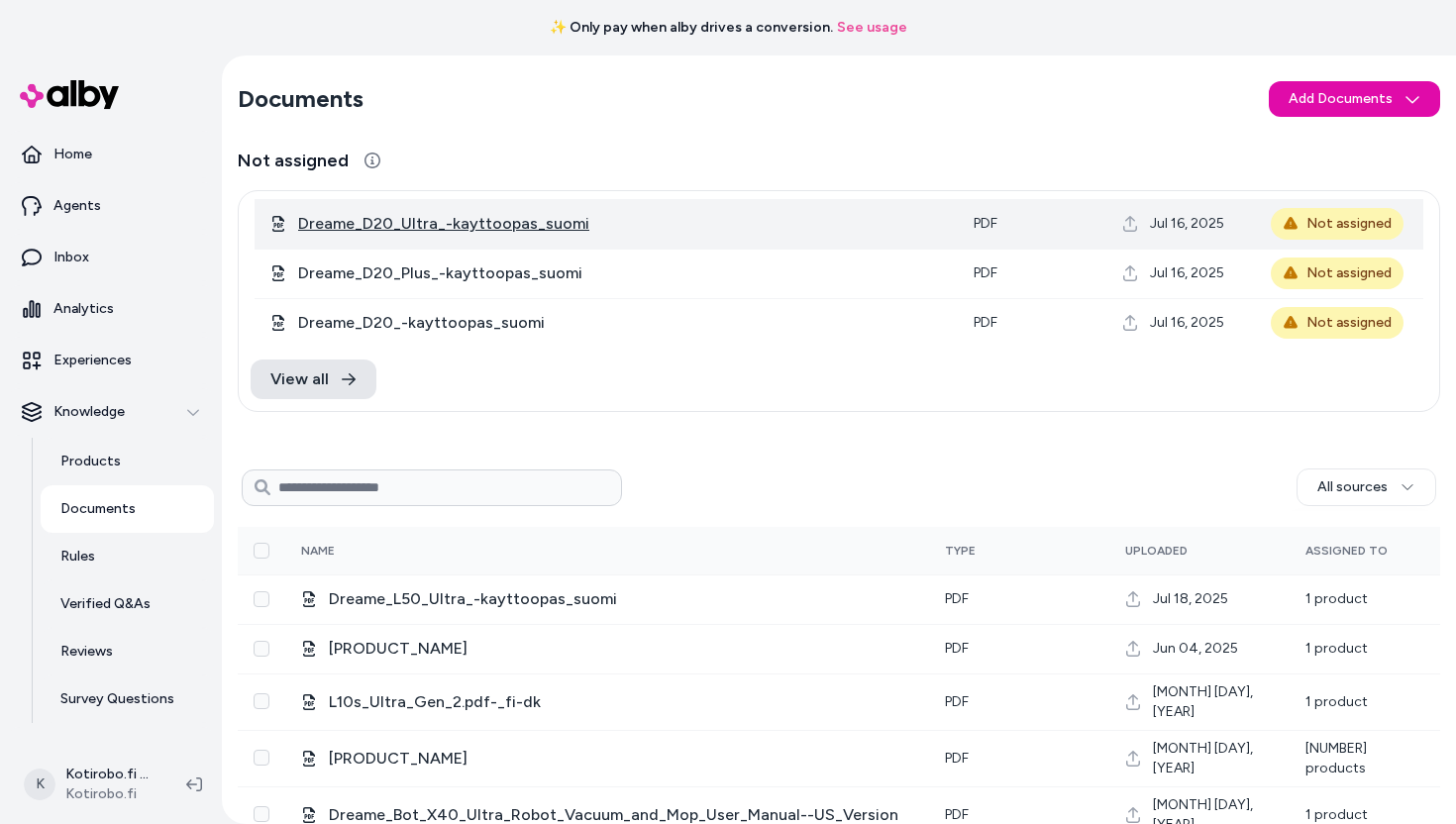 click on "Dreame_D20_Ultra_-kayttoopas_suomi" at bounding box center (444, 224) 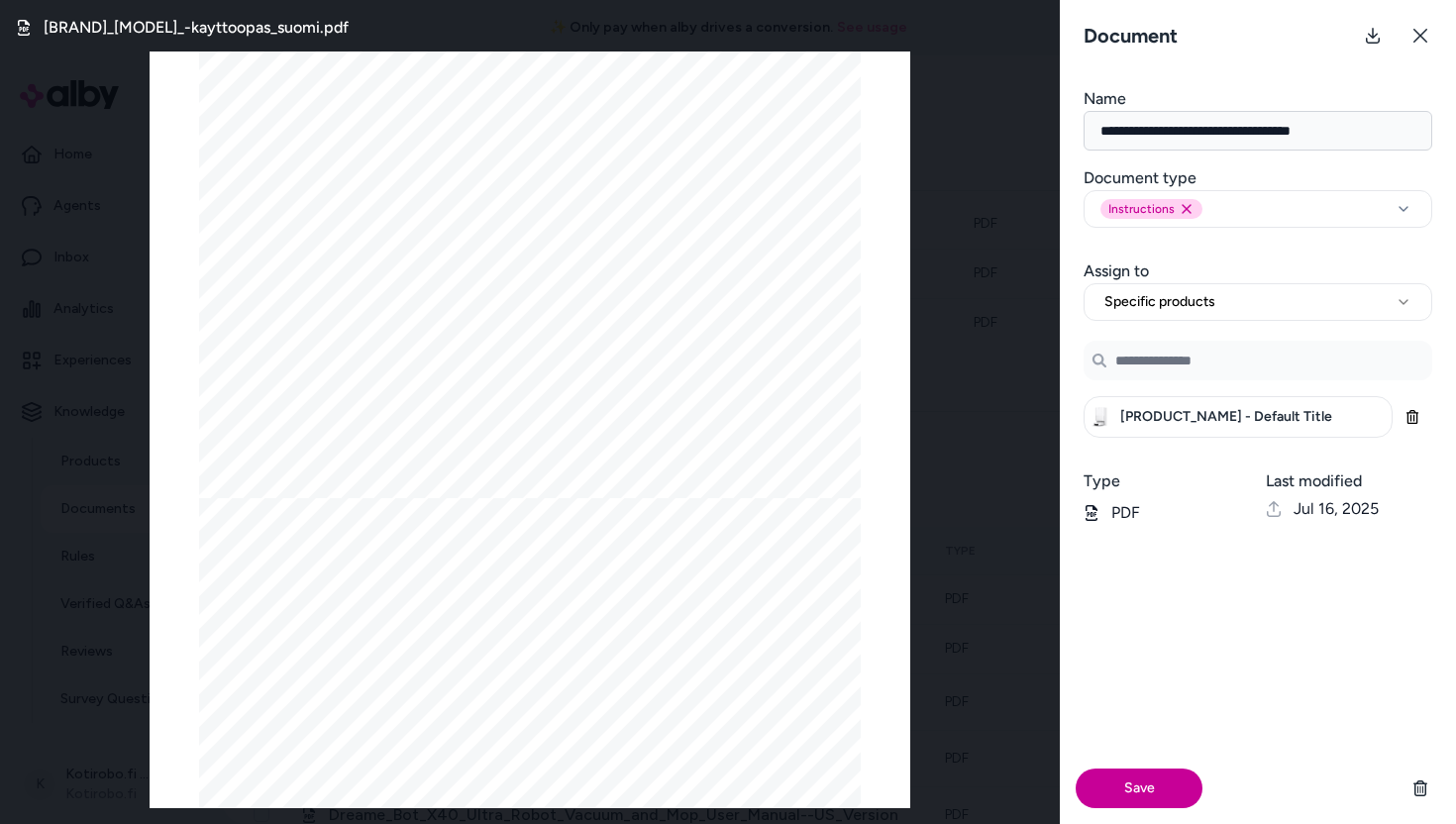click on "Save" at bounding box center [1139, 788] 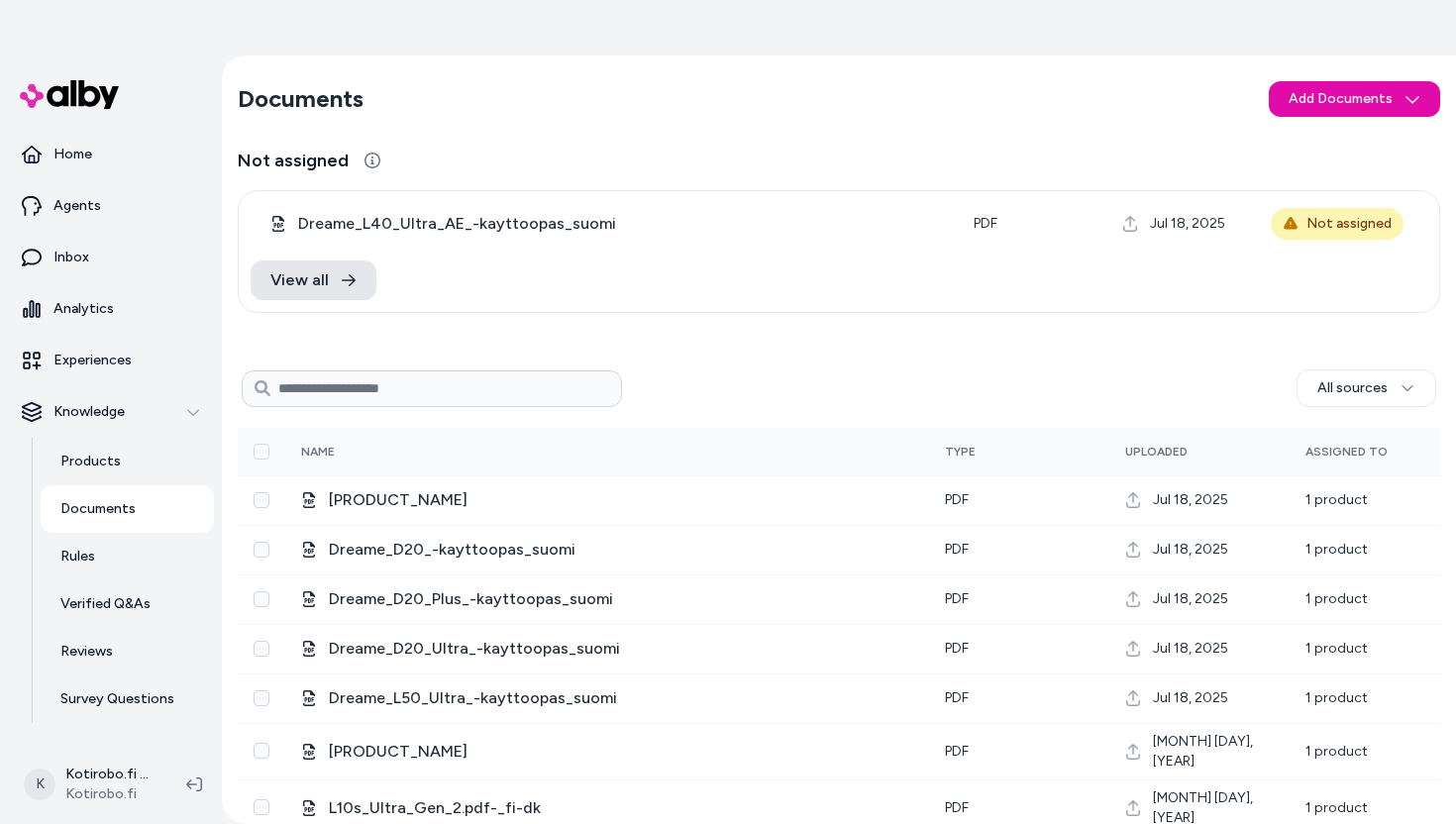 scroll, scrollTop: 0, scrollLeft: 0, axis: both 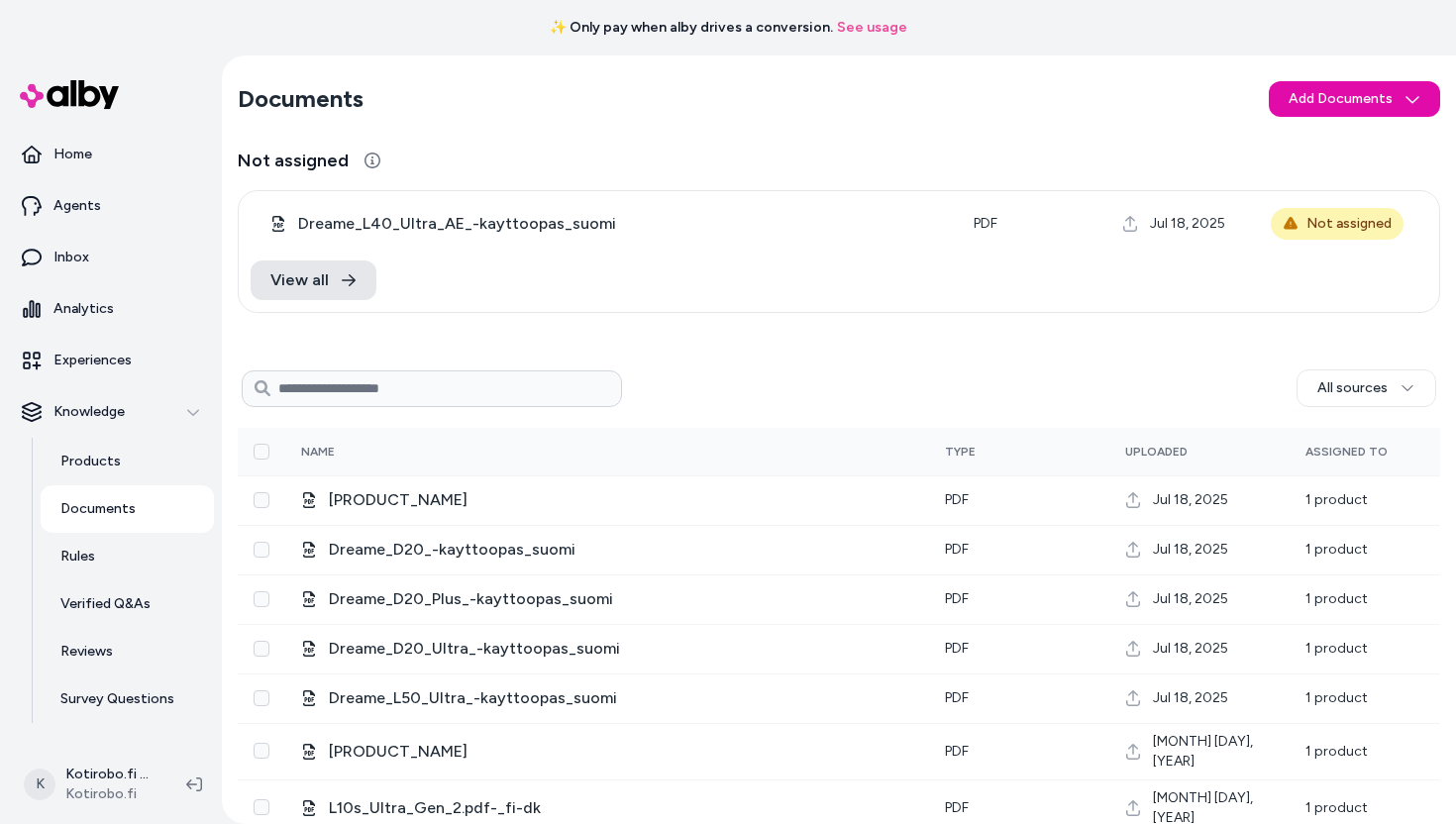 type 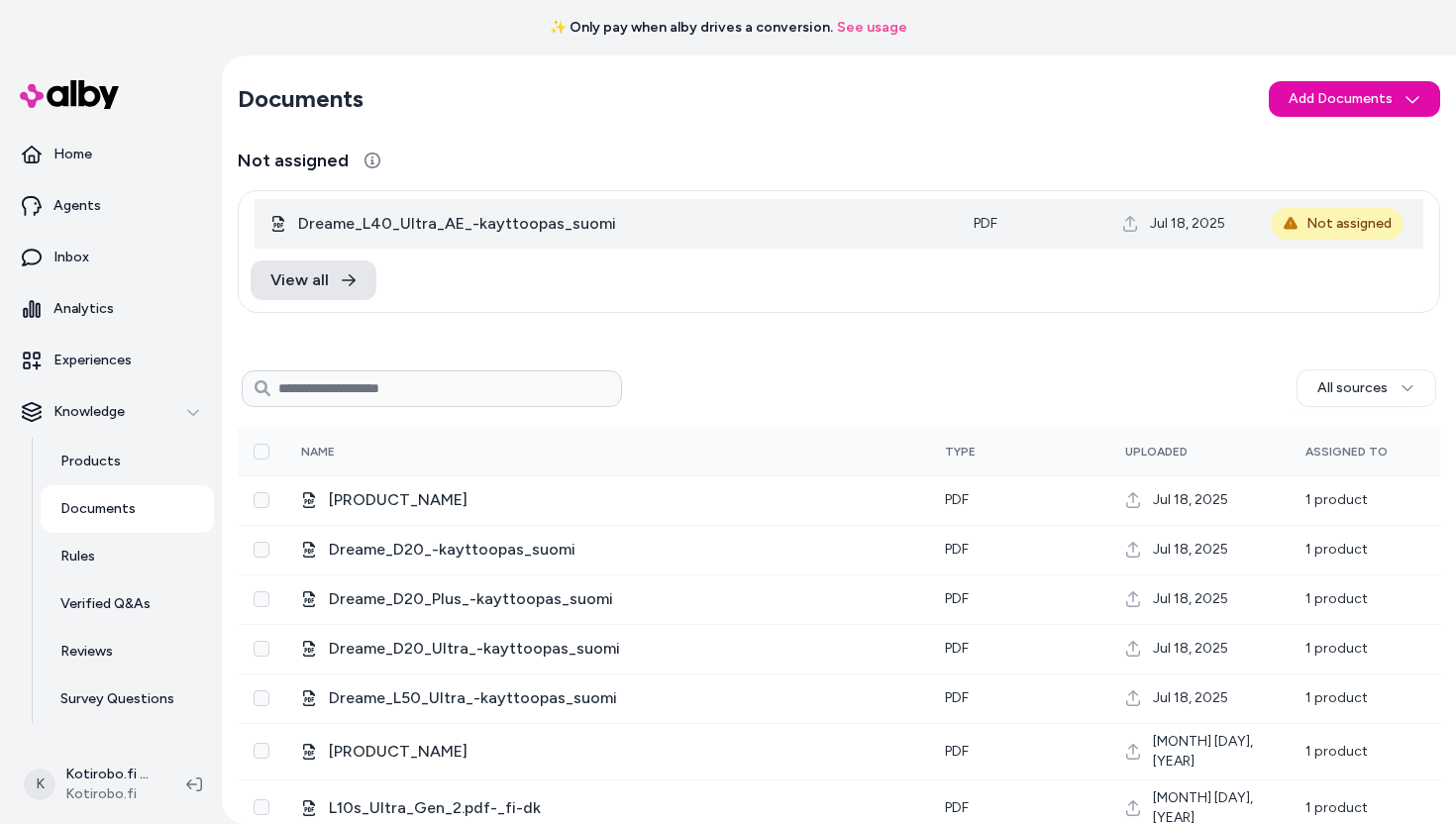 click on "Dreame_L40_Ultra_AE_-kayttoopas_suomi" at bounding box center (606, 224) 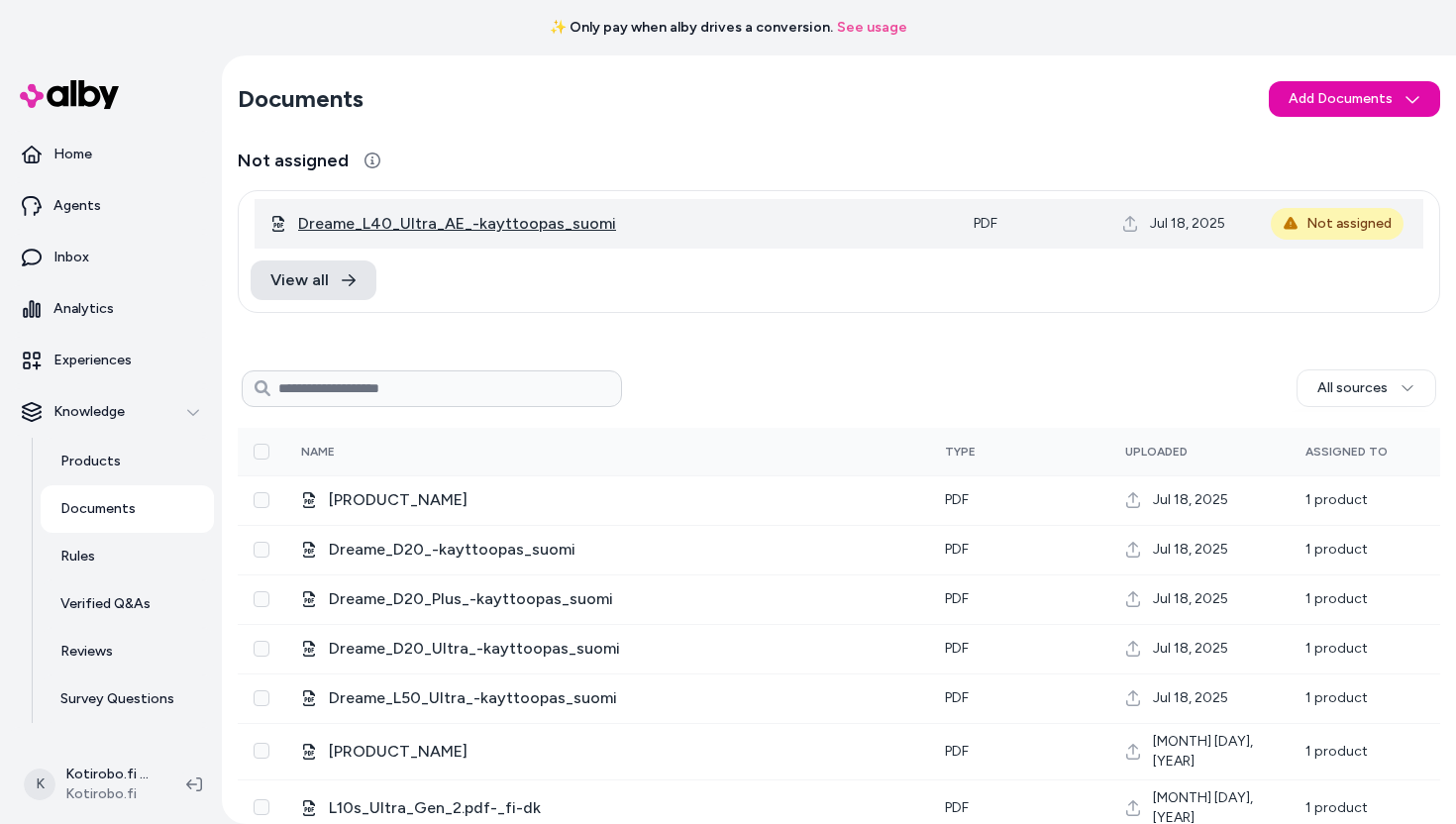 click on "Dreame_L40_Ultra_AE_-kayttoopas_suomi" at bounding box center (457, 224) 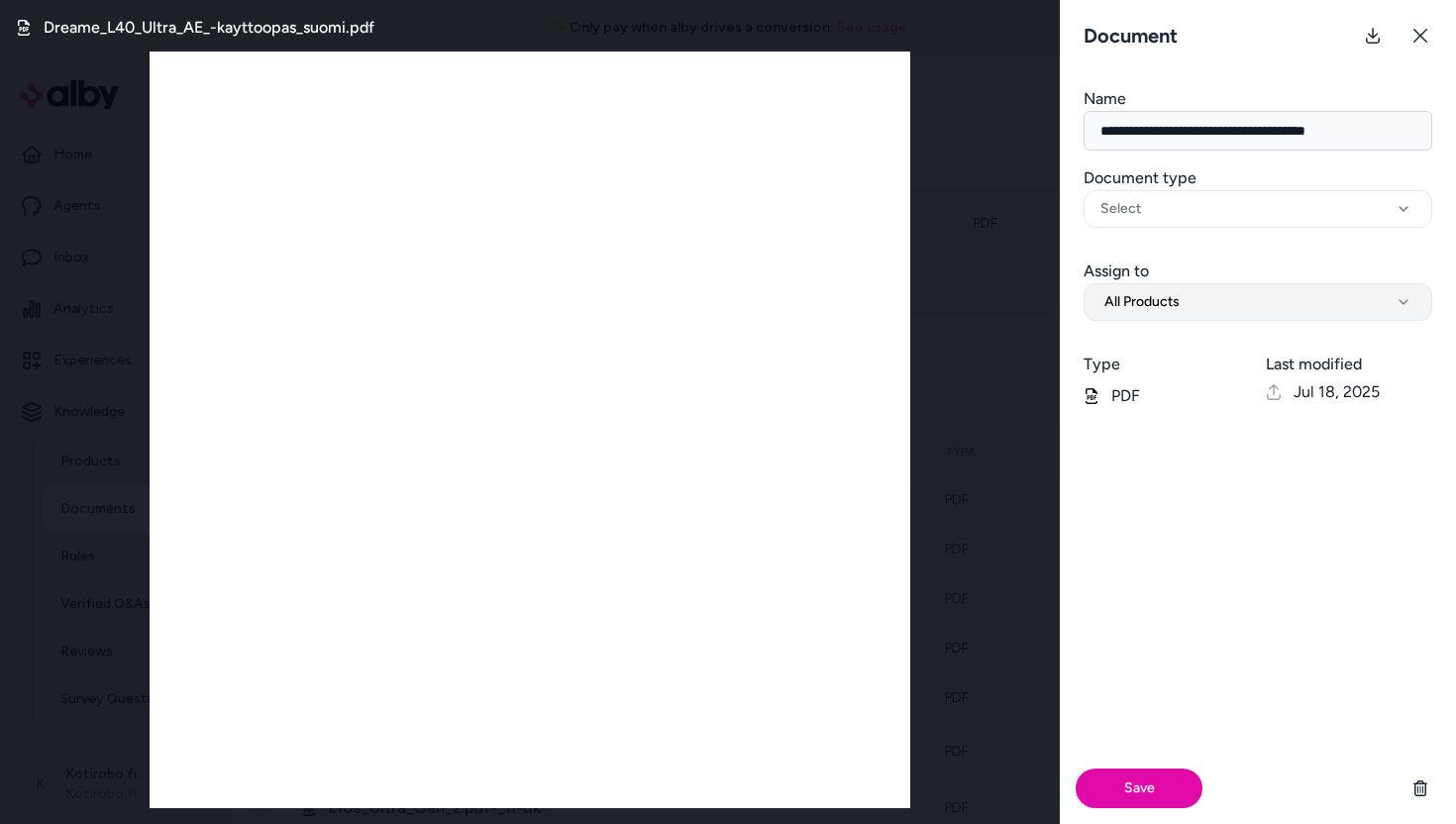 click on "All Products" at bounding box center [1258, 302] 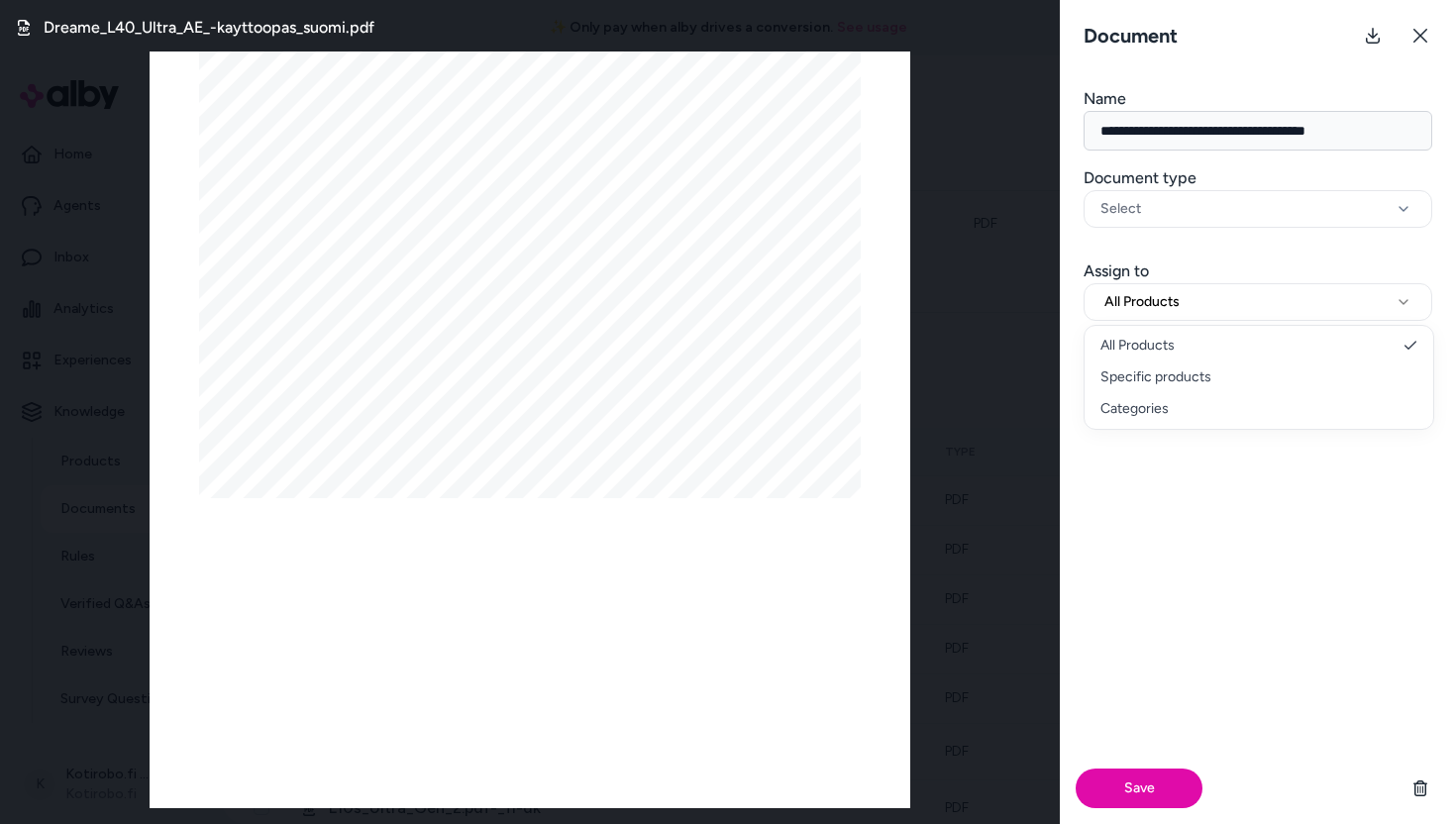 select on "********" 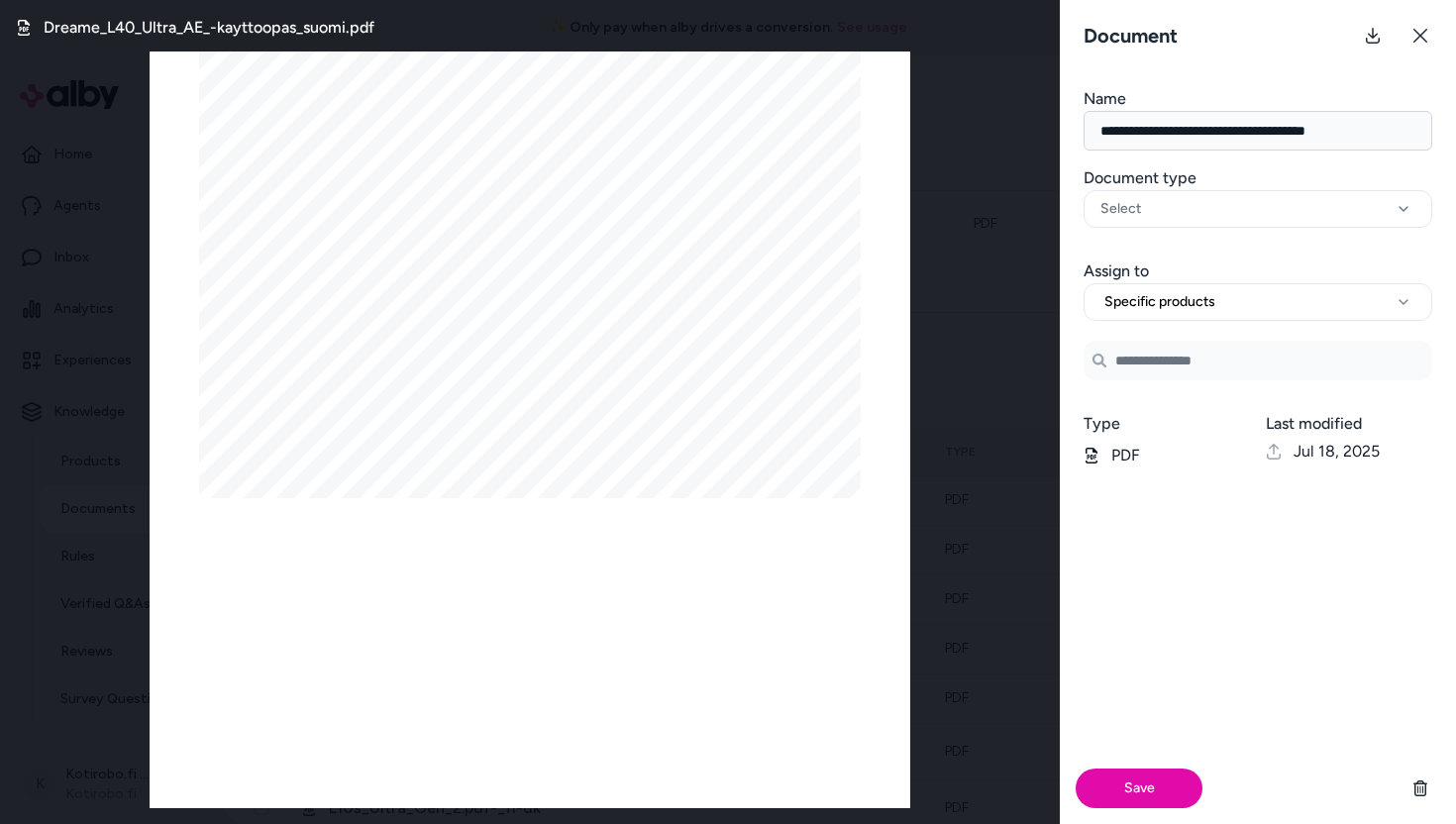 click on "Search Products" at bounding box center (1258, 360) 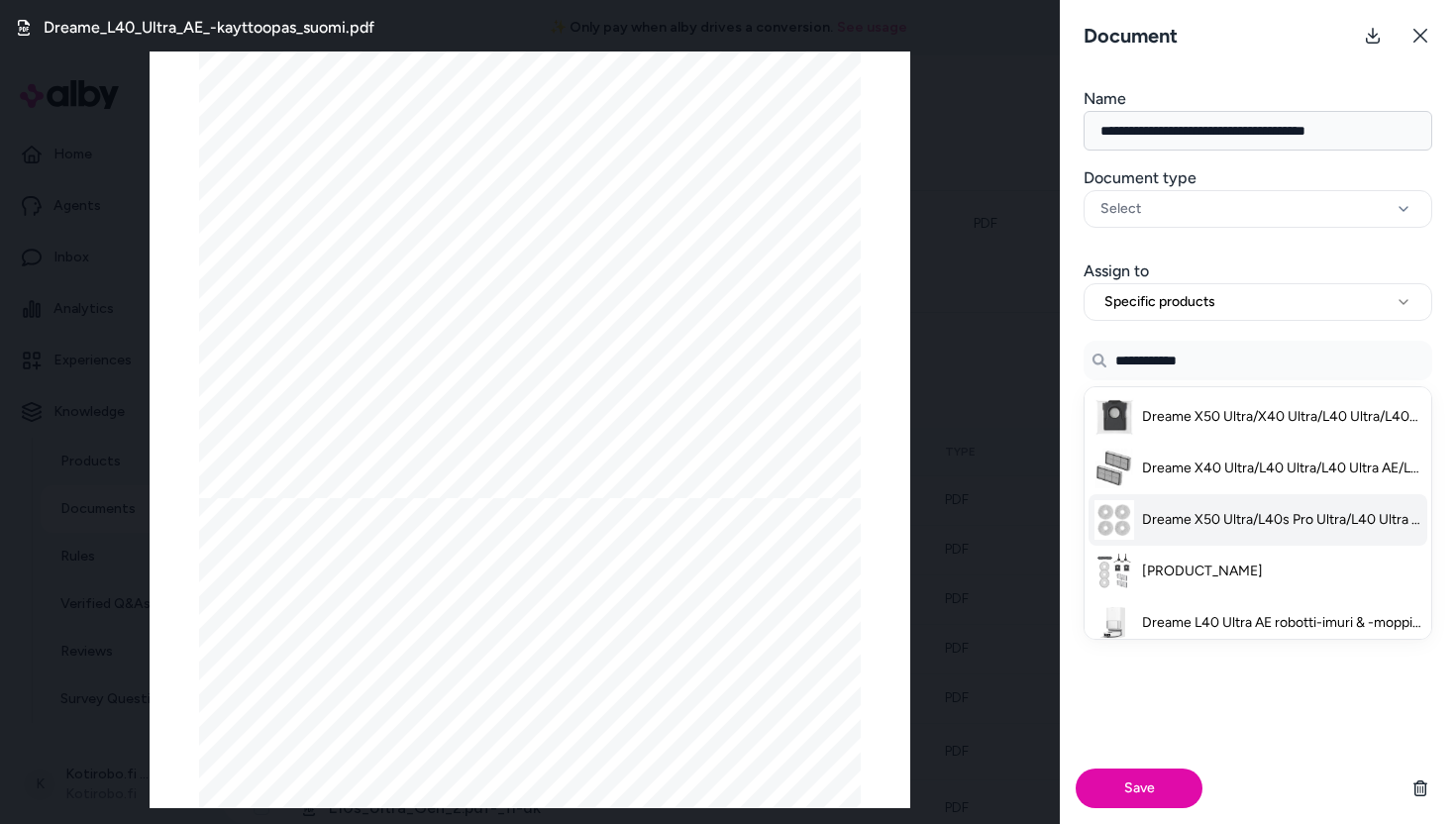 scroll, scrollTop: 34, scrollLeft: 0, axis: vertical 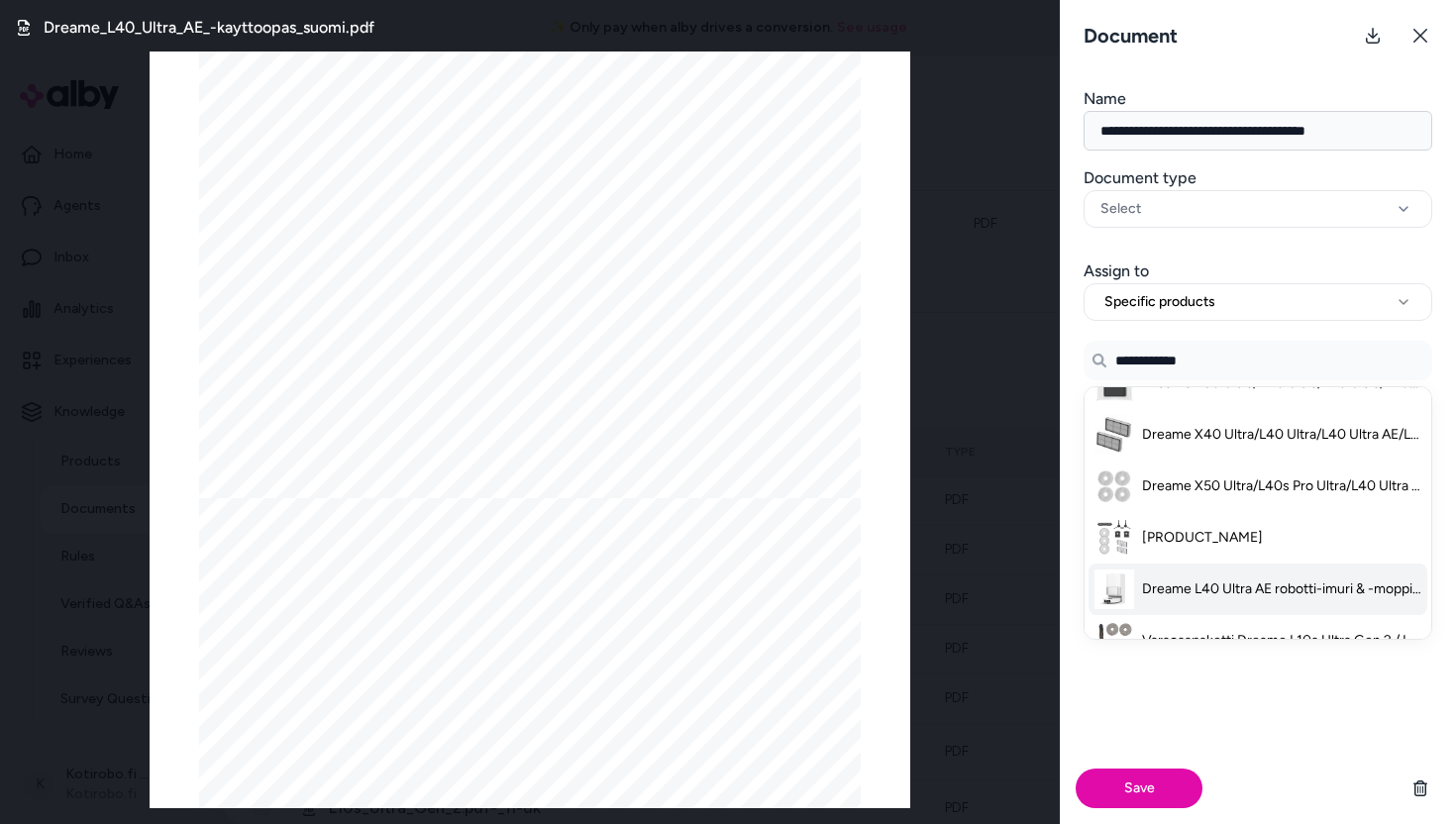 click on "Dreame L40 Ultra AE robotti-imuri & -moppi + puhdistustelakka - Valkoinen" at bounding box center [1258, 589] 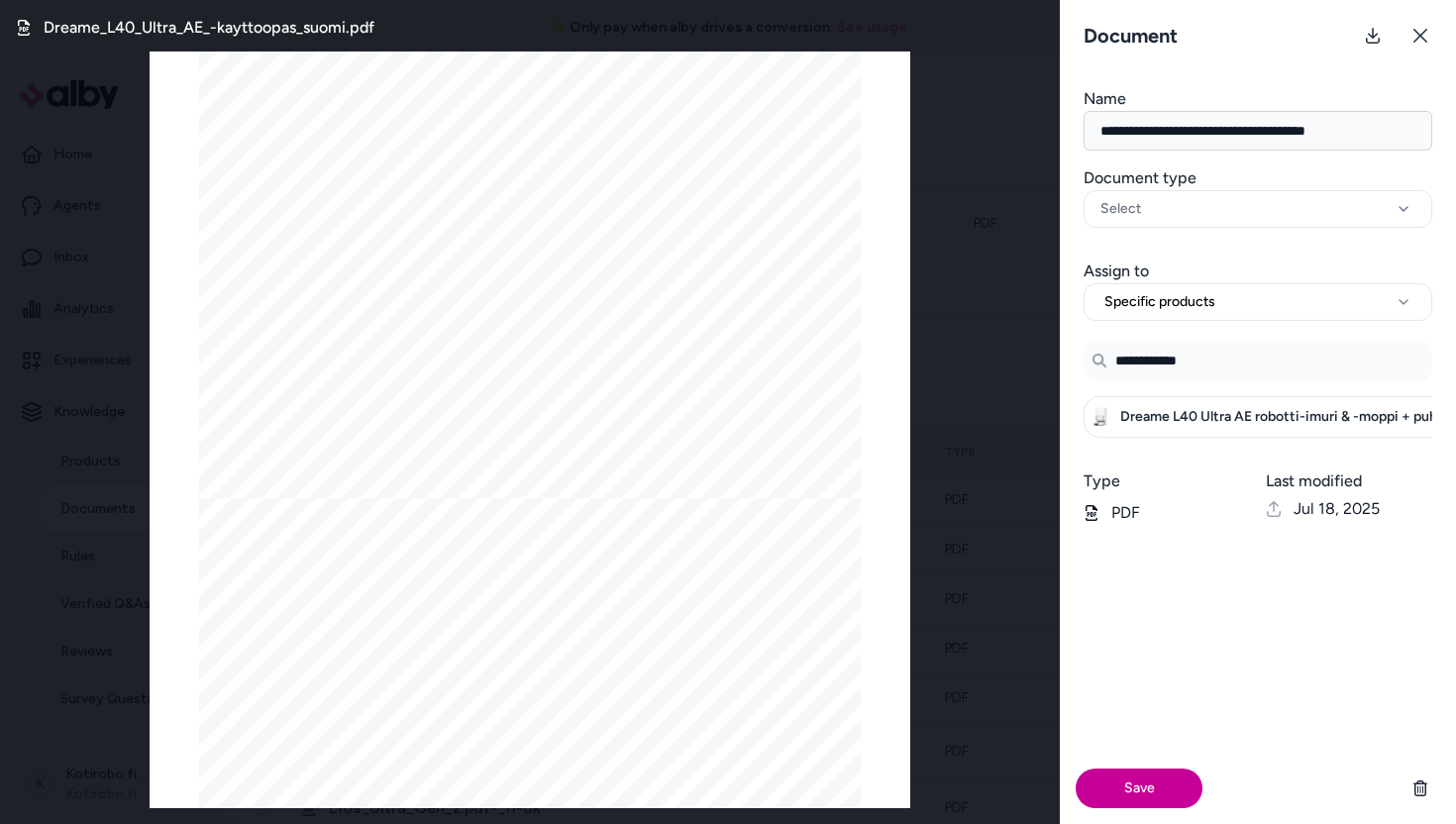 type on "**********" 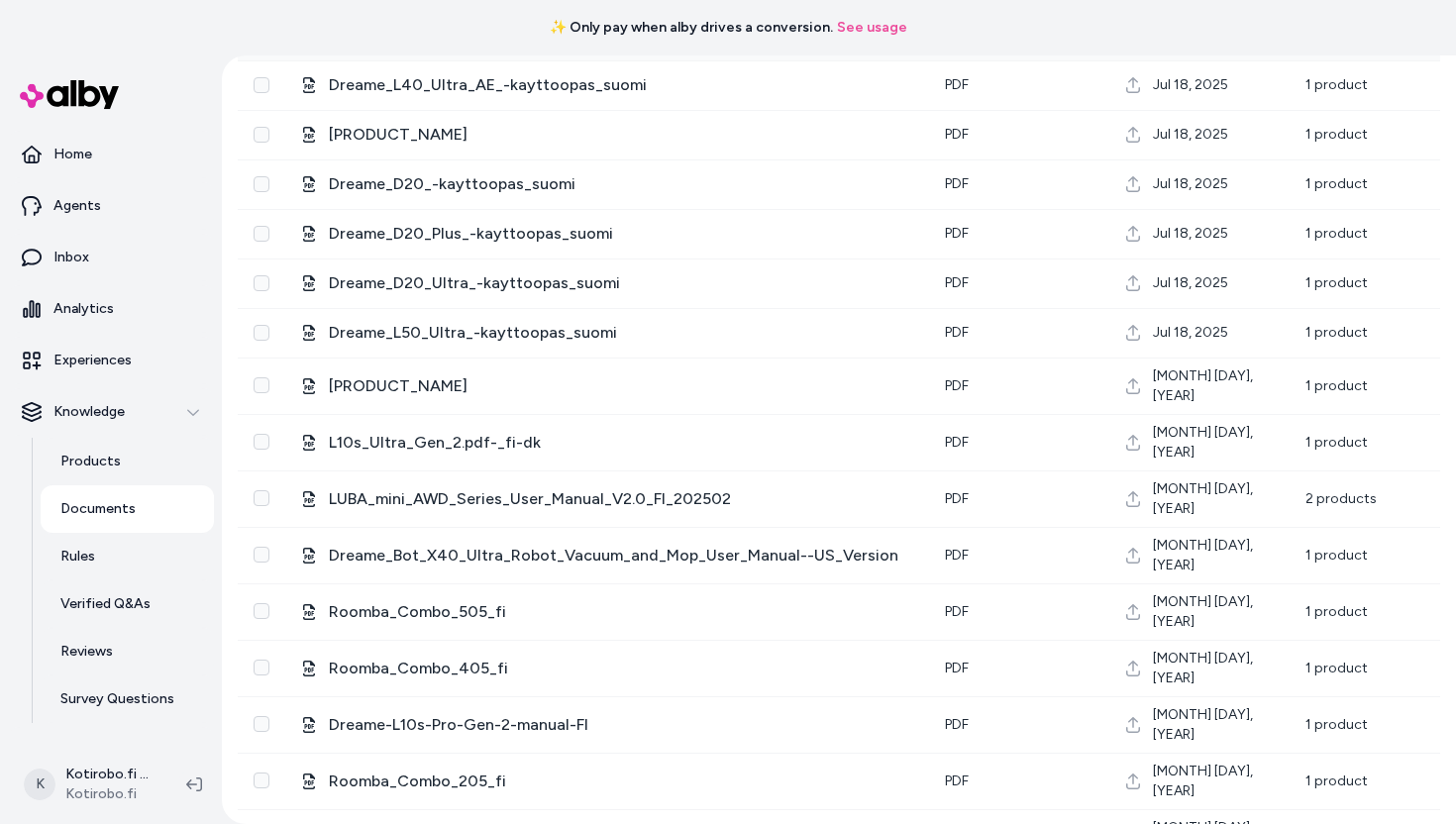 scroll, scrollTop: 0, scrollLeft: 0, axis: both 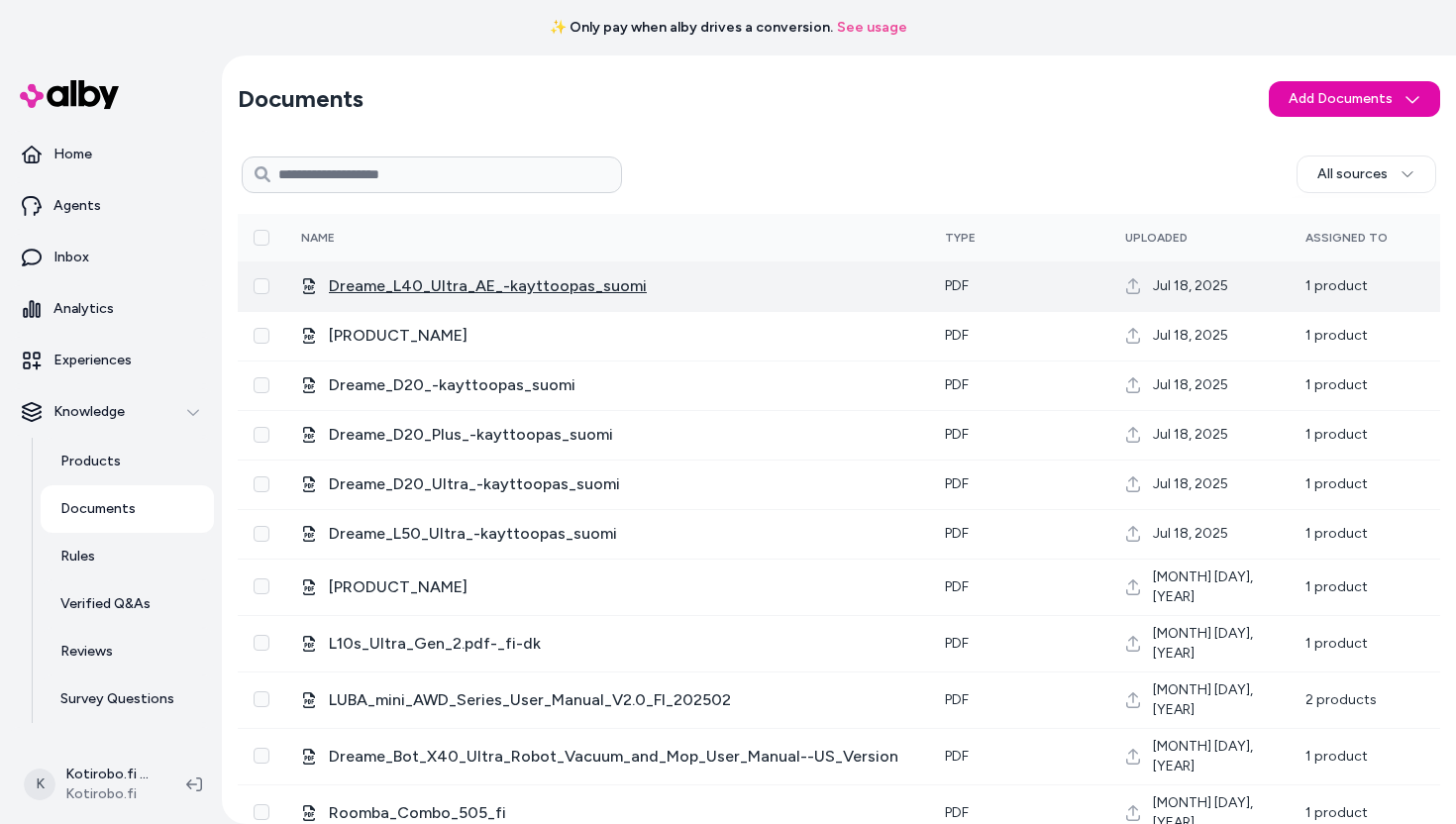 click on "Dreame_L40_Ultra_AE_-kayttoopas_suomi" at bounding box center (487, 286) 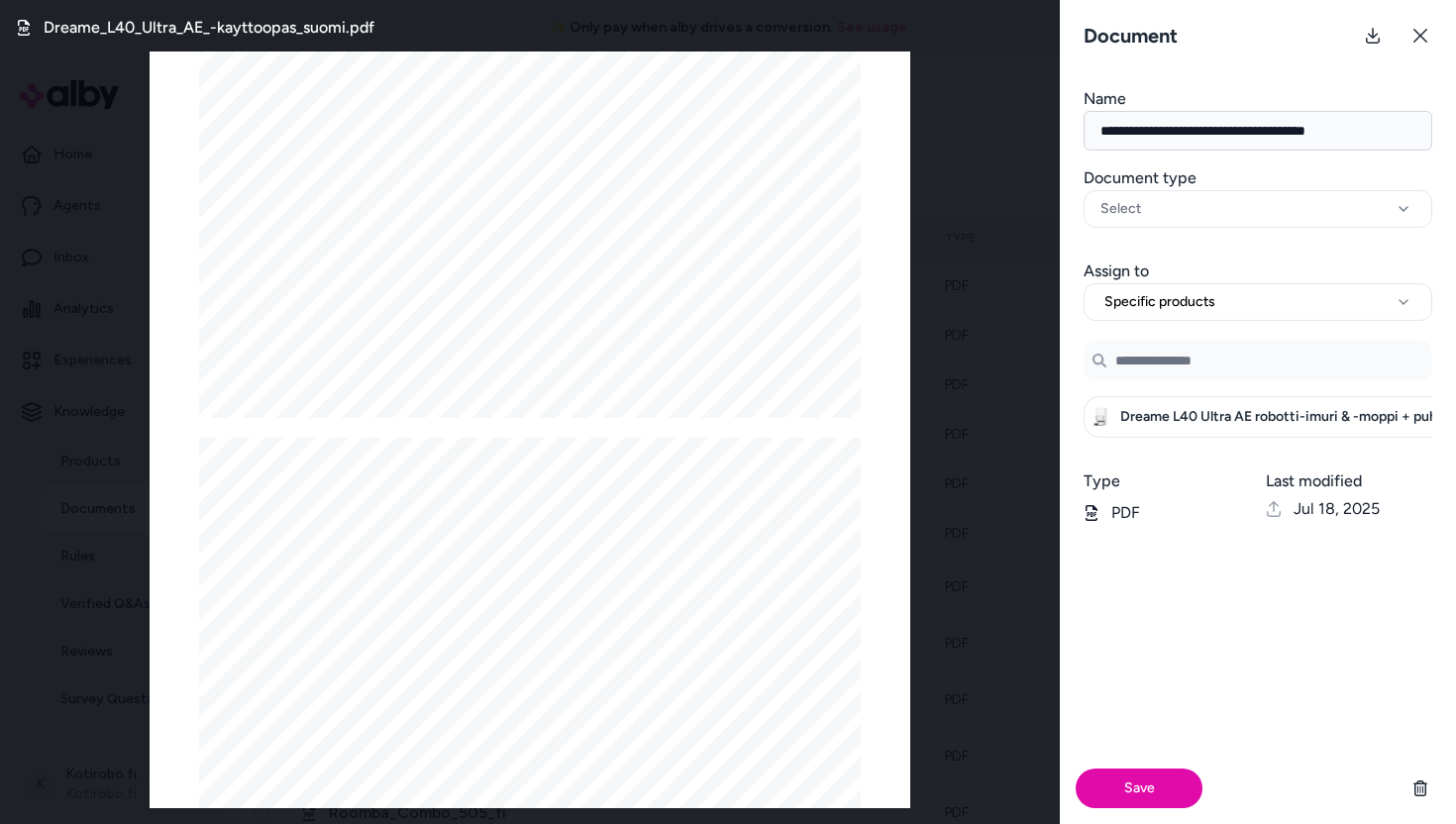 scroll, scrollTop: 7770, scrollLeft: 0, axis: vertical 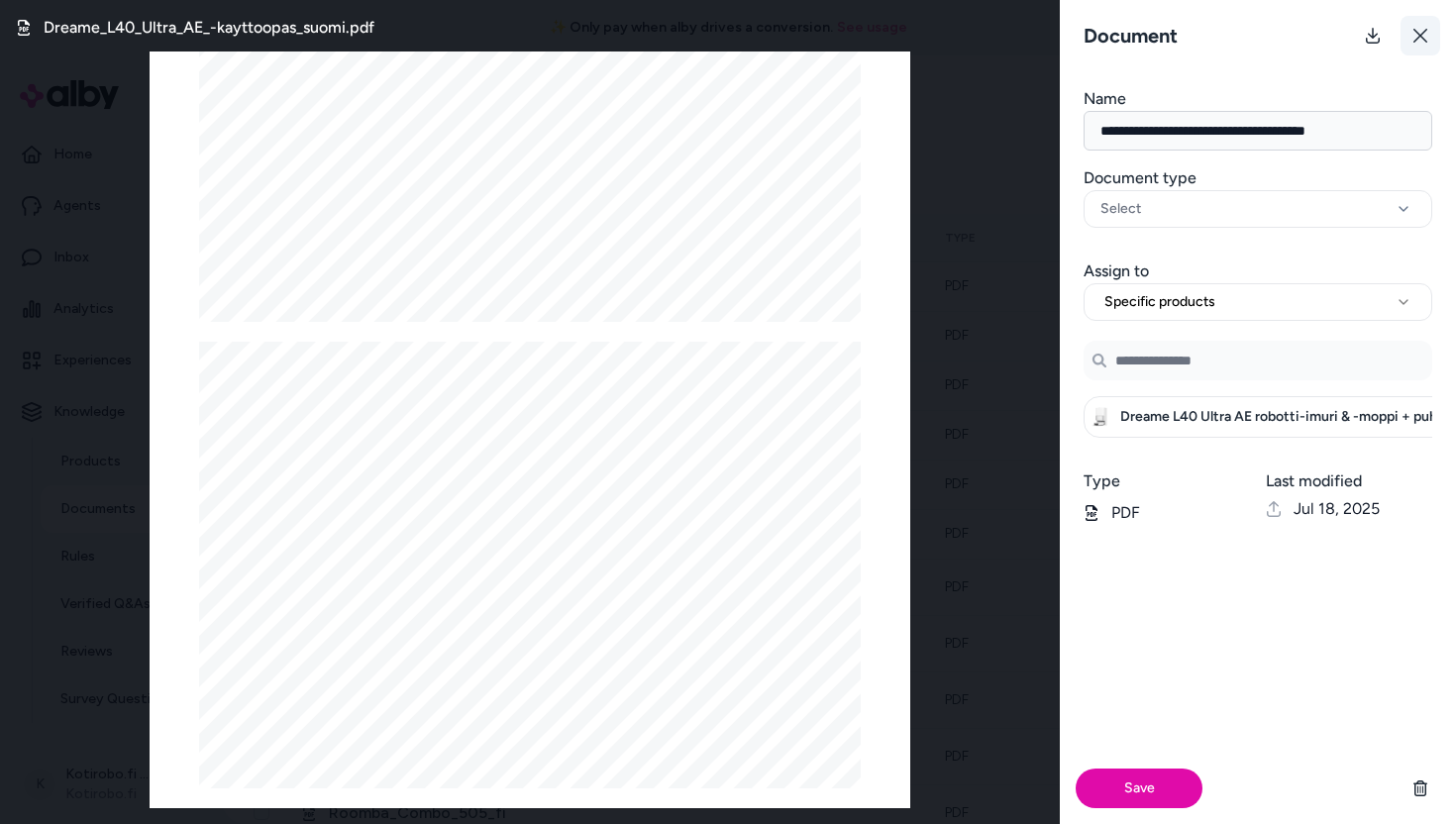 click 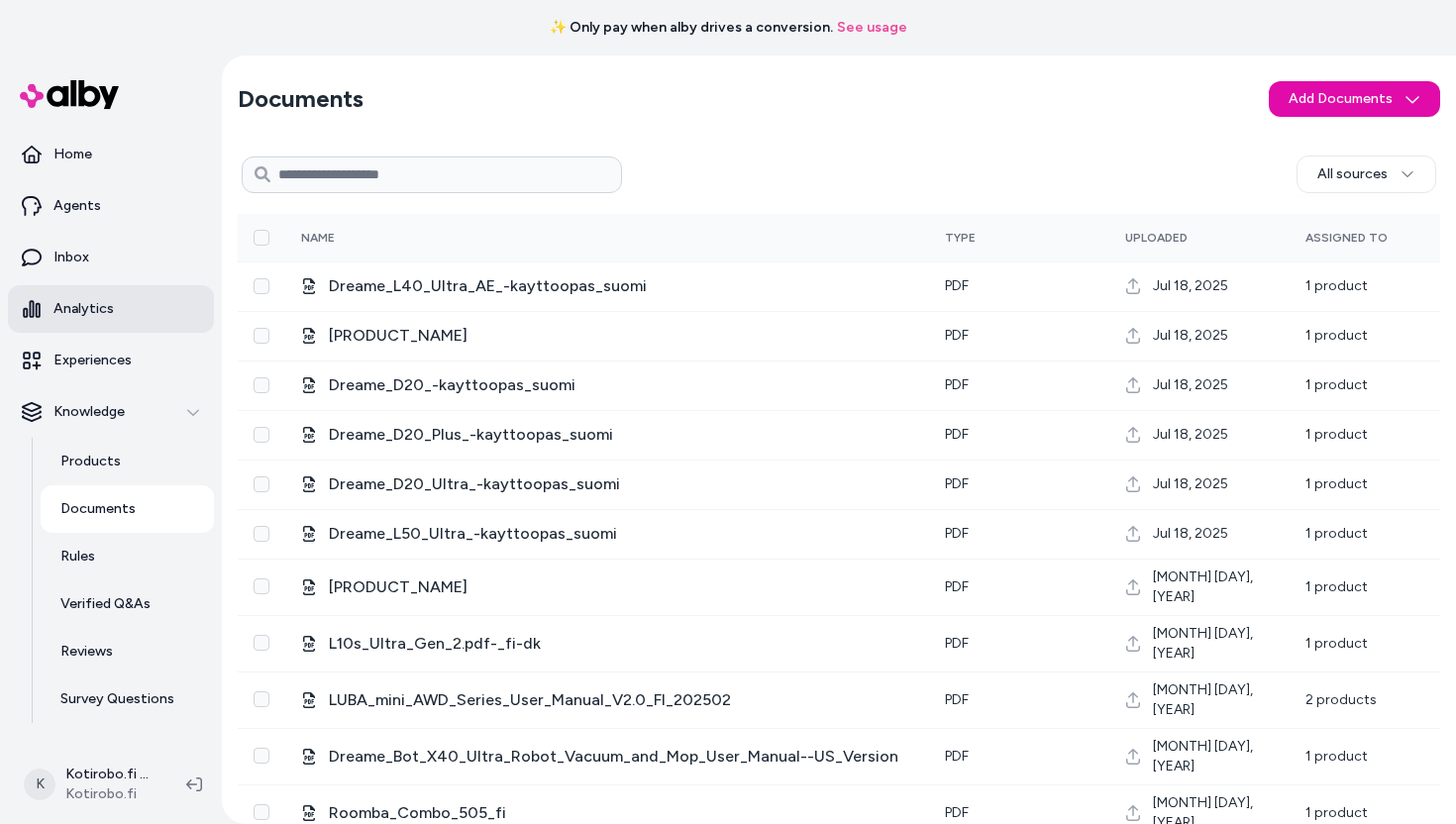 click on "Analytics" at bounding box center (83, 309) 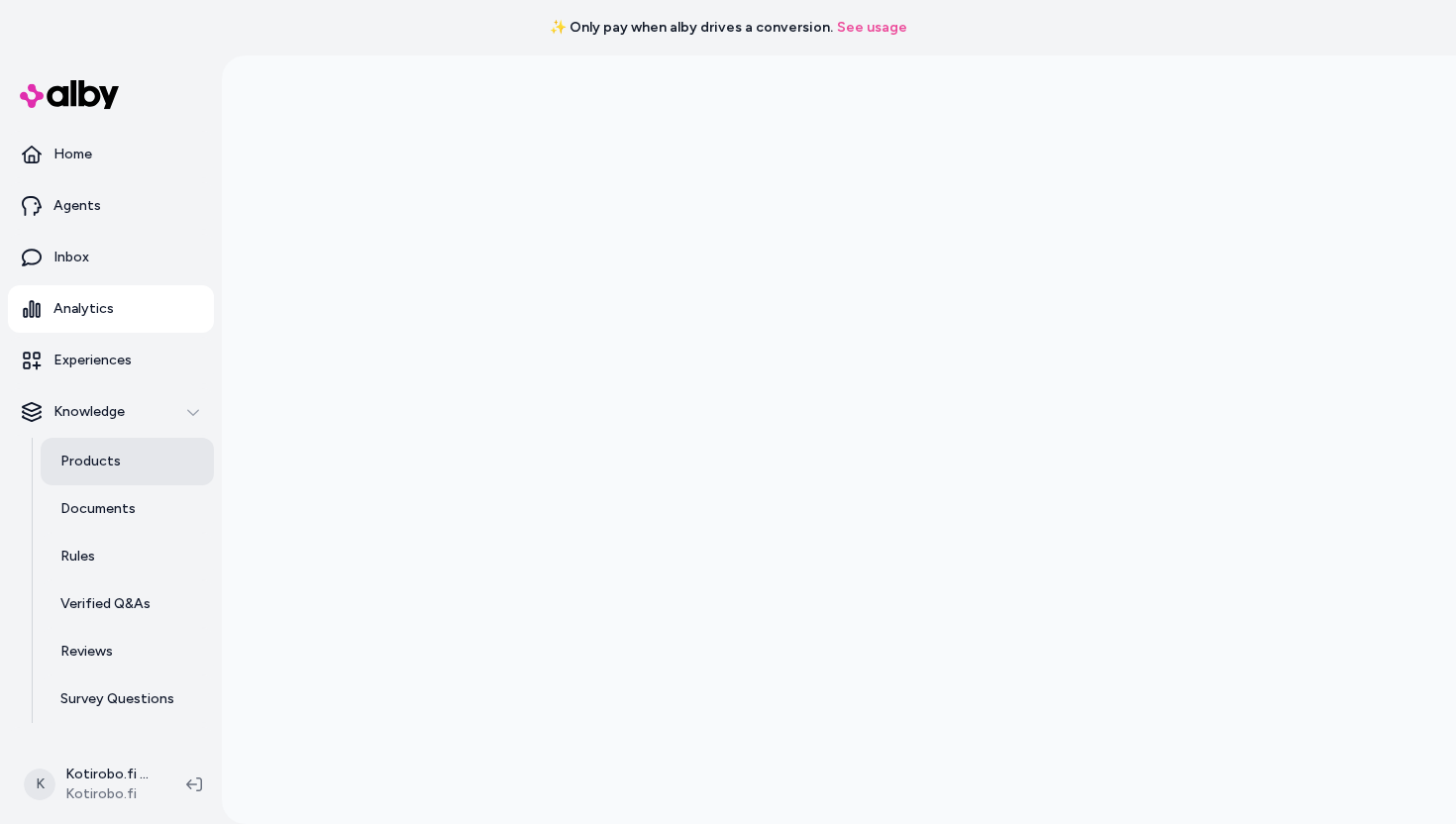 click on "Products" at bounding box center [127, 462] 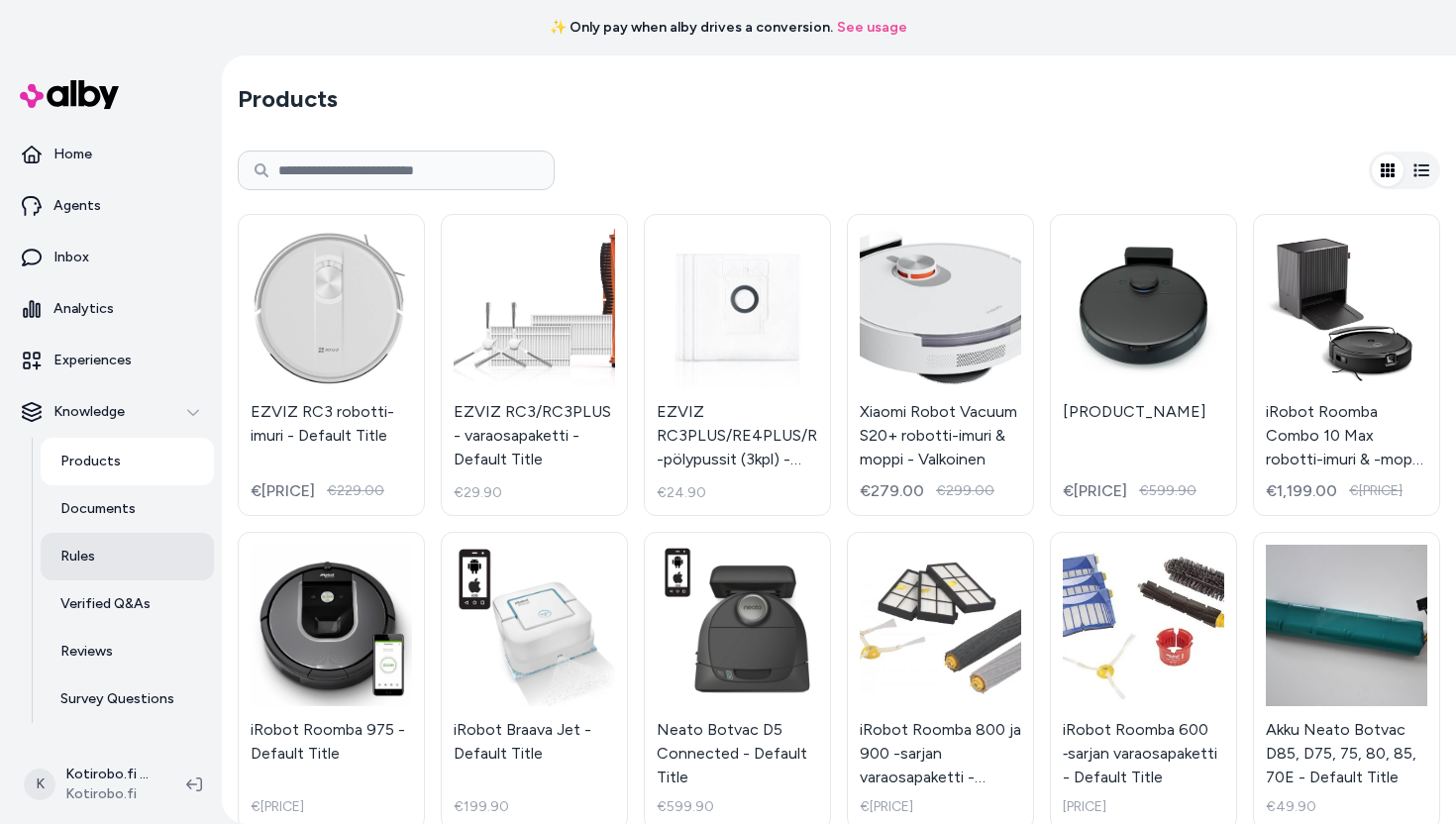 click on "Rules" at bounding box center (77, 557) 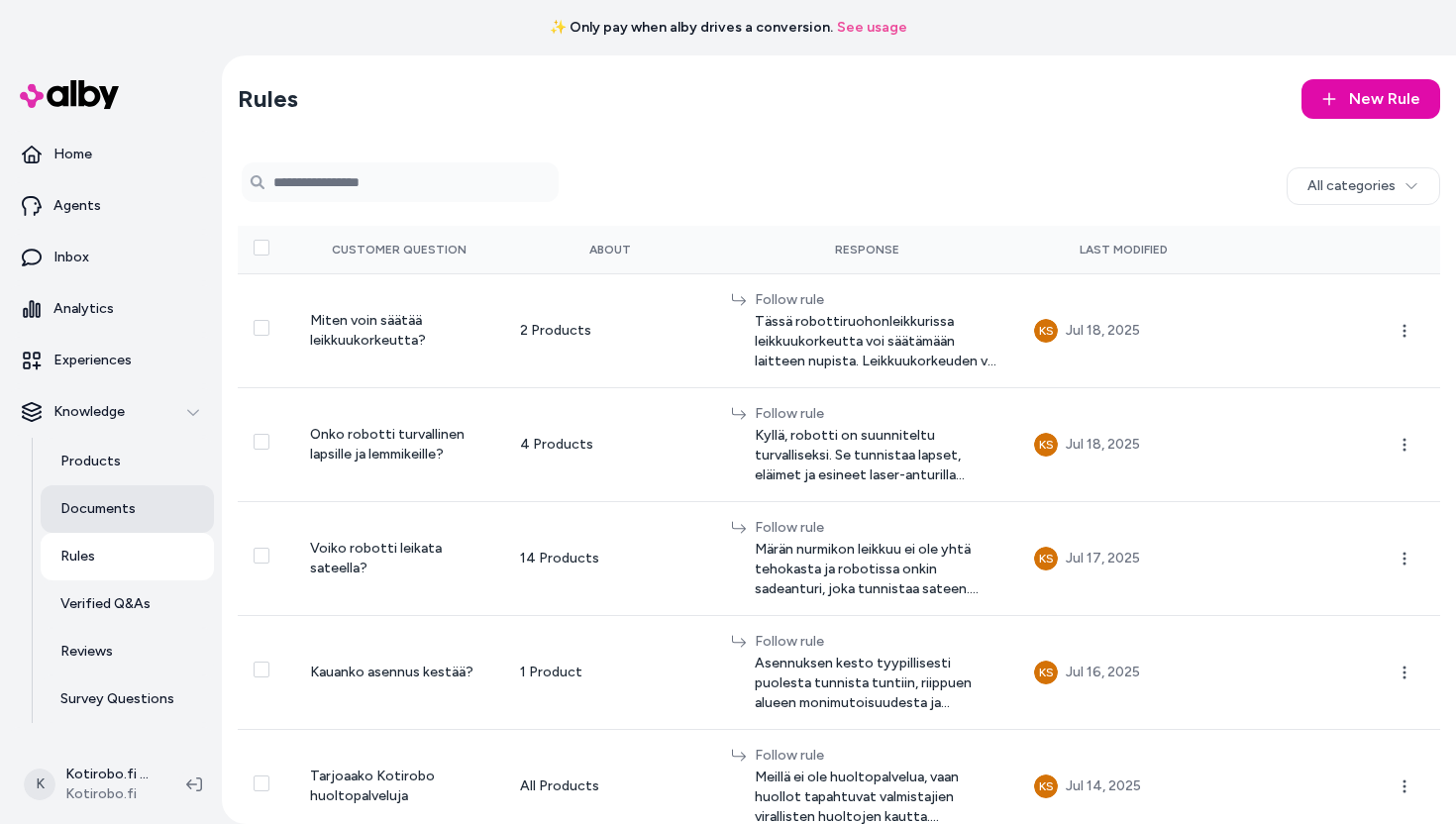 click on "Documents" at bounding box center [98, 509] 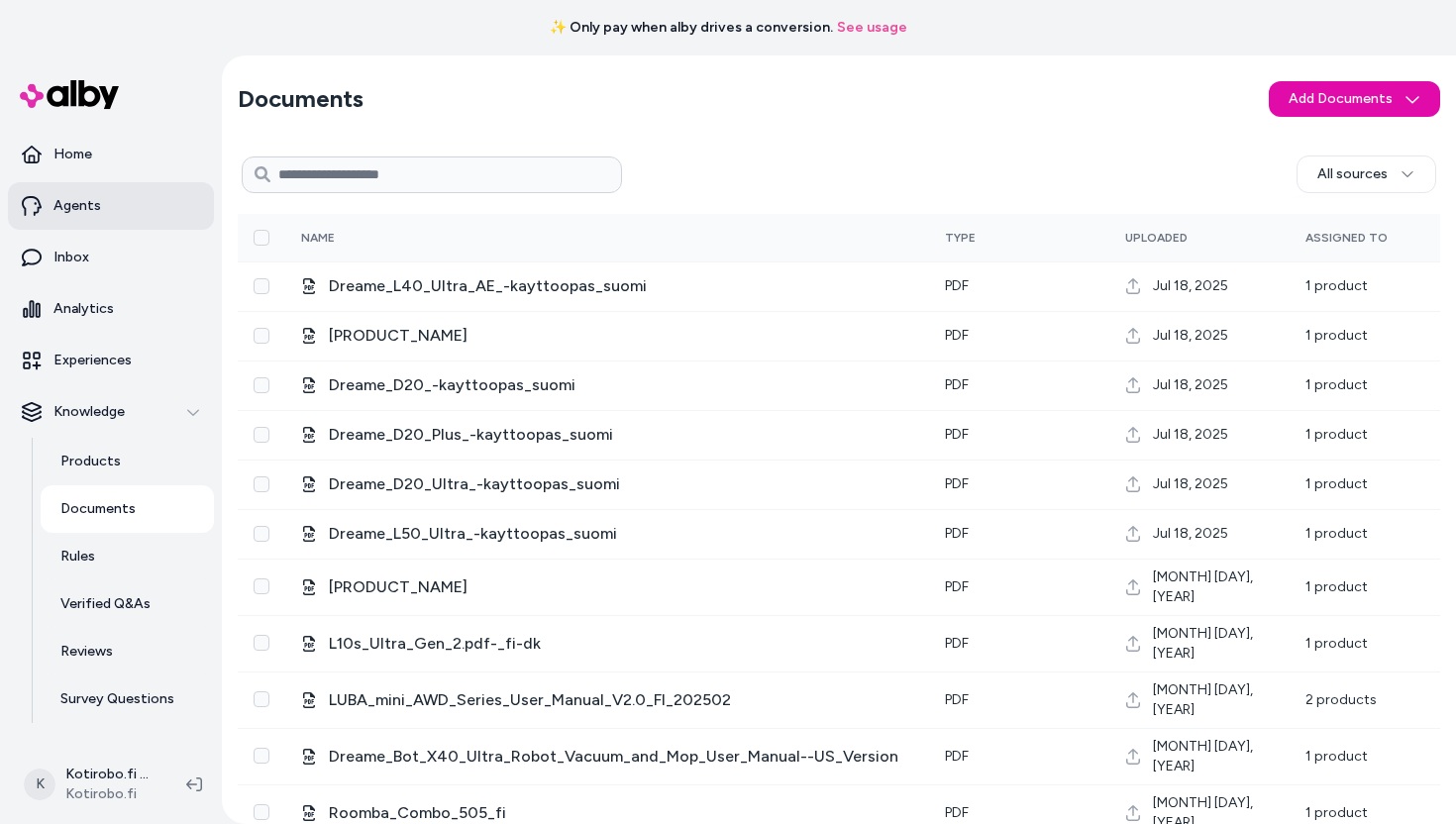 click on "Agents" at bounding box center (77, 206) 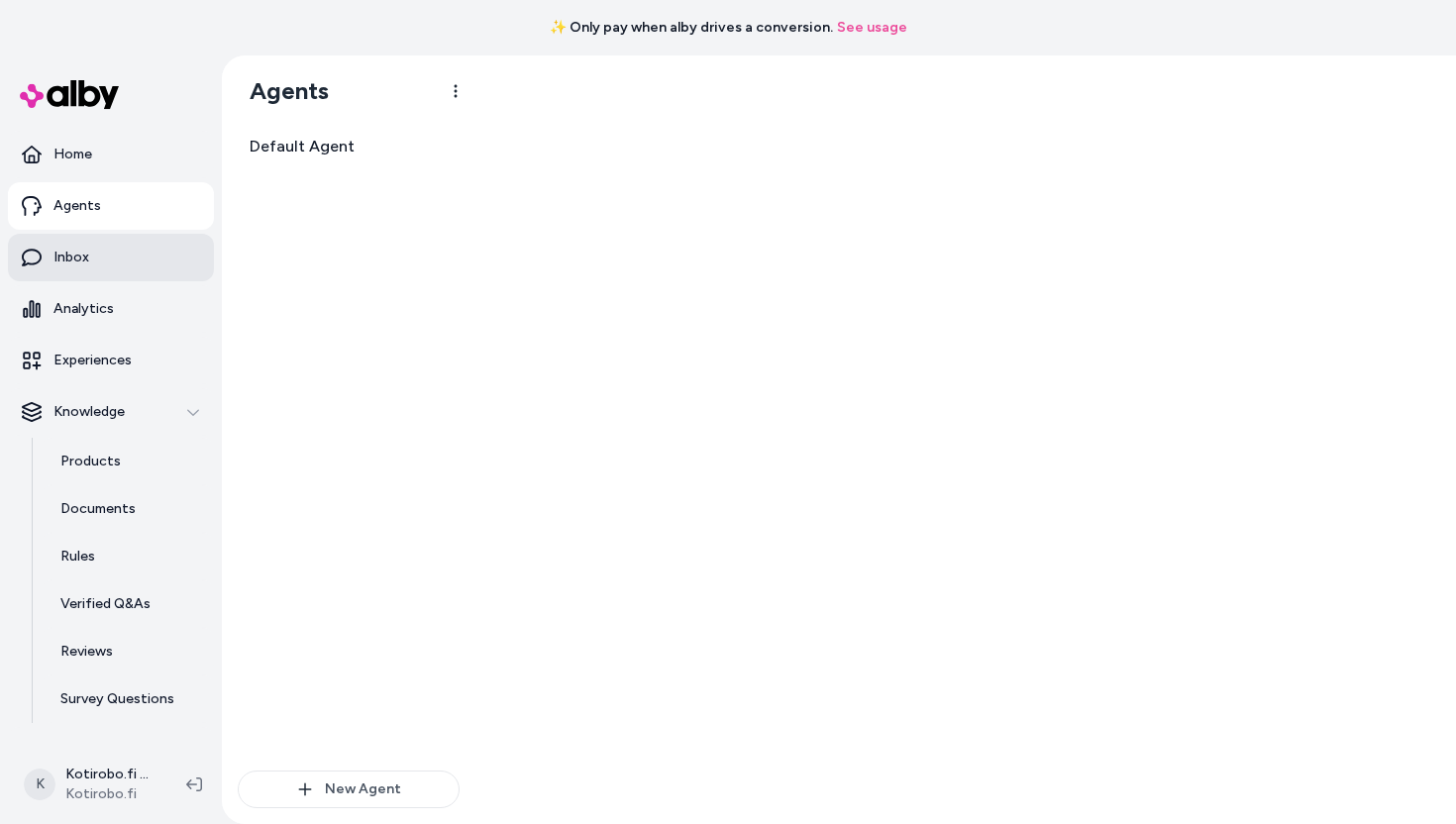 click on "Inbox" at bounding box center [71, 258] 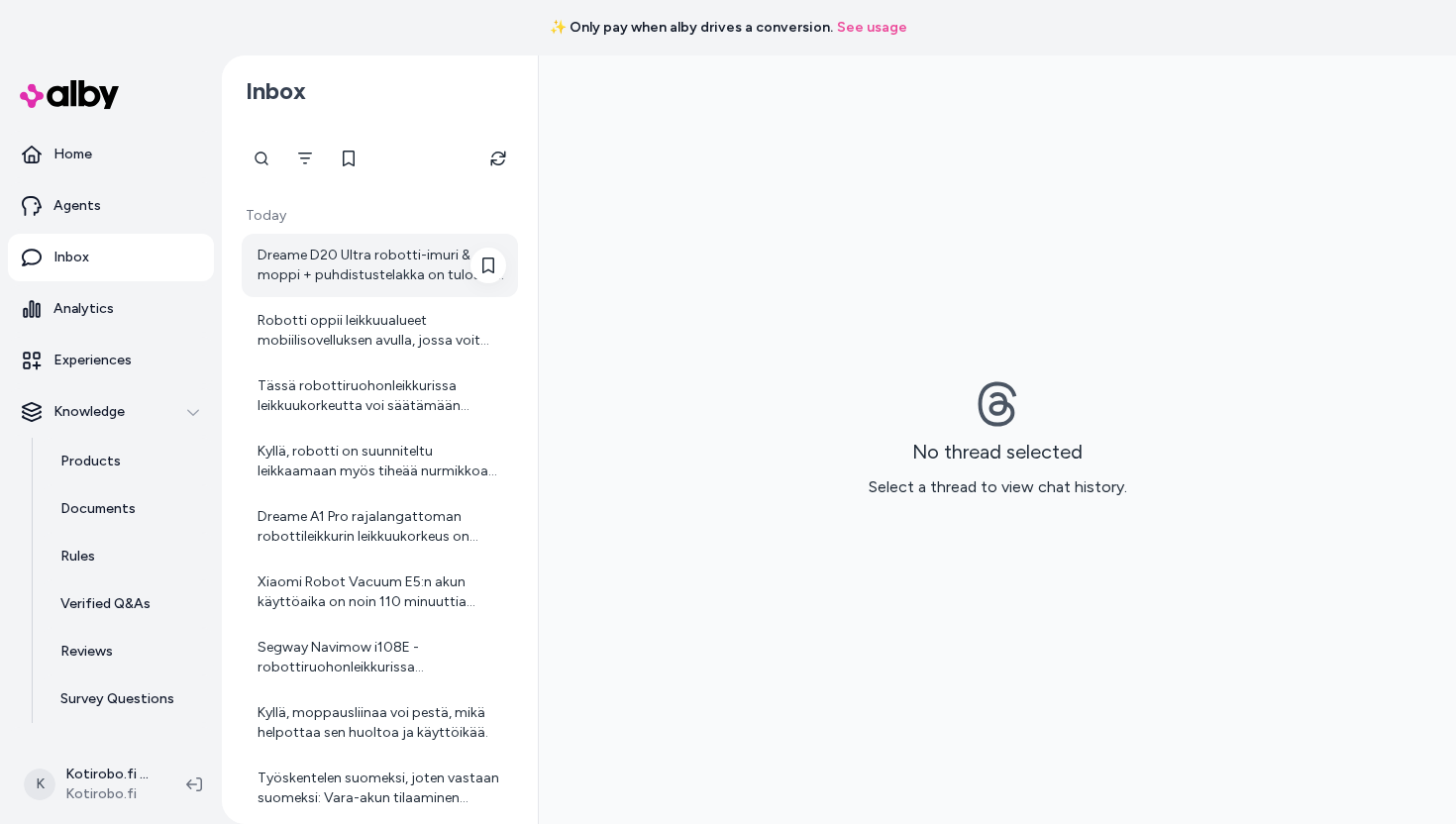 click on "Dreame D20 Ultra robotti-imuri & -moppi + puhdistustelakka on tulossa varastoon [DATE]. Tarkemmat tiedot saatavuudesta ja mahdollisista muutoksista löytyvät aina tuotteen tuotesivulta. Jos haluat varmistaa ajantasaiset tiedot tai sinulla on muita kysymyksiä, suosittelen ottamaan yhteyttä asiakaspalveluumme [URL]. Autan mielelläni!" at bounding box center (381, 265) 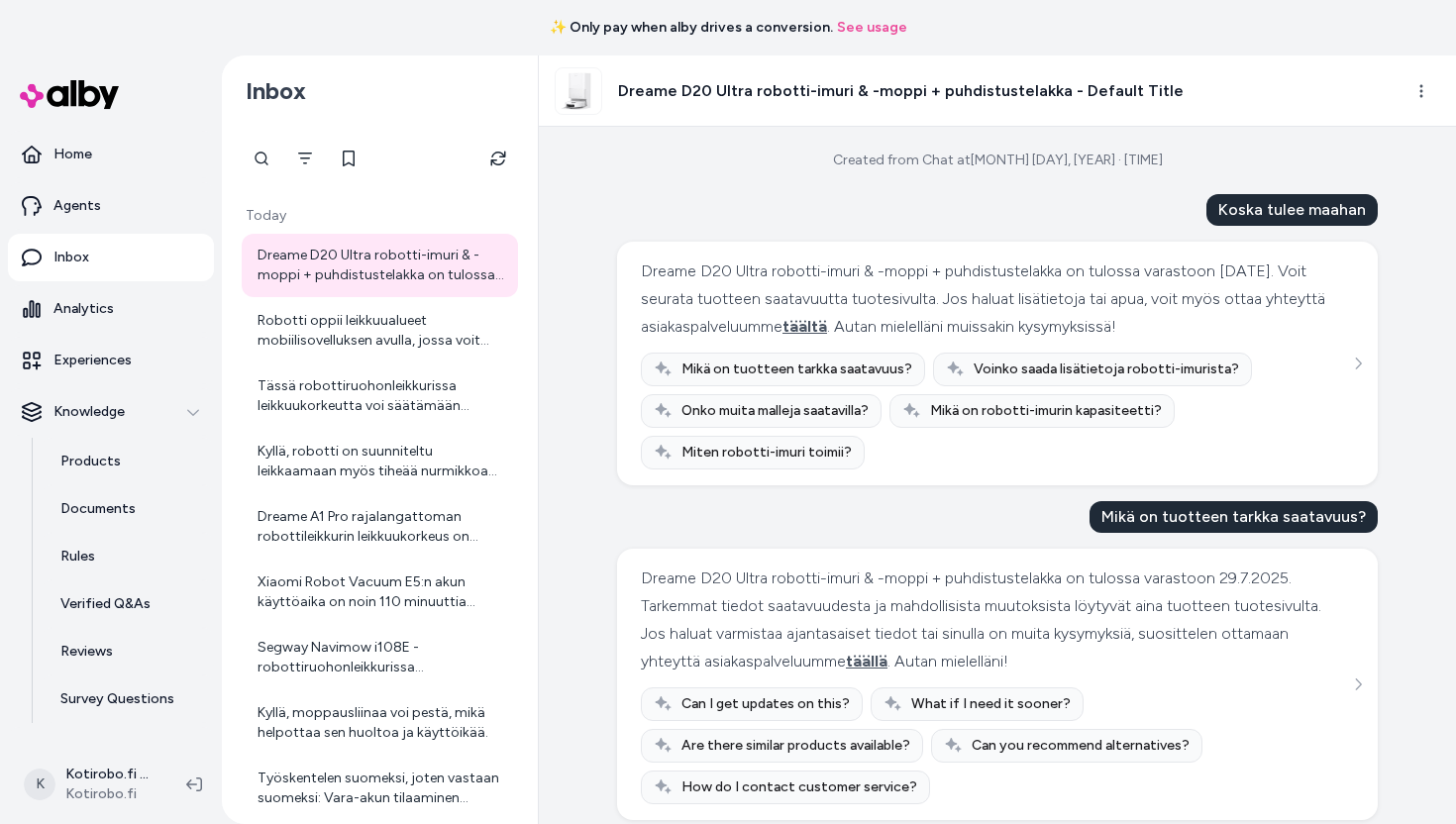 scroll, scrollTop: 20, scrollLeft: 0, axis: vertical 